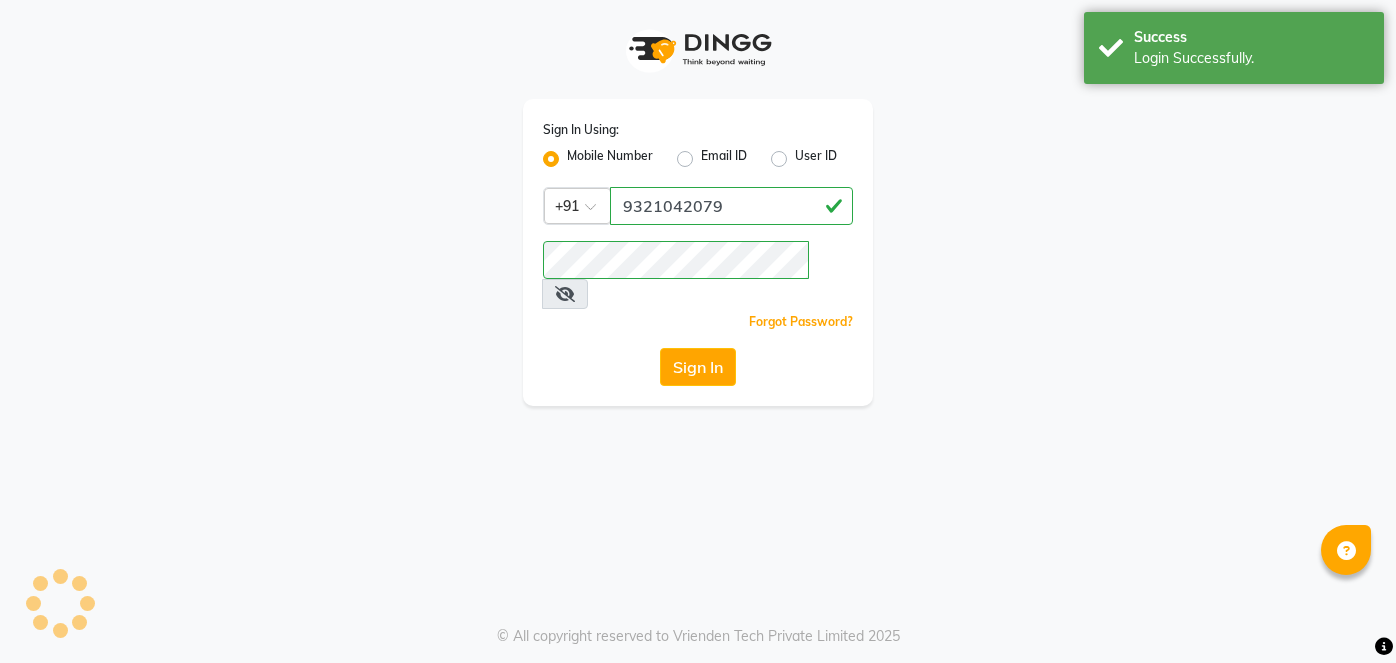 scroll, scrollTop: 0, scrollLeft: 0, axis: both 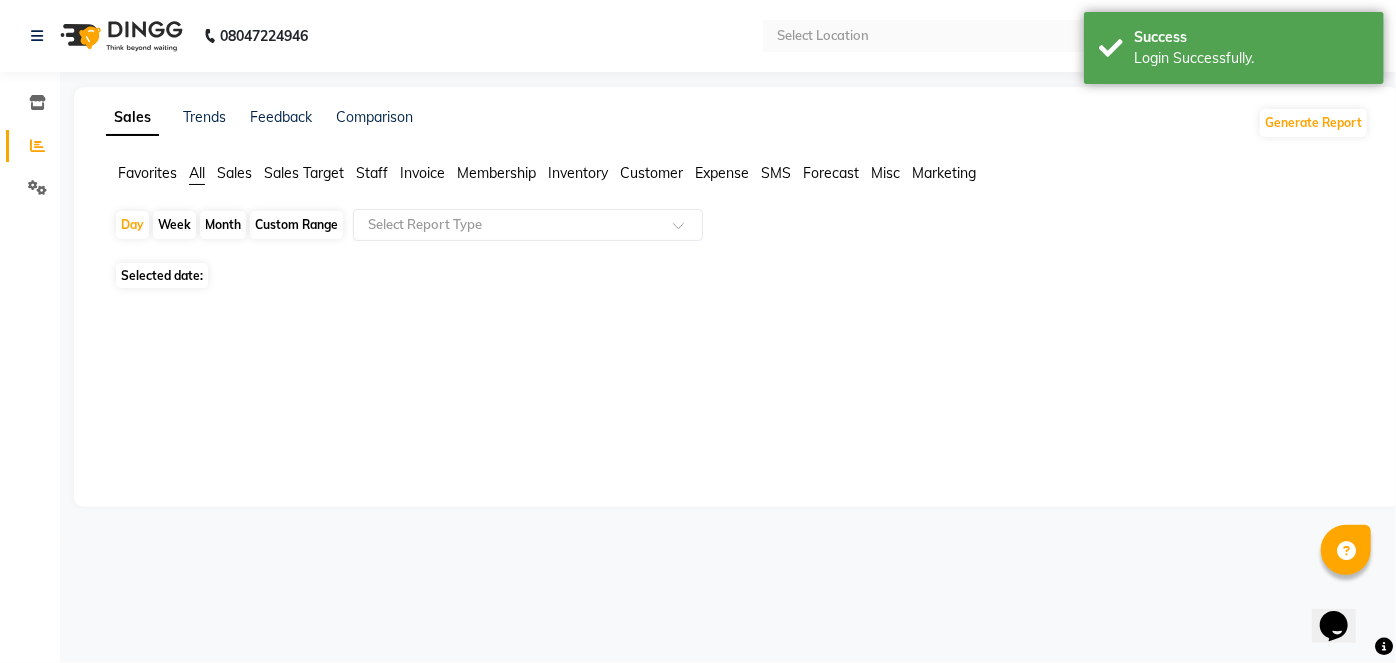 select on "en" 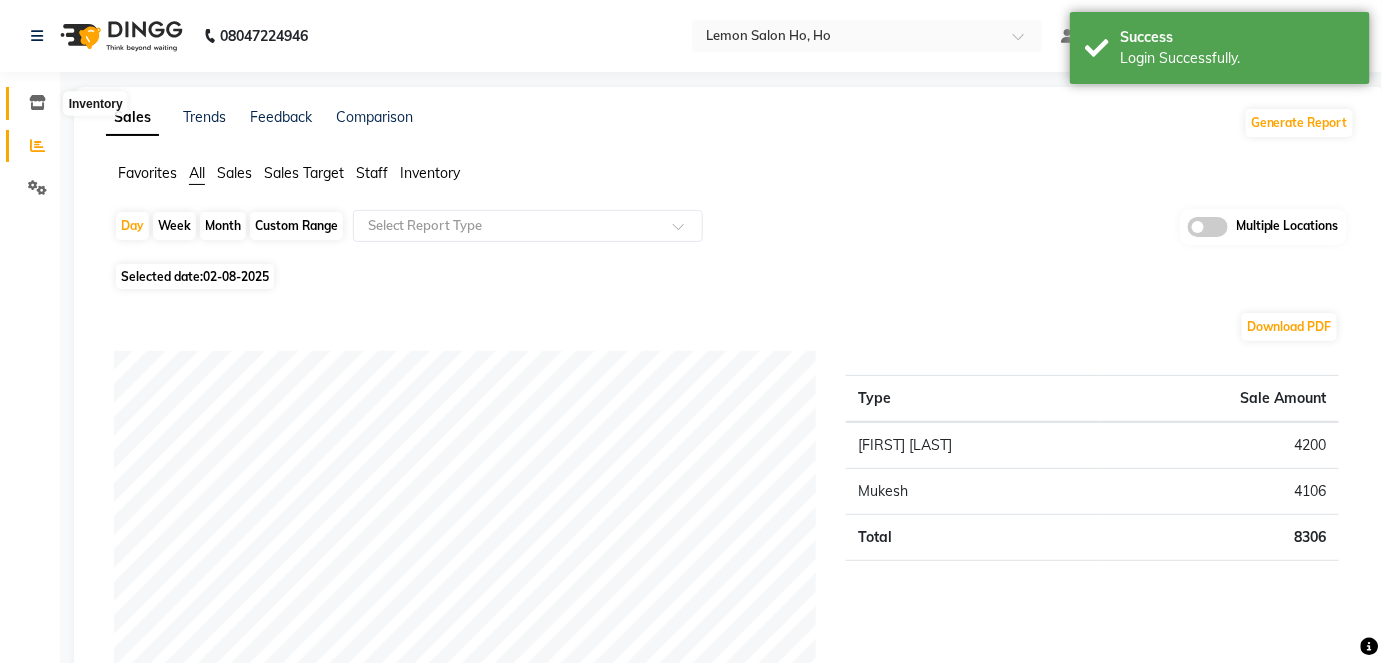 click 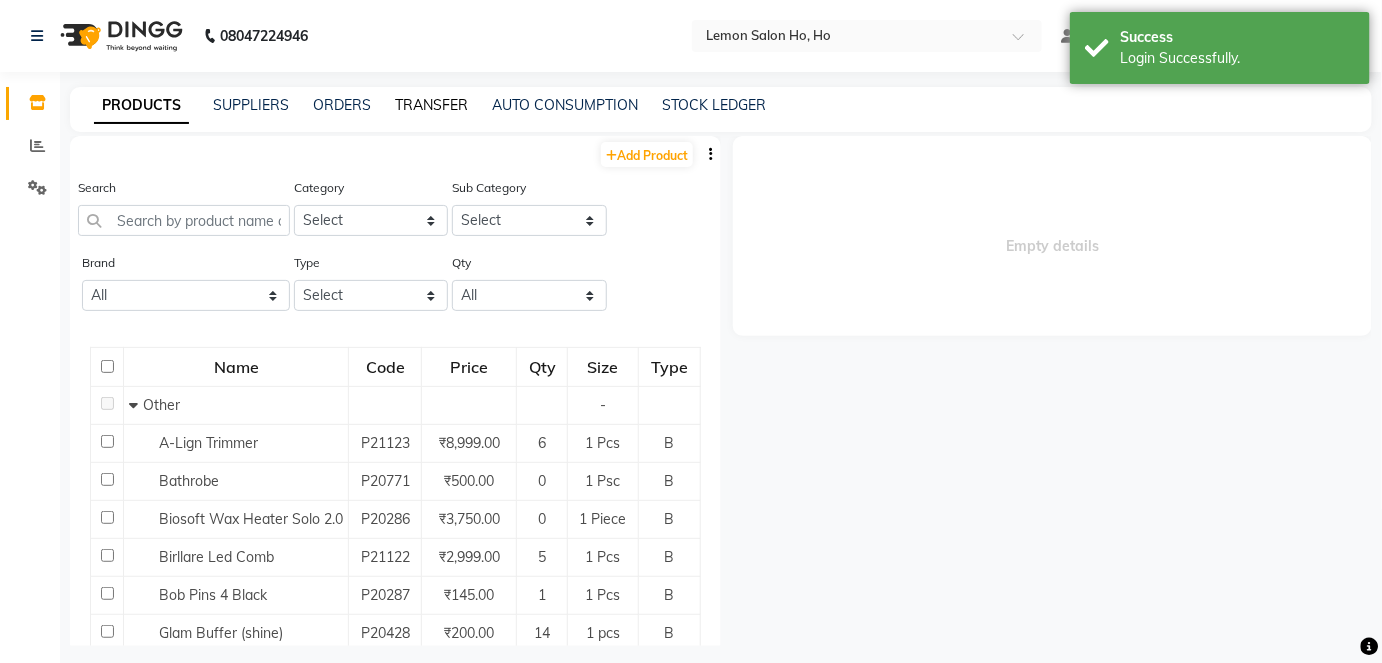 click on "TRANSFER" 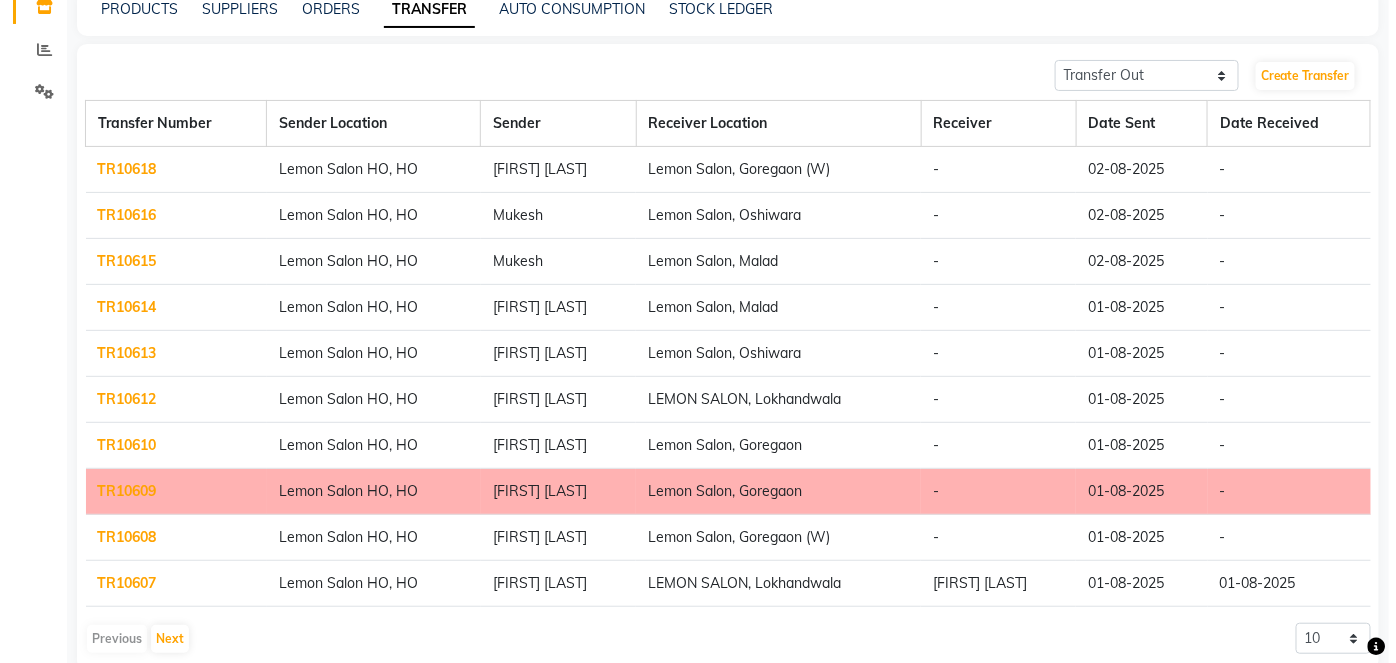 scroll, scrollTop: 130, scrollLeft: 0, axis: vertical 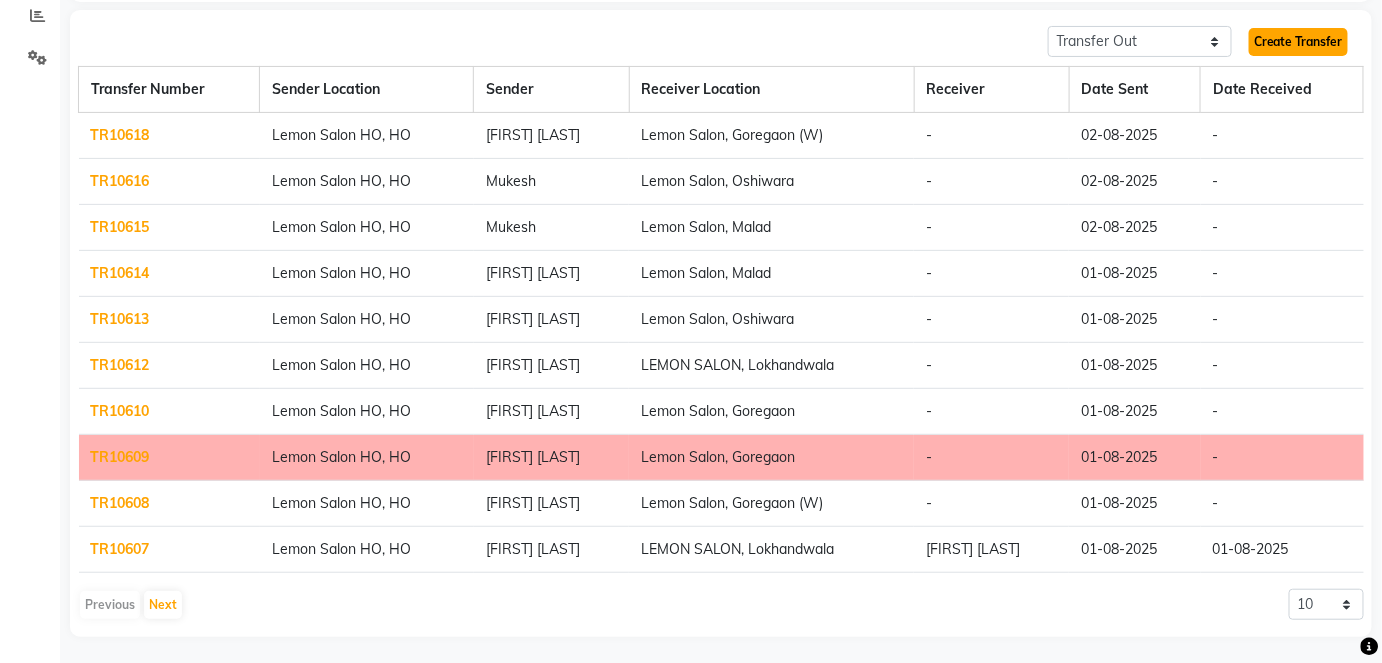 click on "Create Transfer" 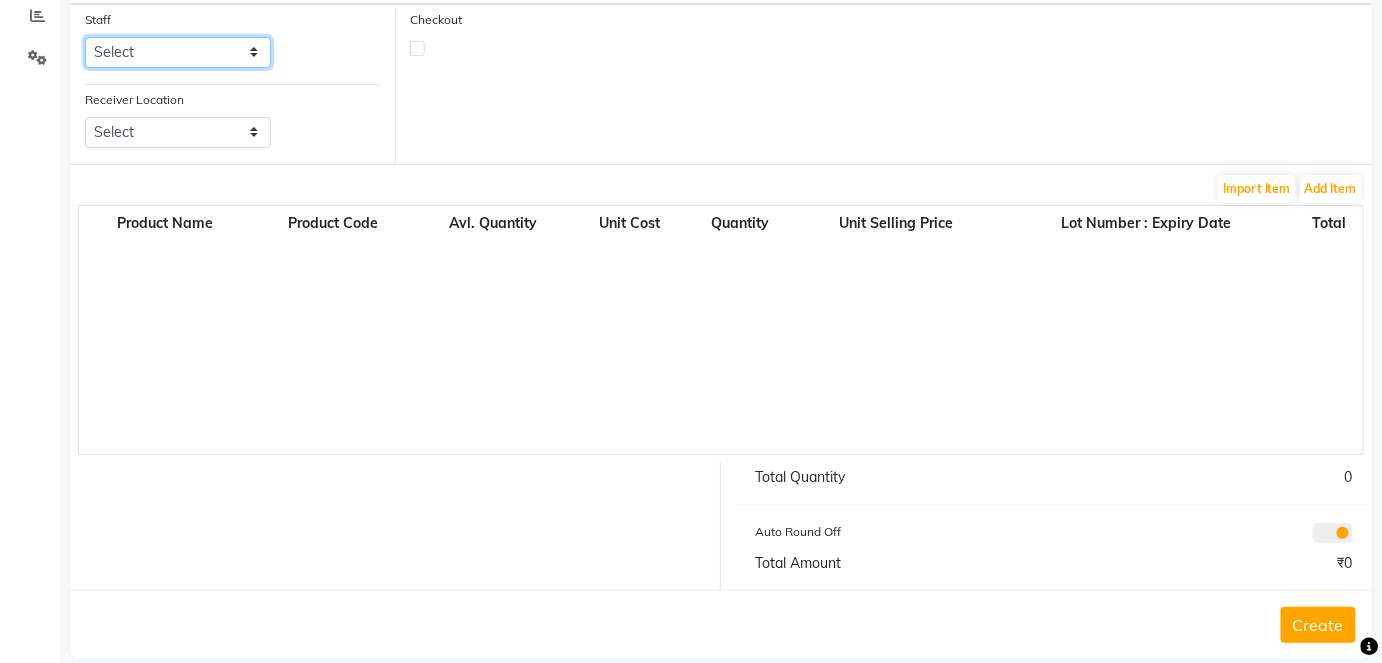 click on "Select [FIRST] [PERSON] [PERSON] [PERSON] [PERSON] [PERSON] [PERSON] [PERSON] [PERSON] [PERSON]" at bounding box center [178, 52] 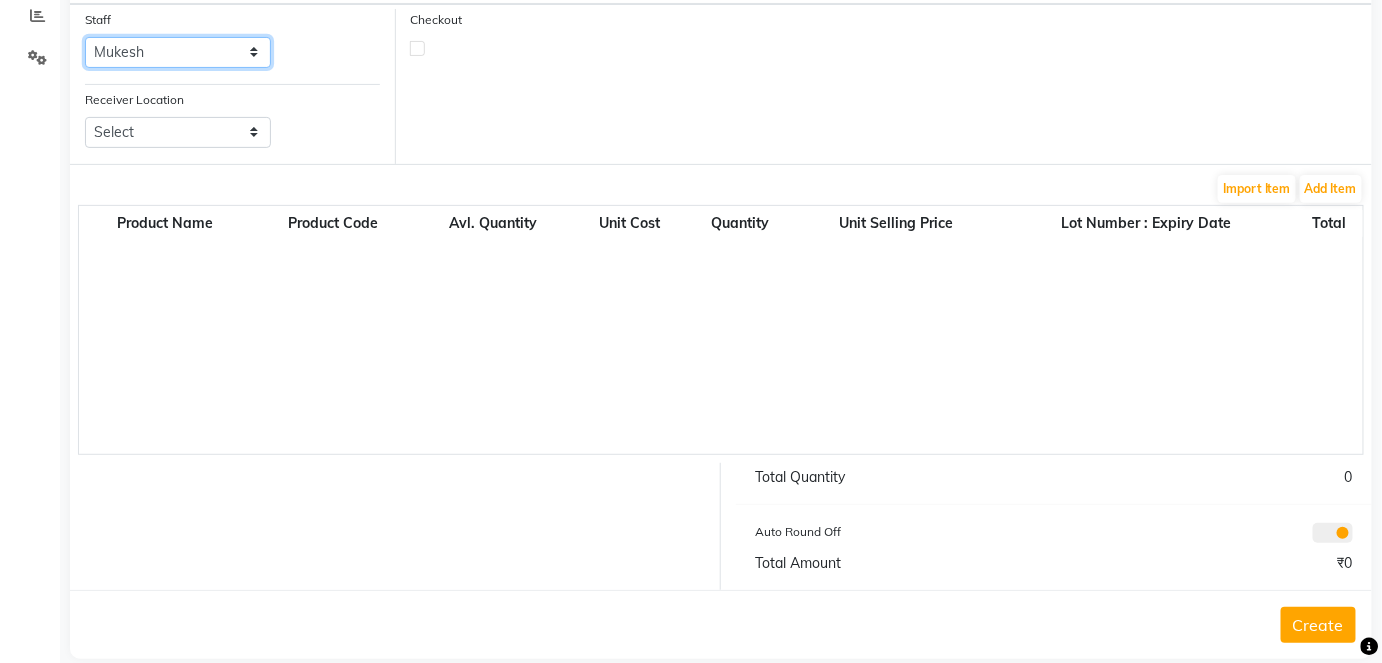 click on "Select [FIRST] [PERSON] [PERSON] [PERSON] [PERSON] [PERSON] [PERSON] [PERSON] [PERSON] [PERSON]" at bounding box center (178, 52) 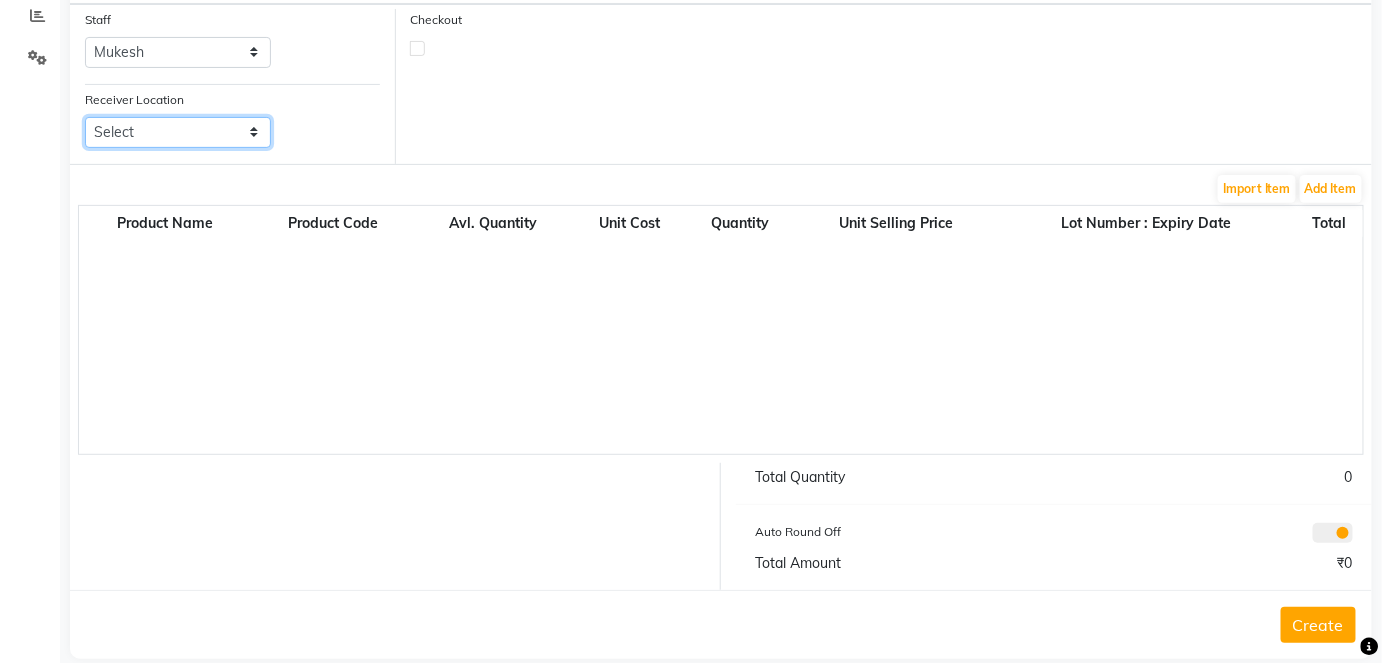 click on "Select [PERSON] [PERSON] [PERSON] [PERSON] [PERSON] [PERSON] [PERSON] [PERSON] [PERSON] [PERSON] [PERSON] (W)" at bounding box center [178, 132] 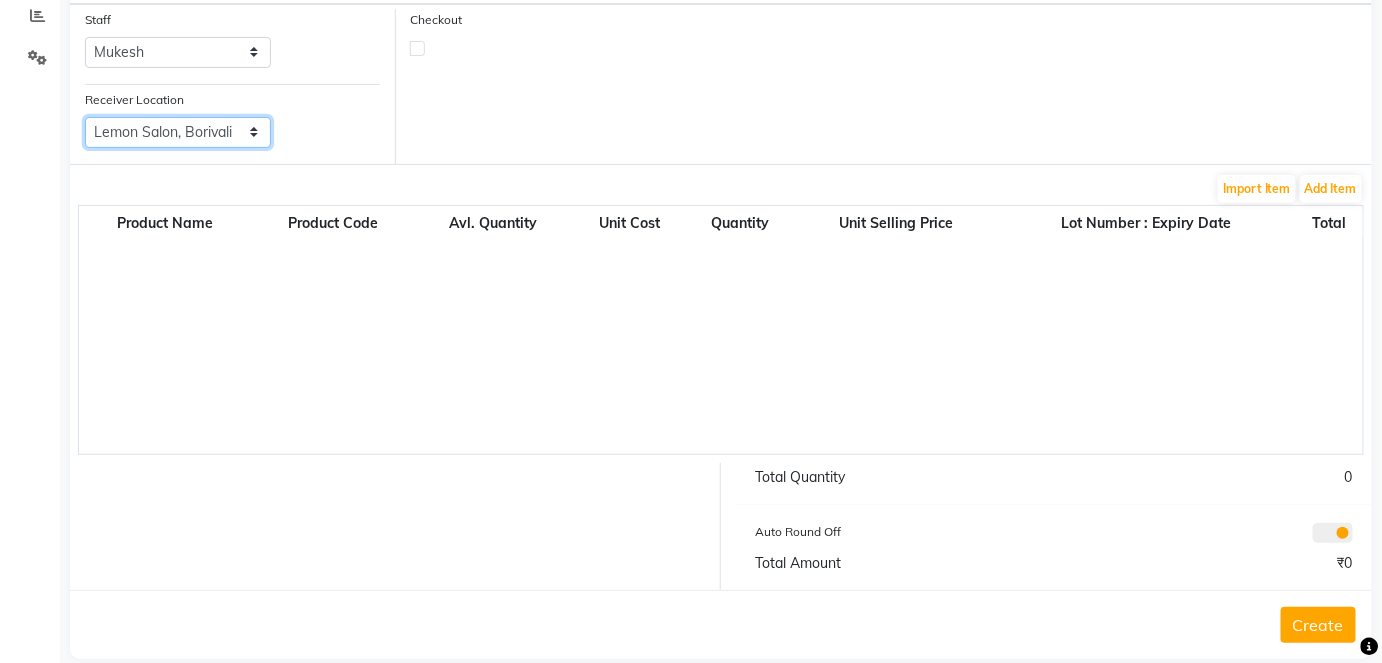 click on "Select [PERSON] [PERSON] [PERSON] [PERSON] [PERSON] [PERSON] [PERSON] [PERSON] [PERSON] [PERSON] [PERSON] (W)" at bounding box center (178, 132) 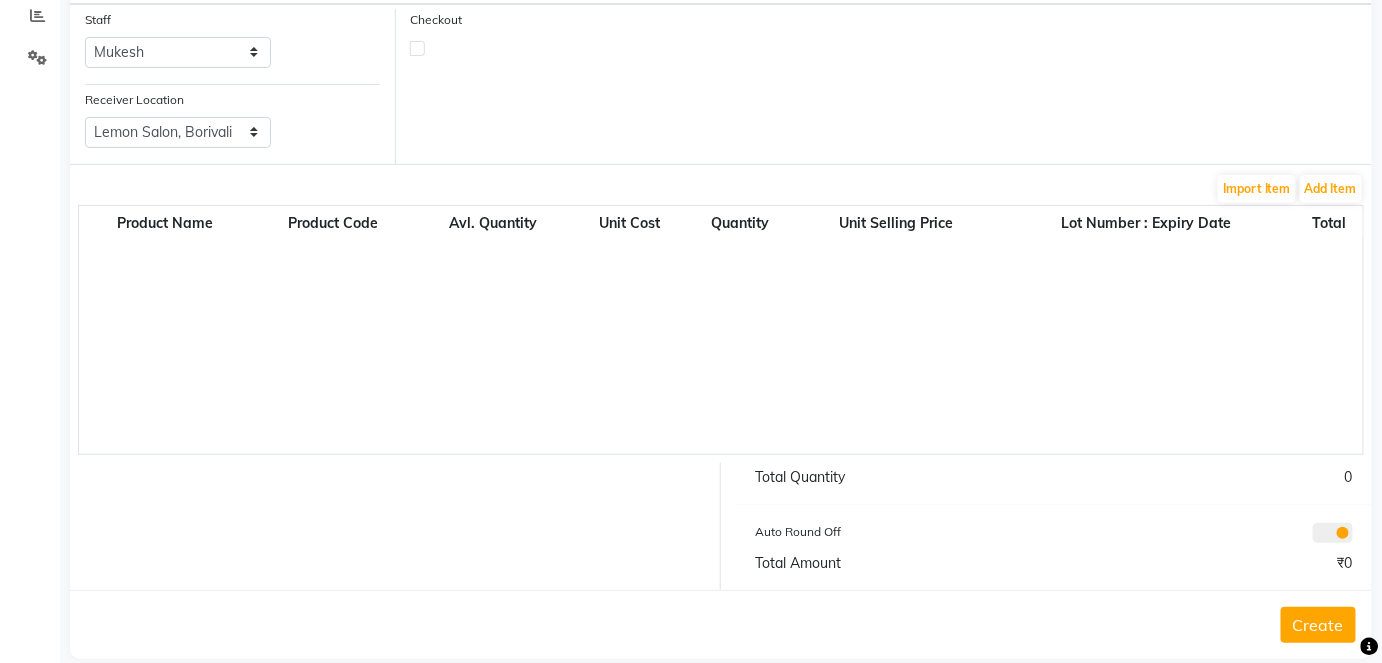 click 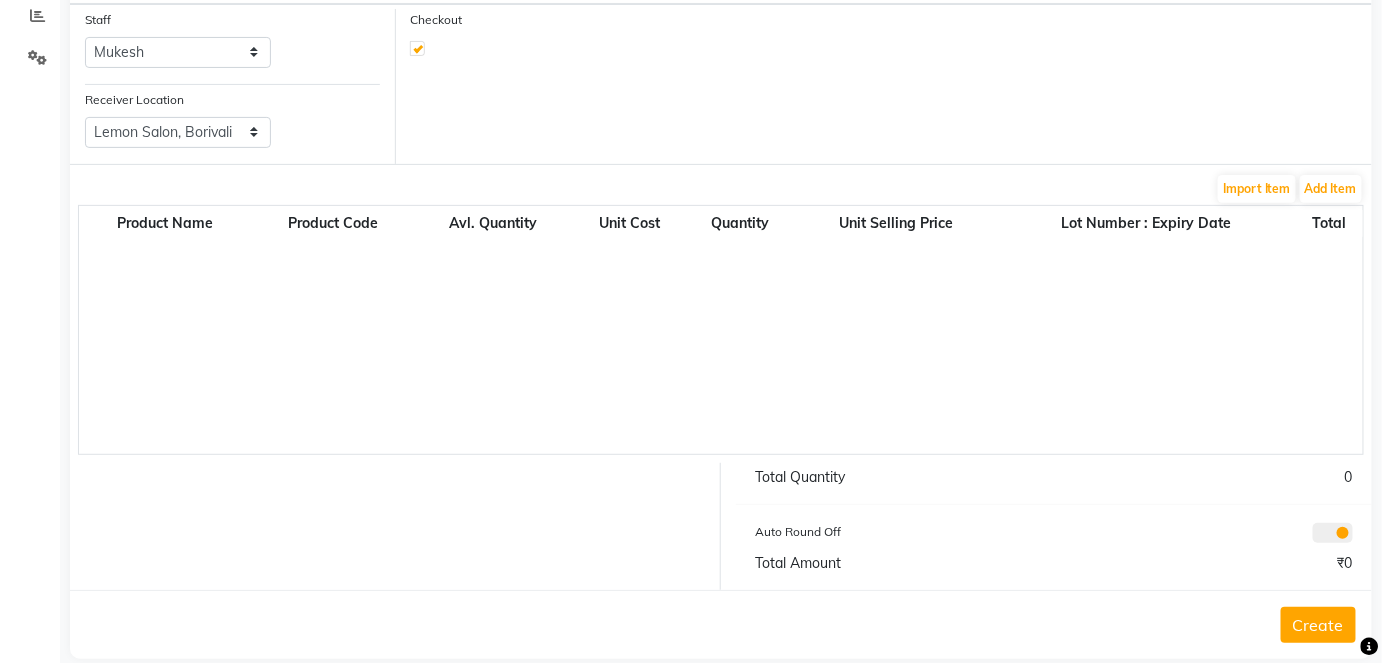 select on "true" 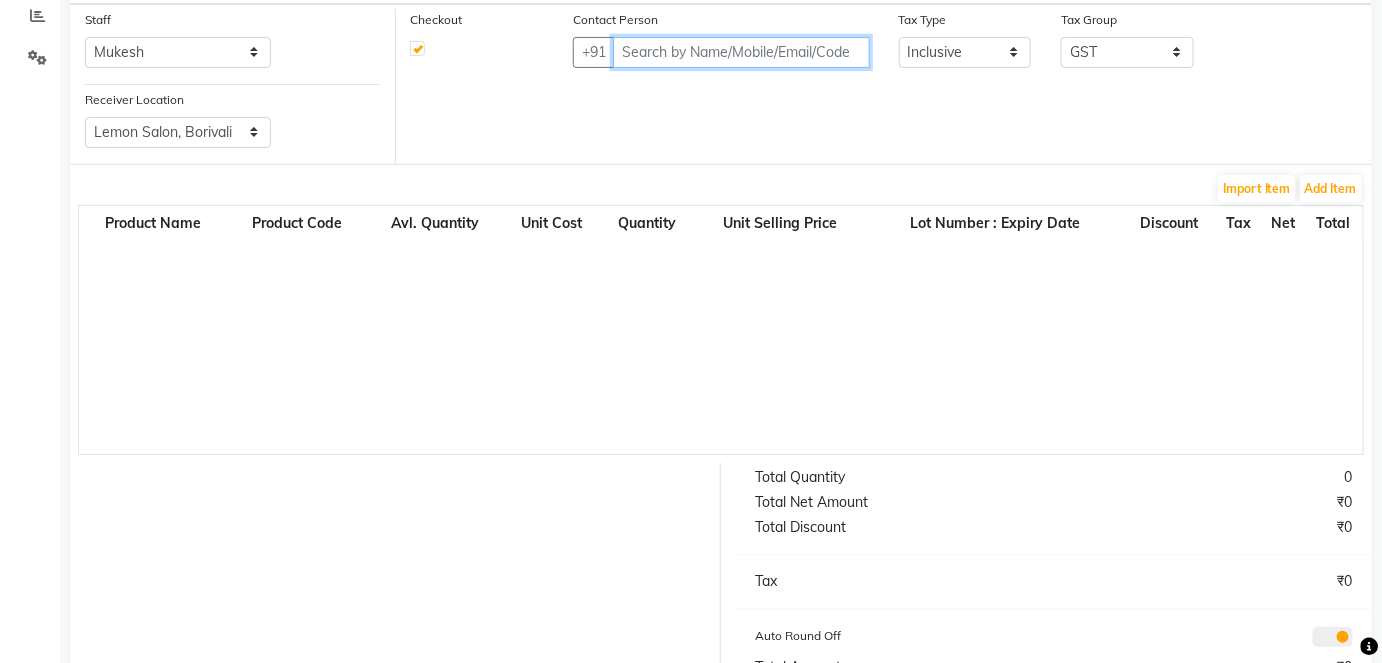 click at bounding box center [741, 52] 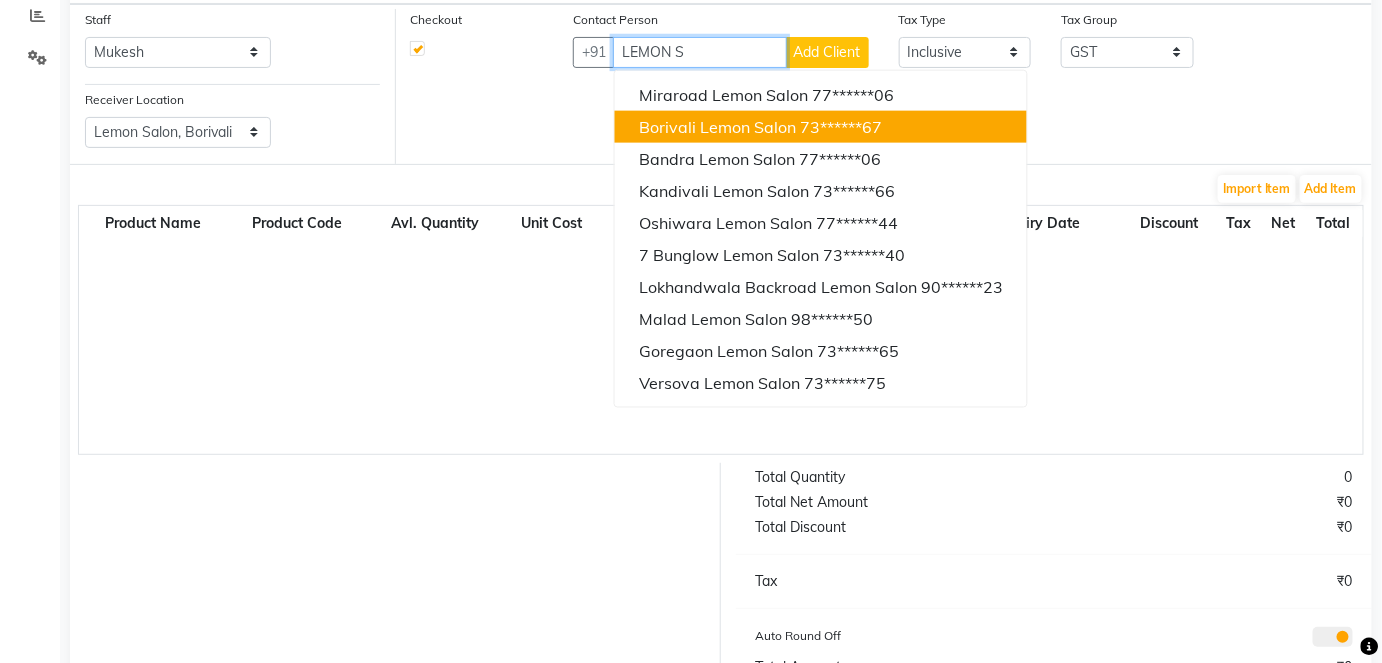 click on "Borivali Lemon Salon" at bounding box center (717, 127) 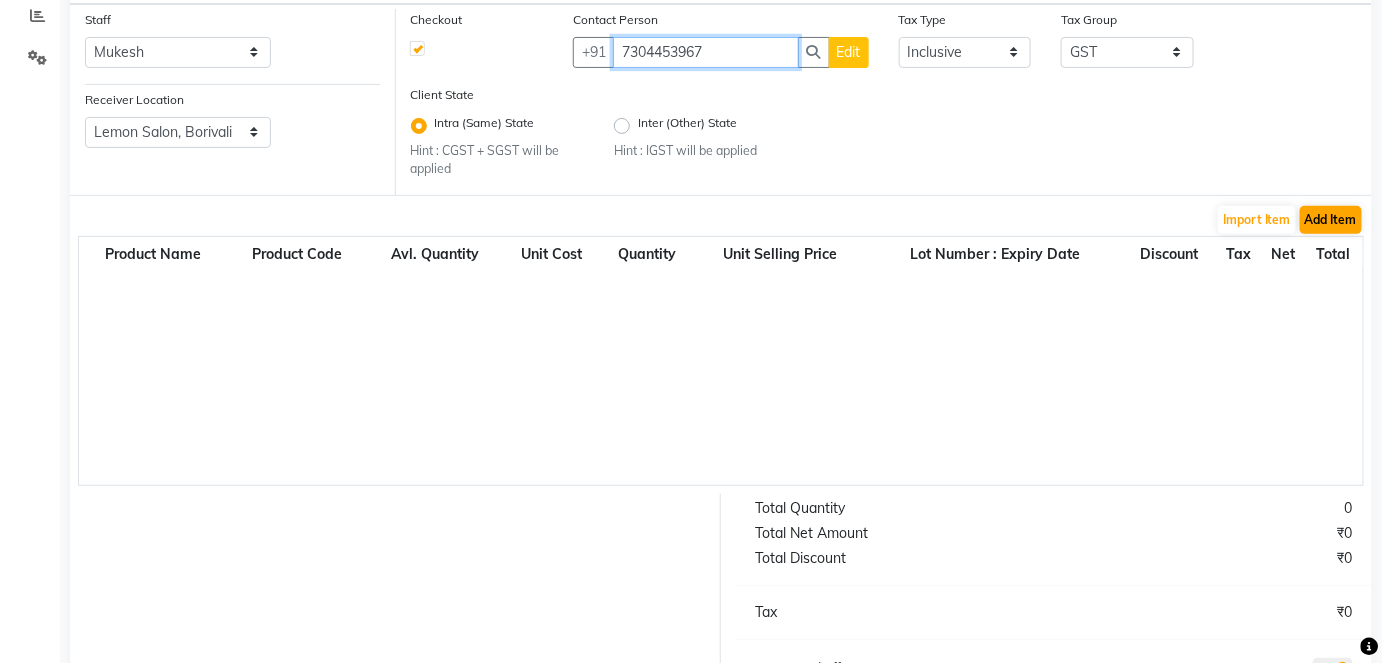 type on "7304453967" 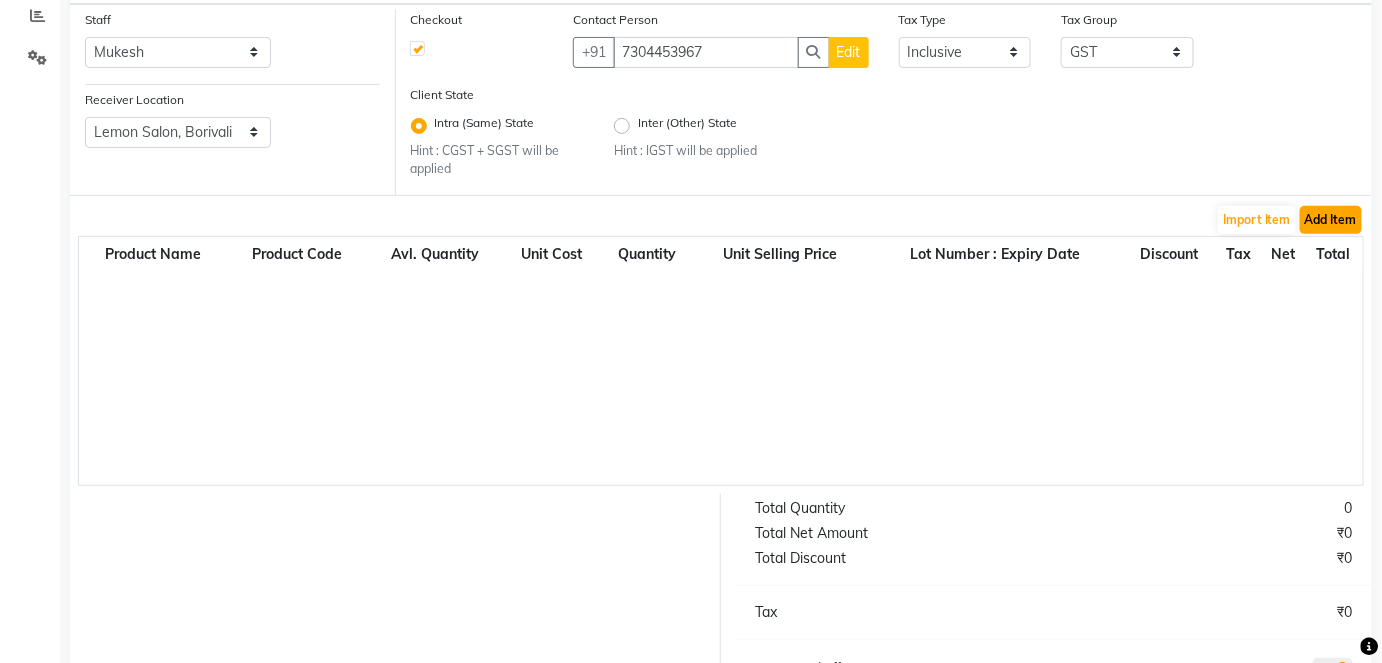 click on "Add Item" 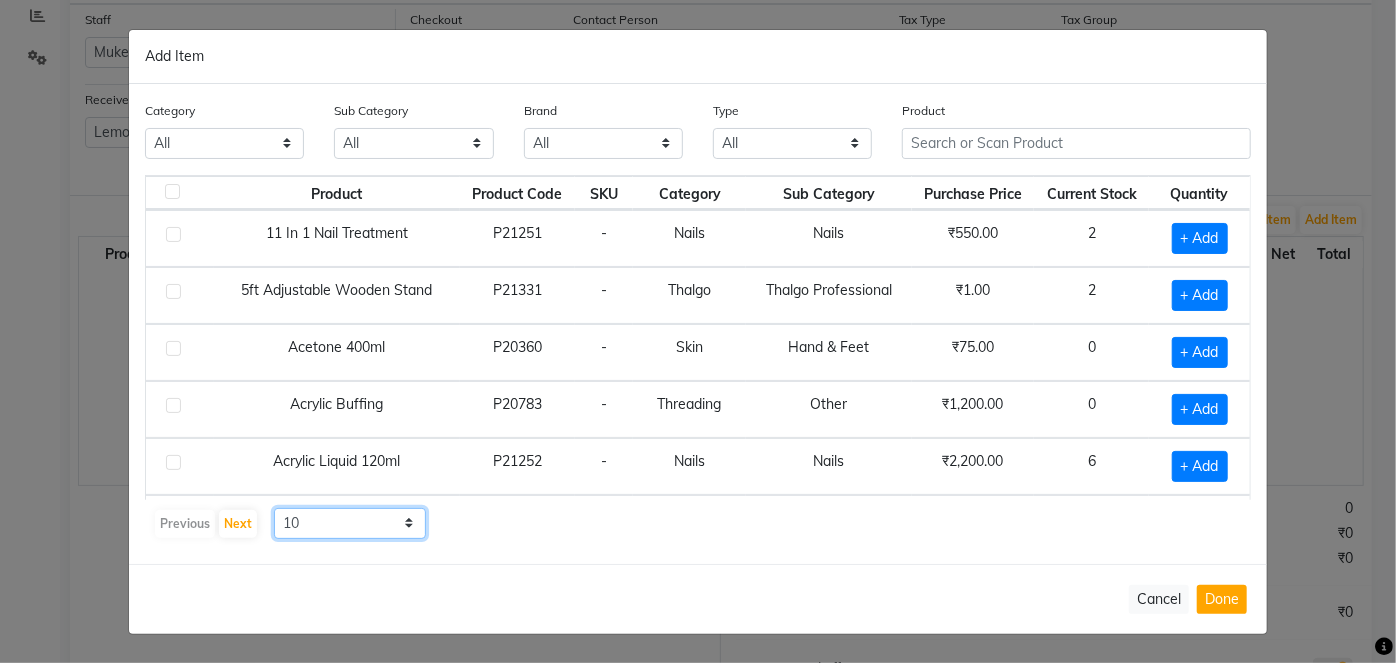 click on "10 50 100" 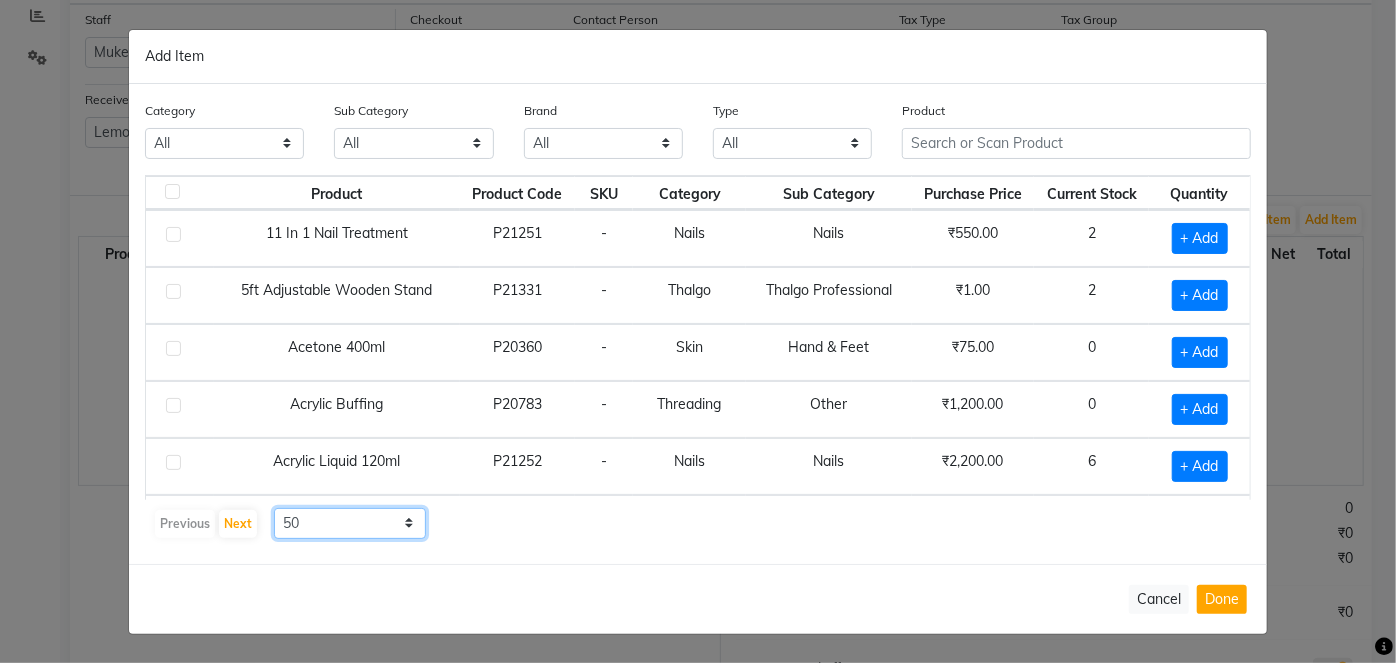 click on "10 50 100" 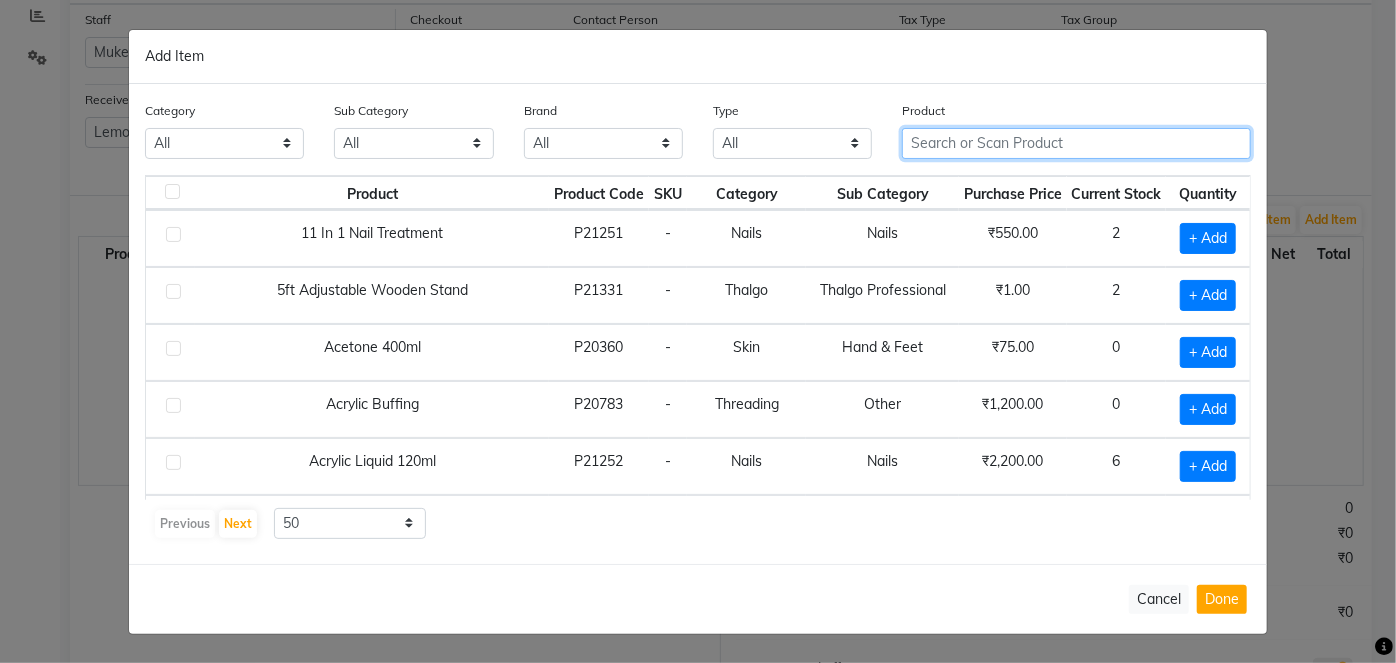 click 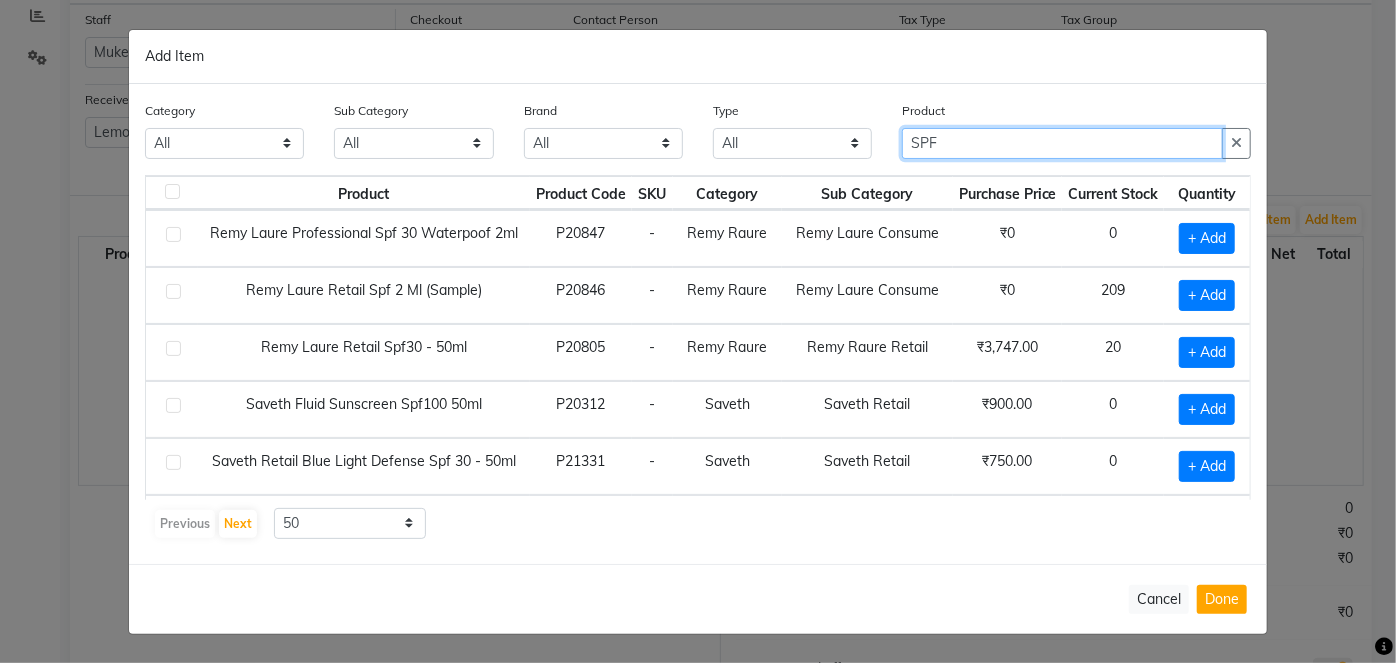 type on "SPF" 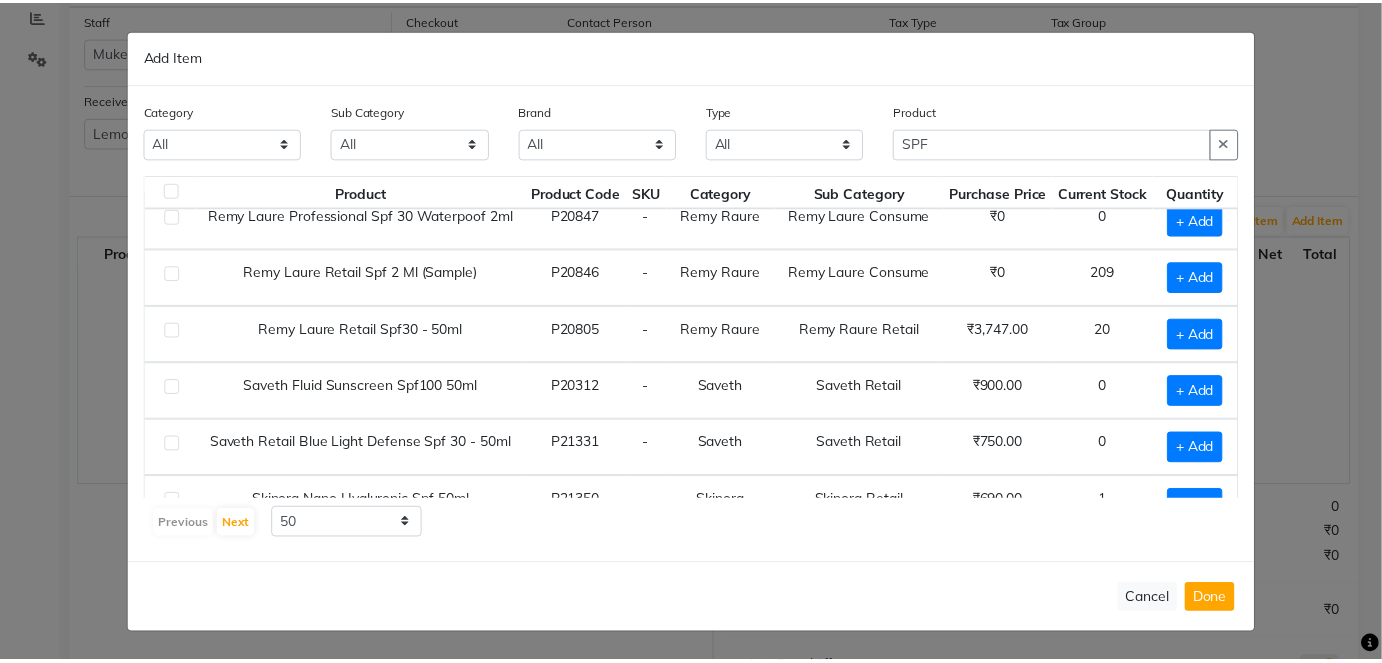 scroll, scrollTop: 36, scrollLeft: 0, axis: vertical 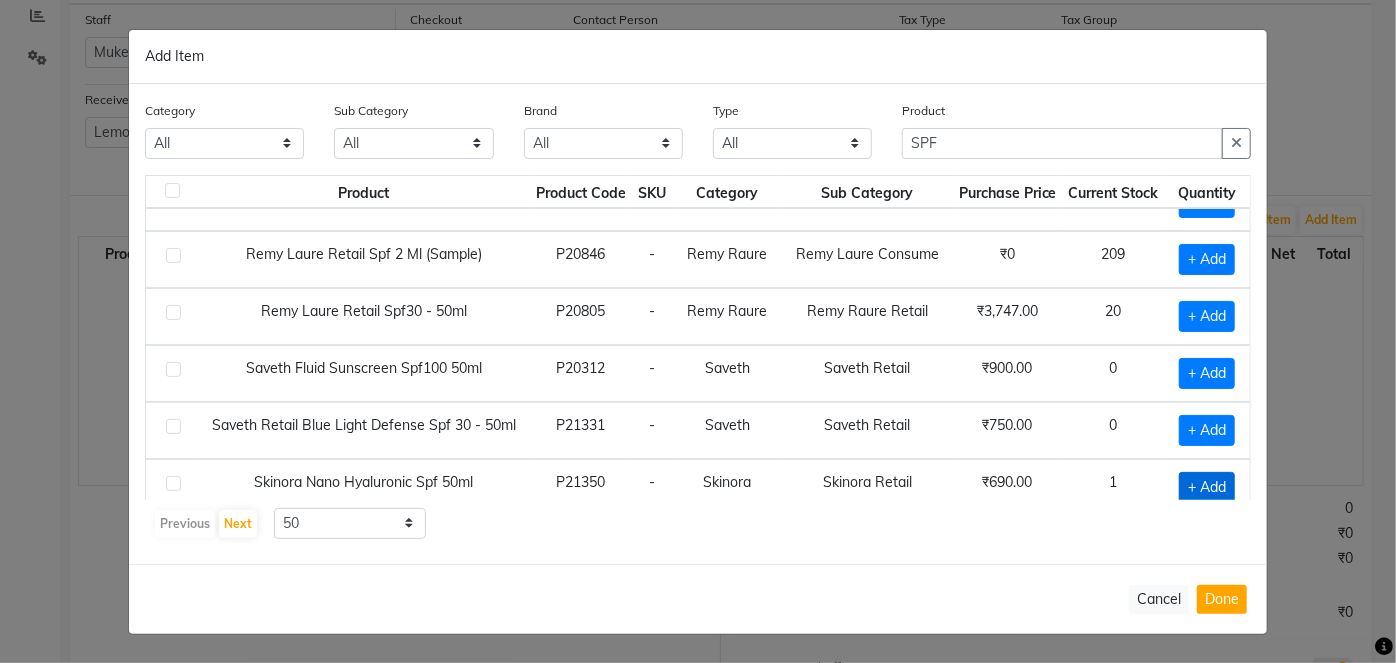 click on "+ Add" 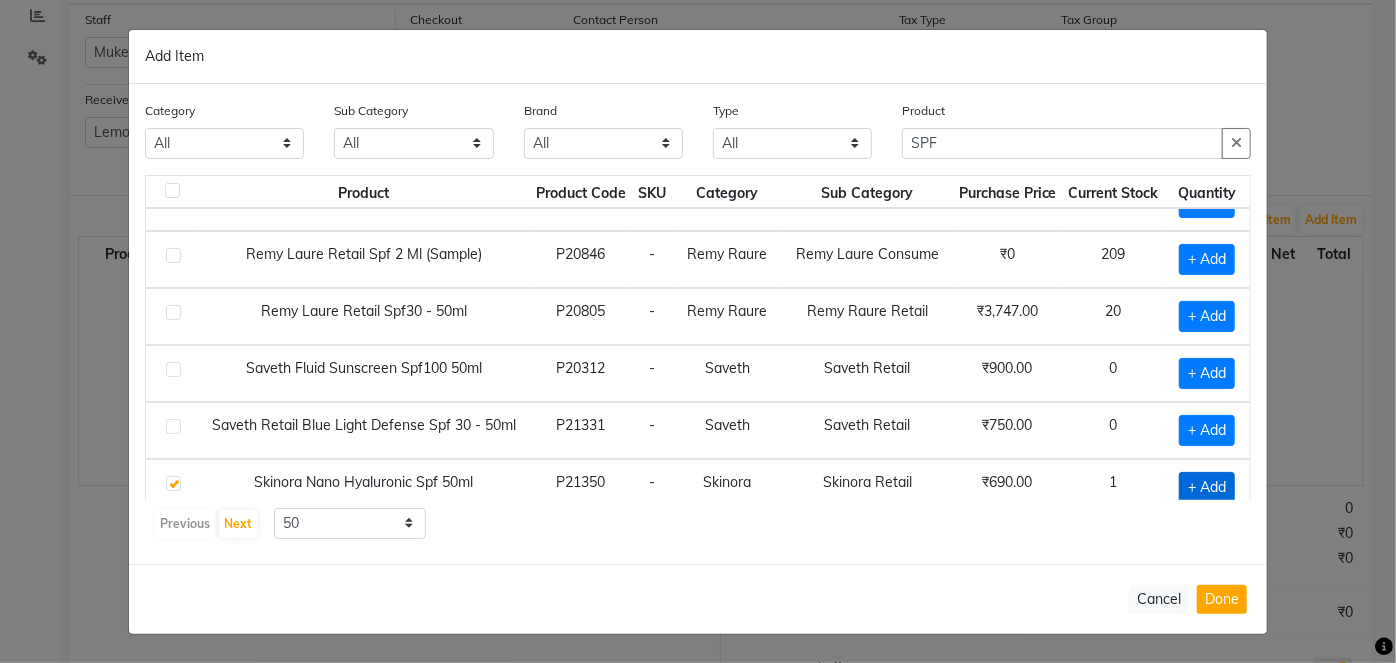 checkbox on "true" 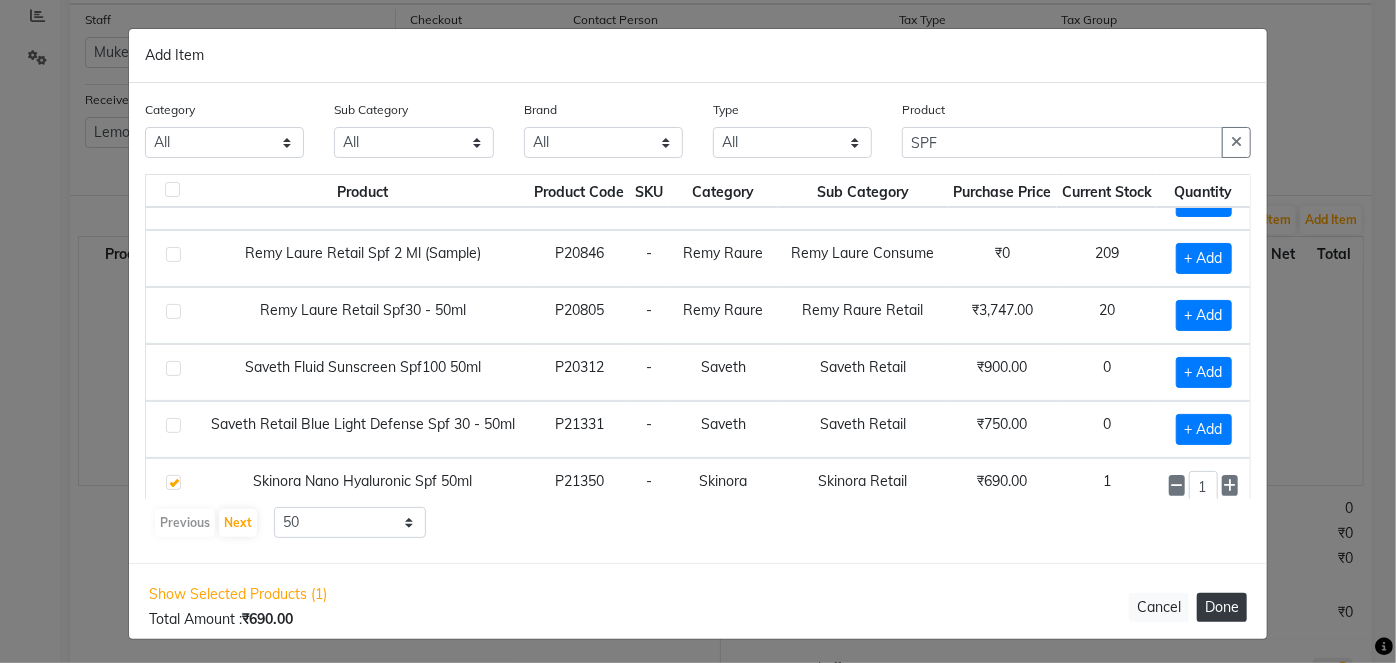 click on "Done" 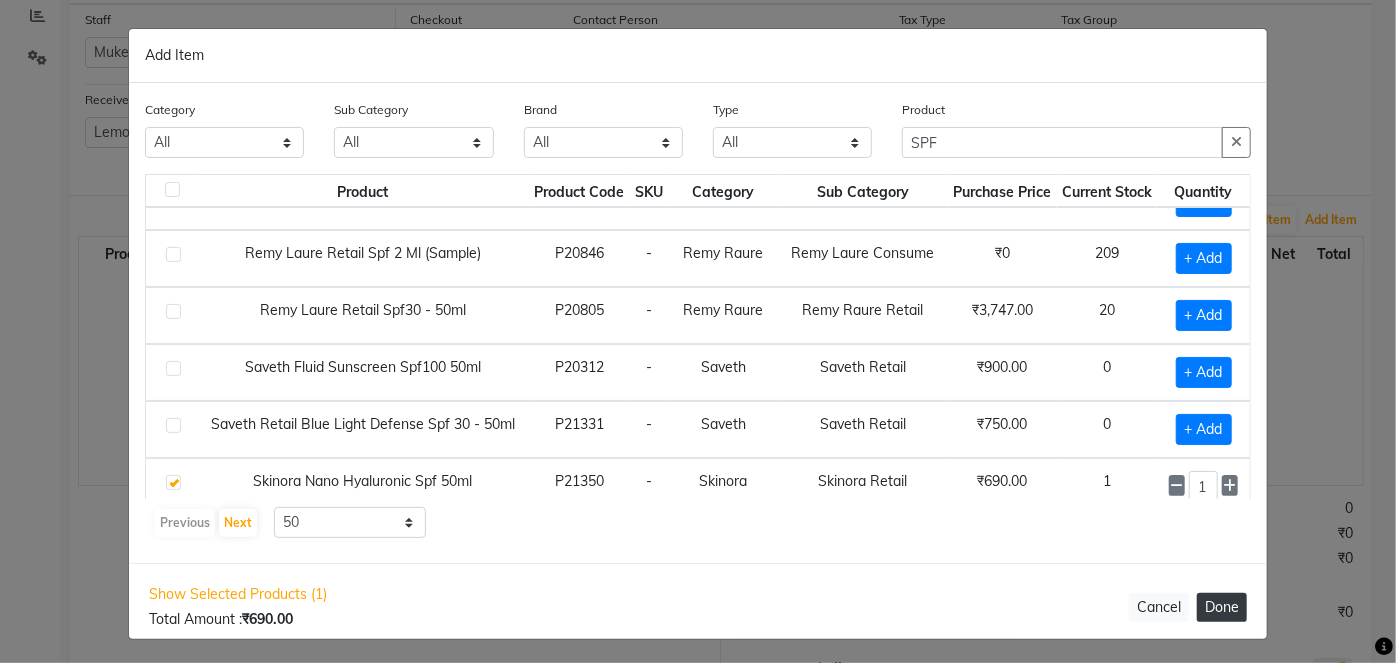 type 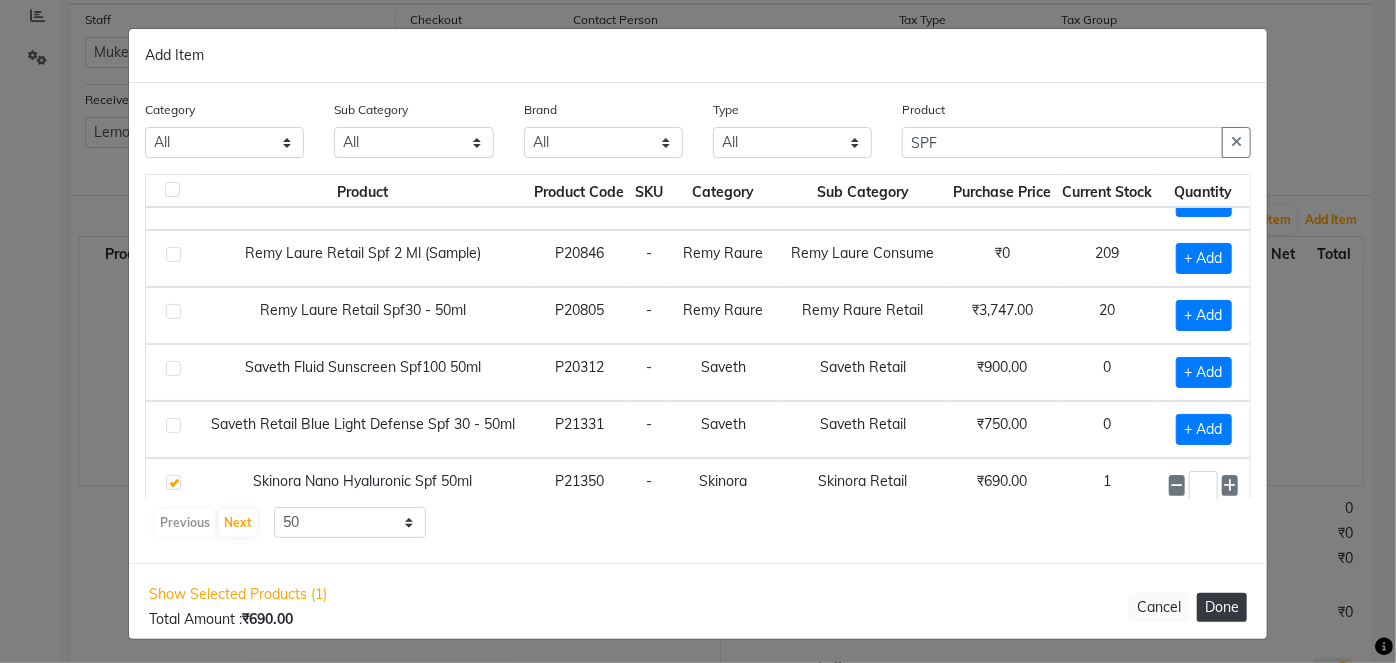 select on "2069" 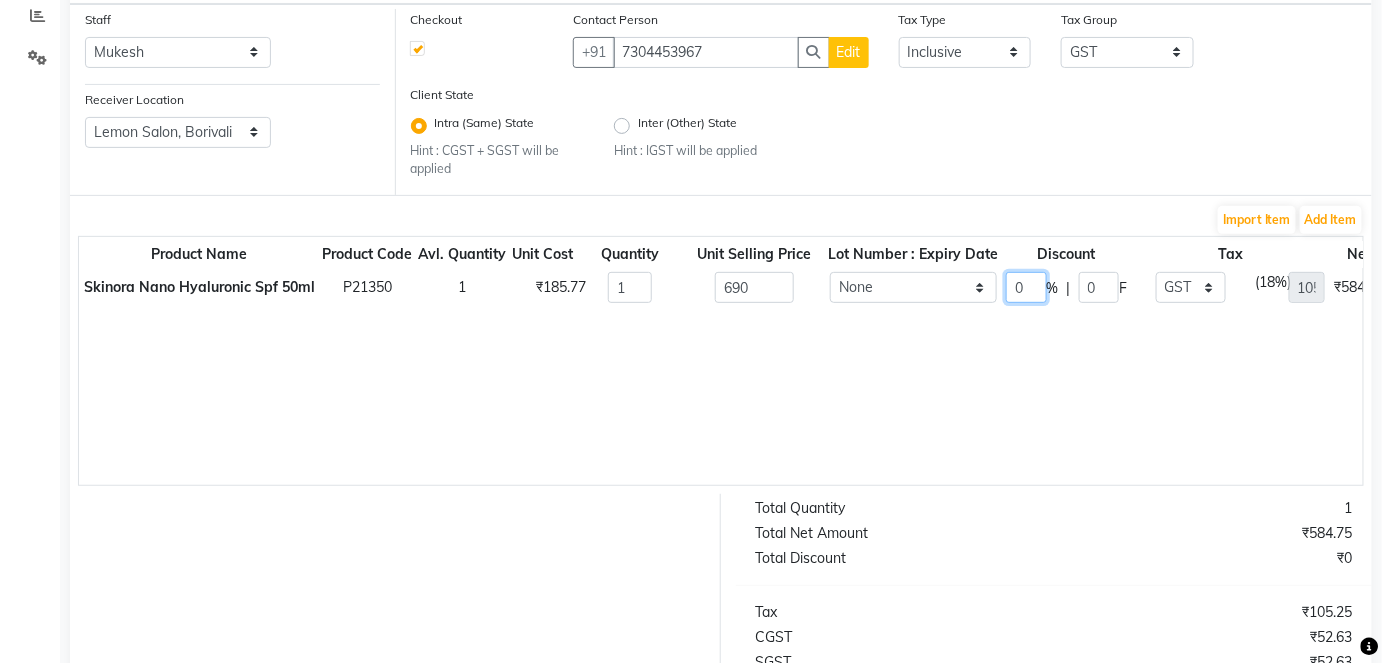 click on "0" 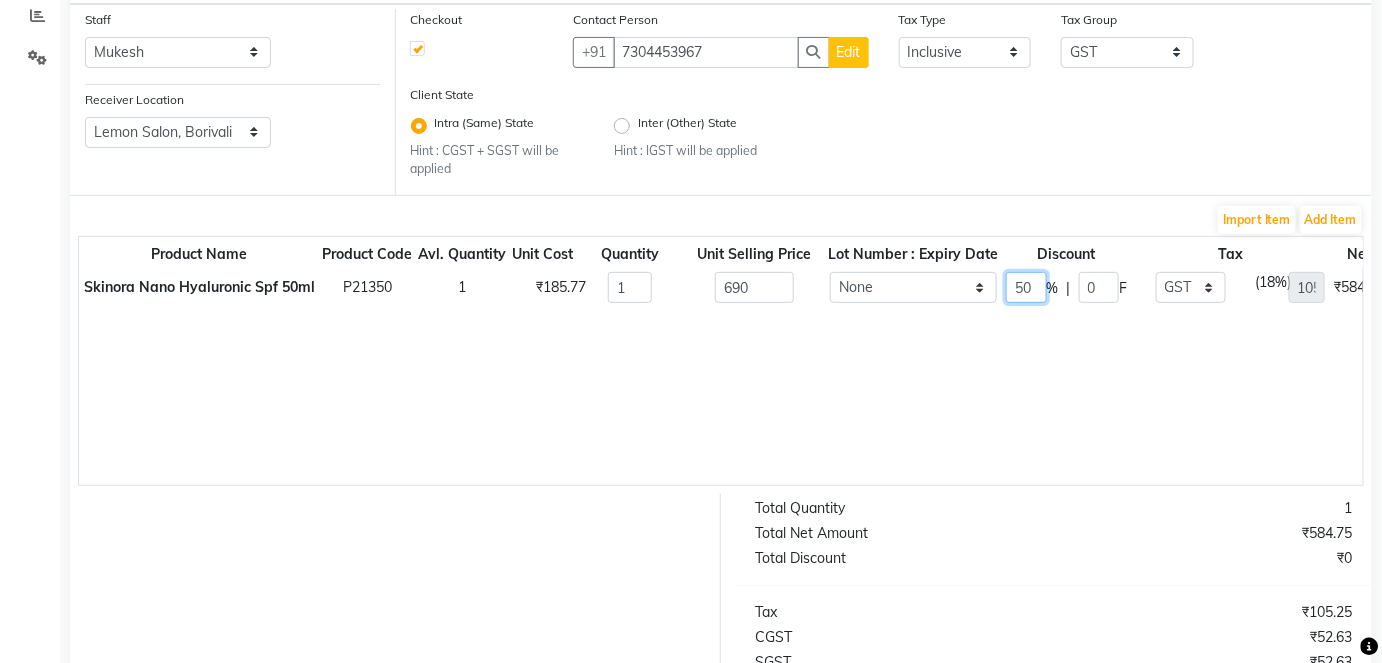 type on "50" 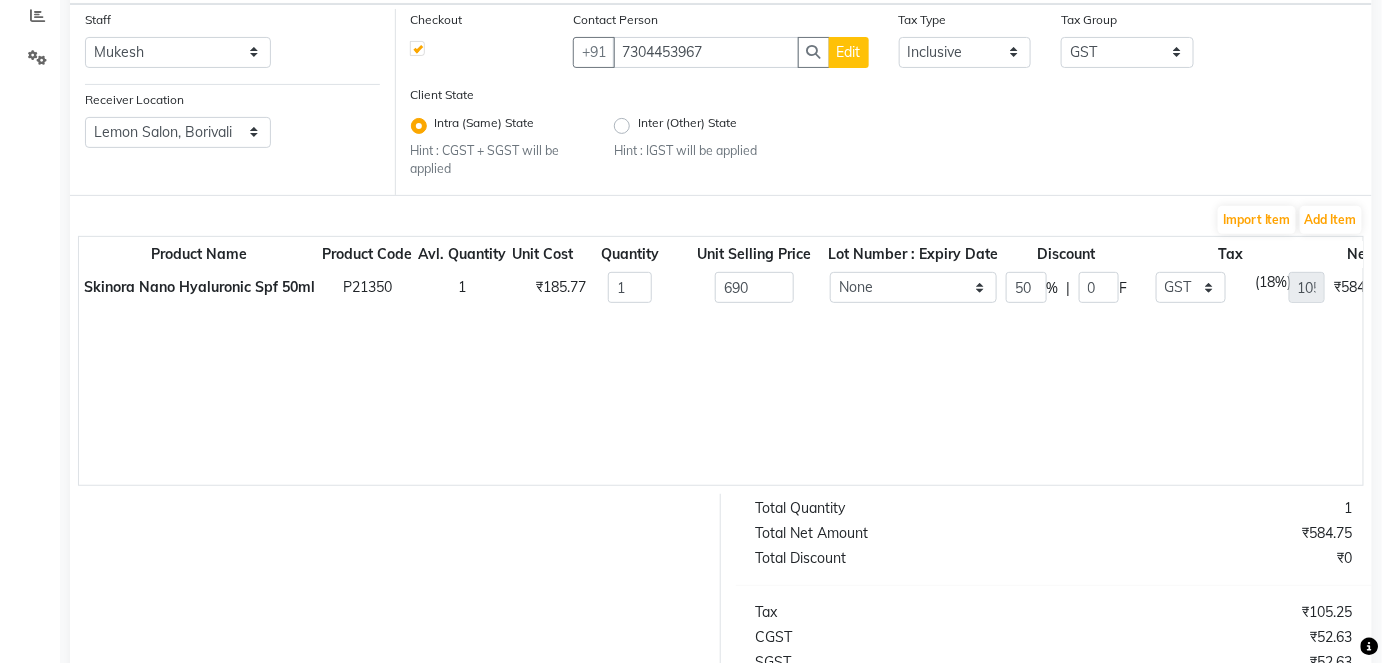 type on "345" 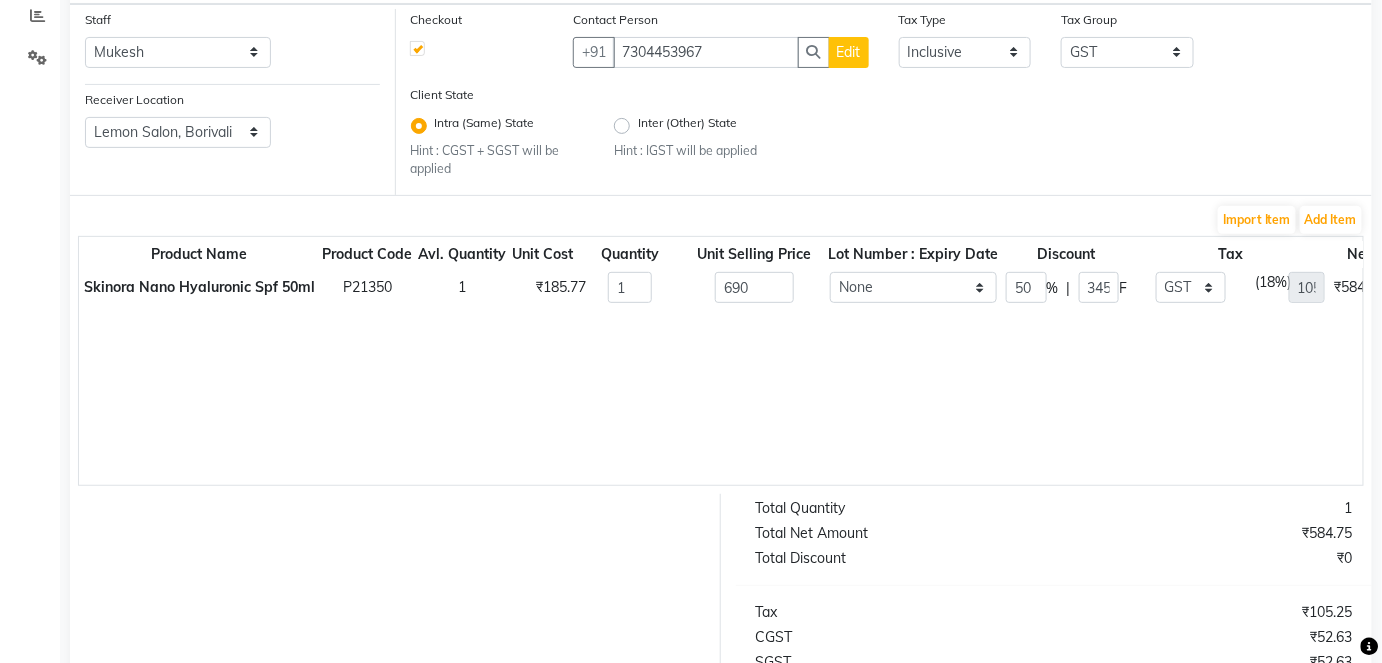 type on "52.63" 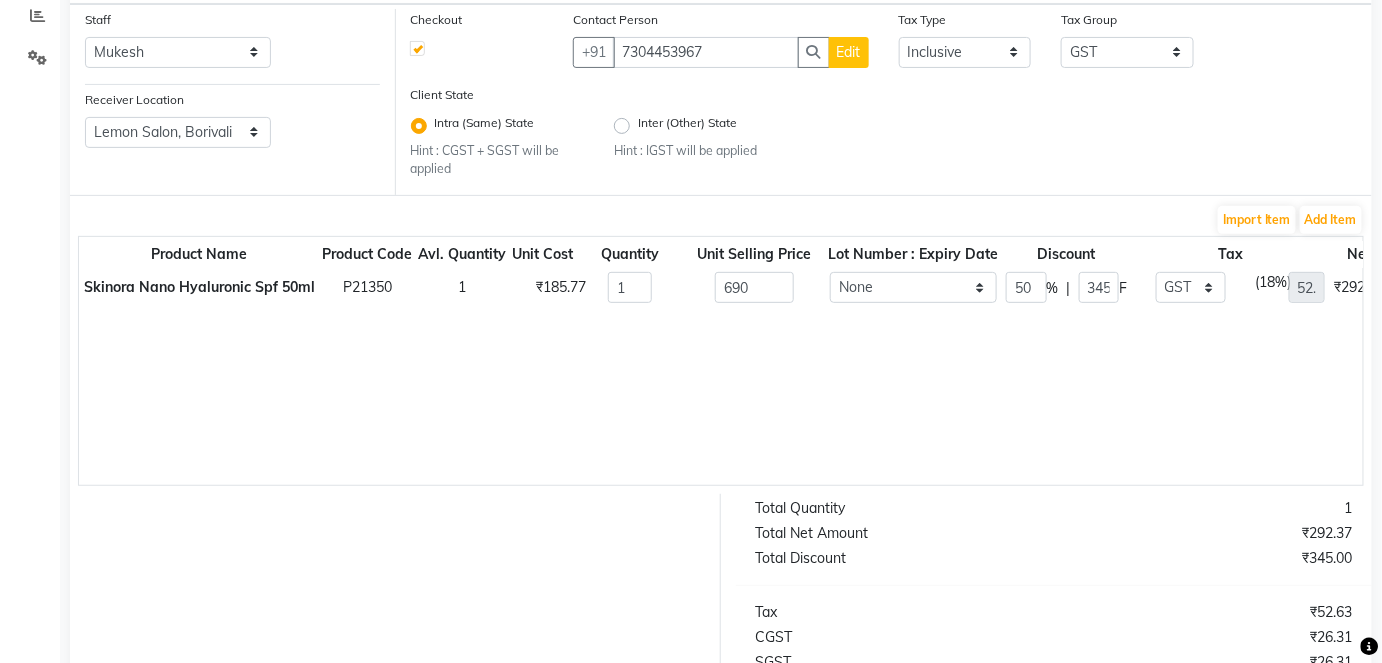 click on "Product Name Product Code Avl. Quantity Unit Cost Quantity Unit Selling Price Lot Number : Expiry Date Discount Tax Net Total  Skinora Nano Hyaluronic Spf 50ml   P21350   1   ₹185.77  1 690 None 50 % | 345 F None GST (12%) (Any) IGST GST  (18%)  52.63  ₹292.37  345" 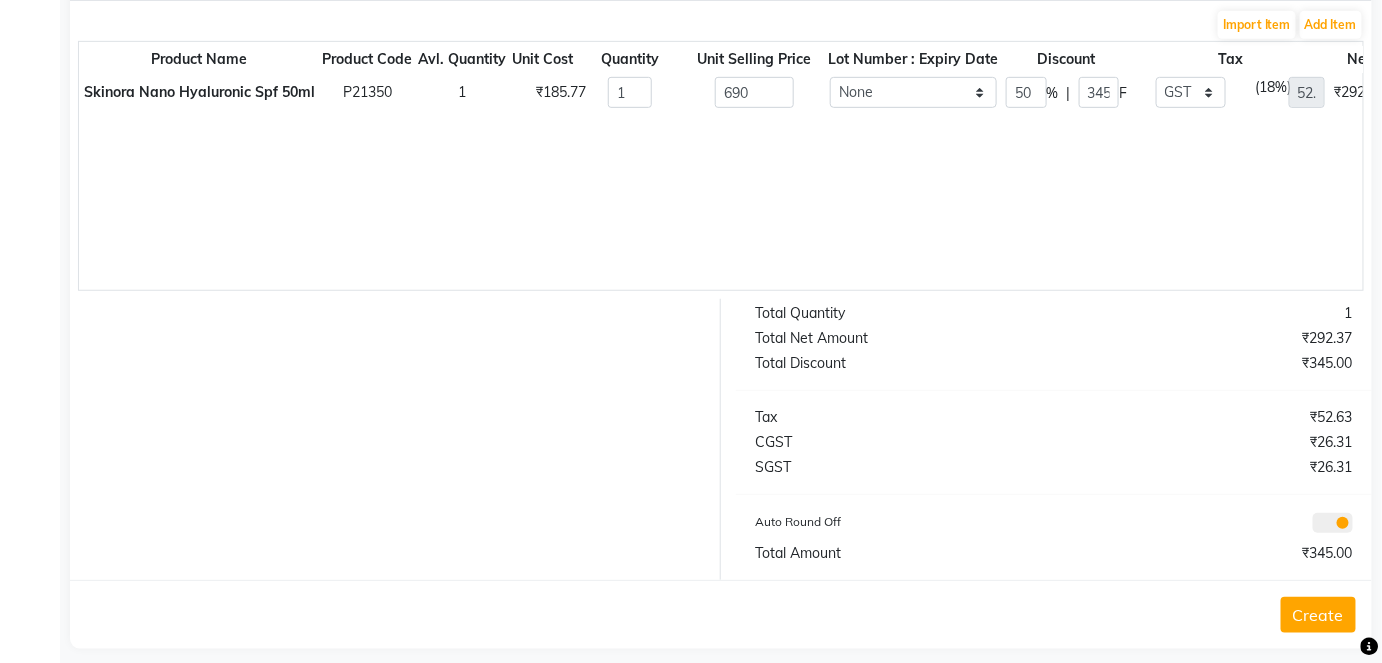 scroll, scrollTop: 343, scrollLeft: 0, axis: vertical 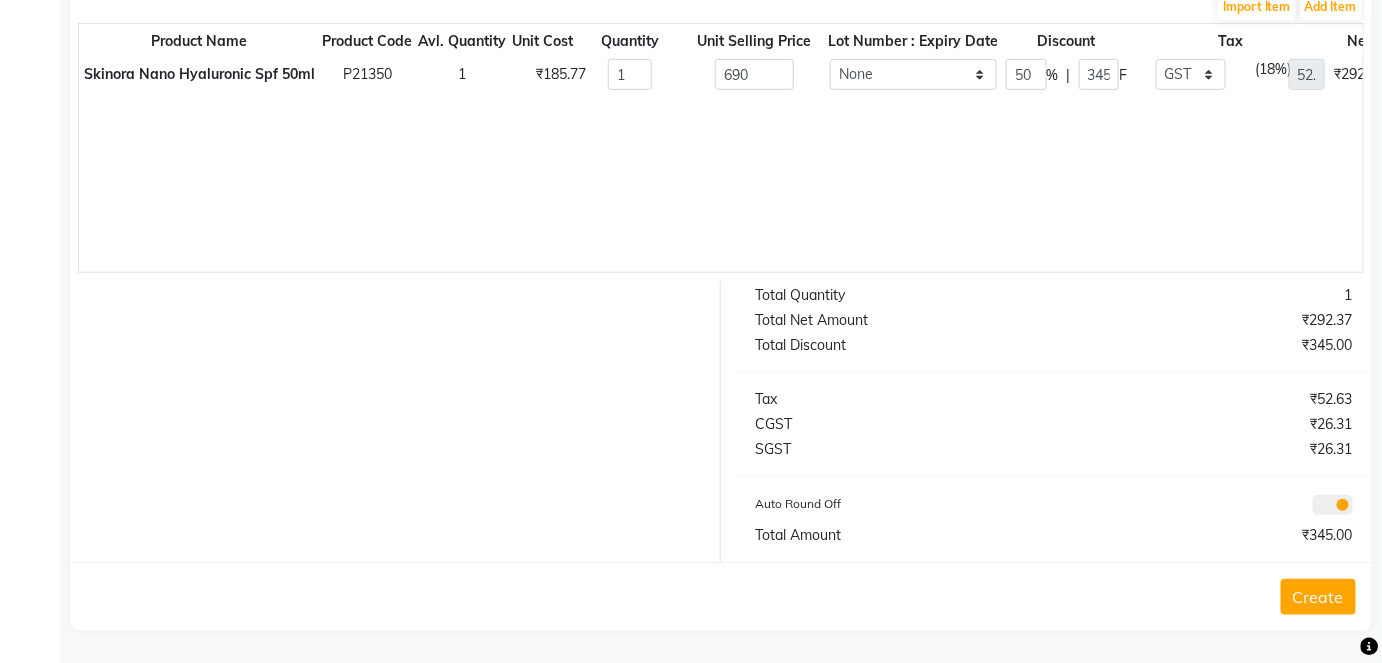 click on "Create" 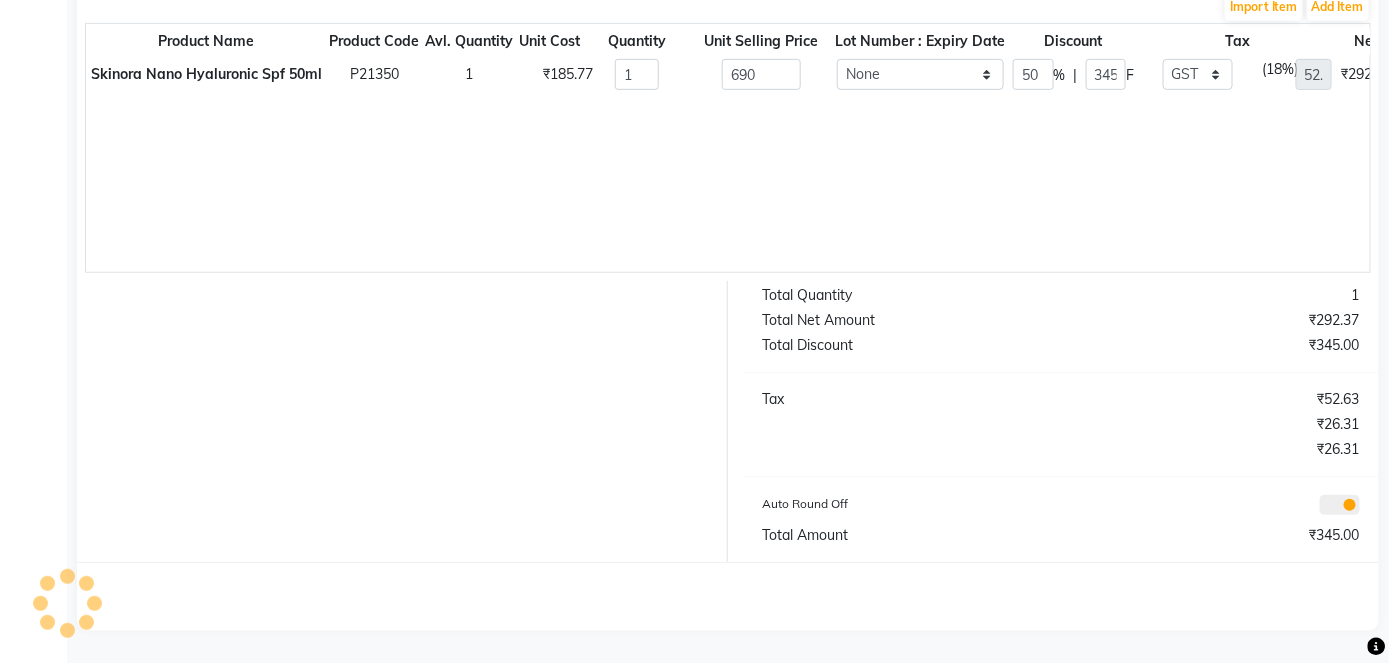 scroll, scrollTop: 0, scrollLeft: 0, axis: both 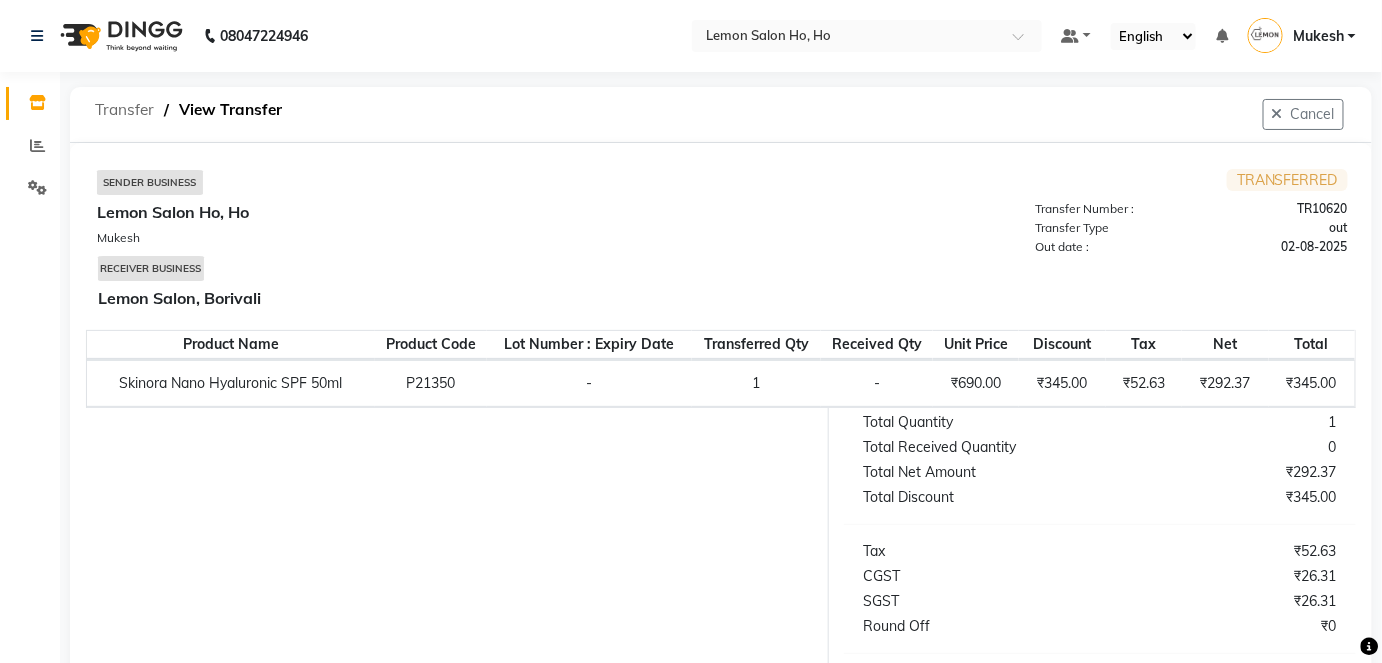 click on "Transfer" 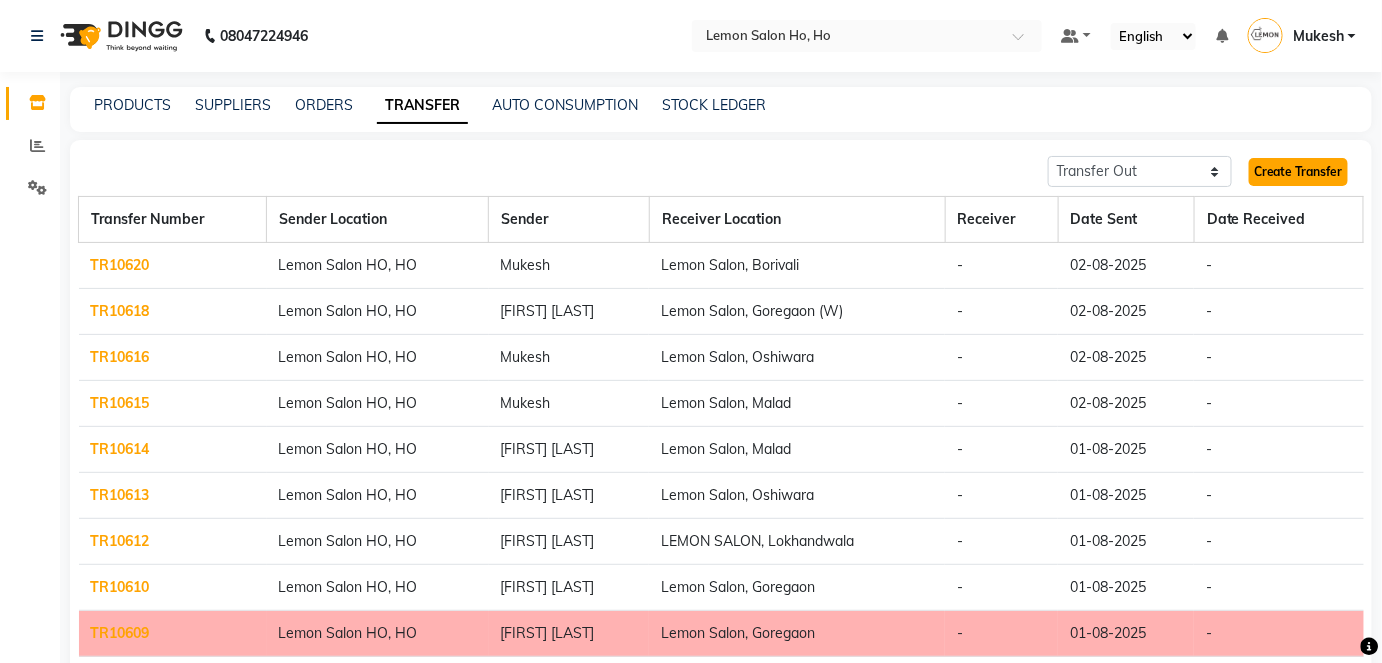click on "Create Transfer" 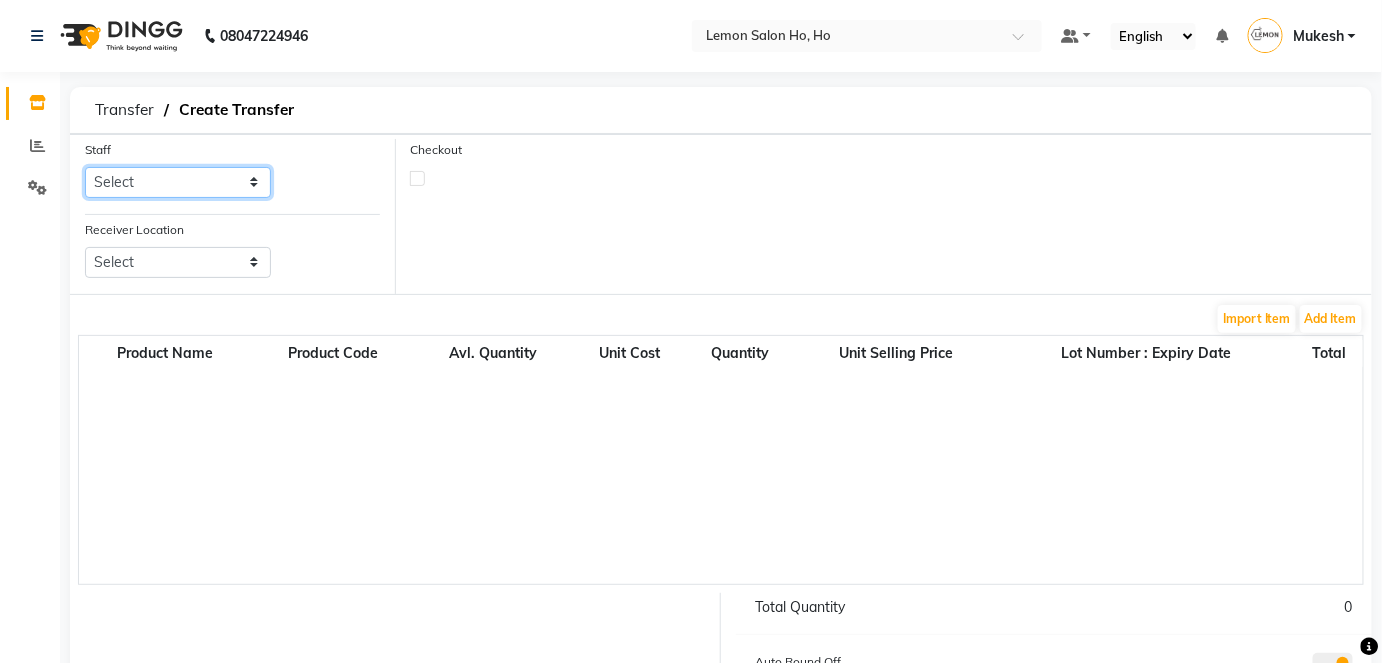 click on "Select [FIRST] [PERSON] [PERSON] [PERSON] [PERSON] [PERSON] [PERSON] [PERSON] [PERSON] [PERSON]" at bounding box center [178, 182] 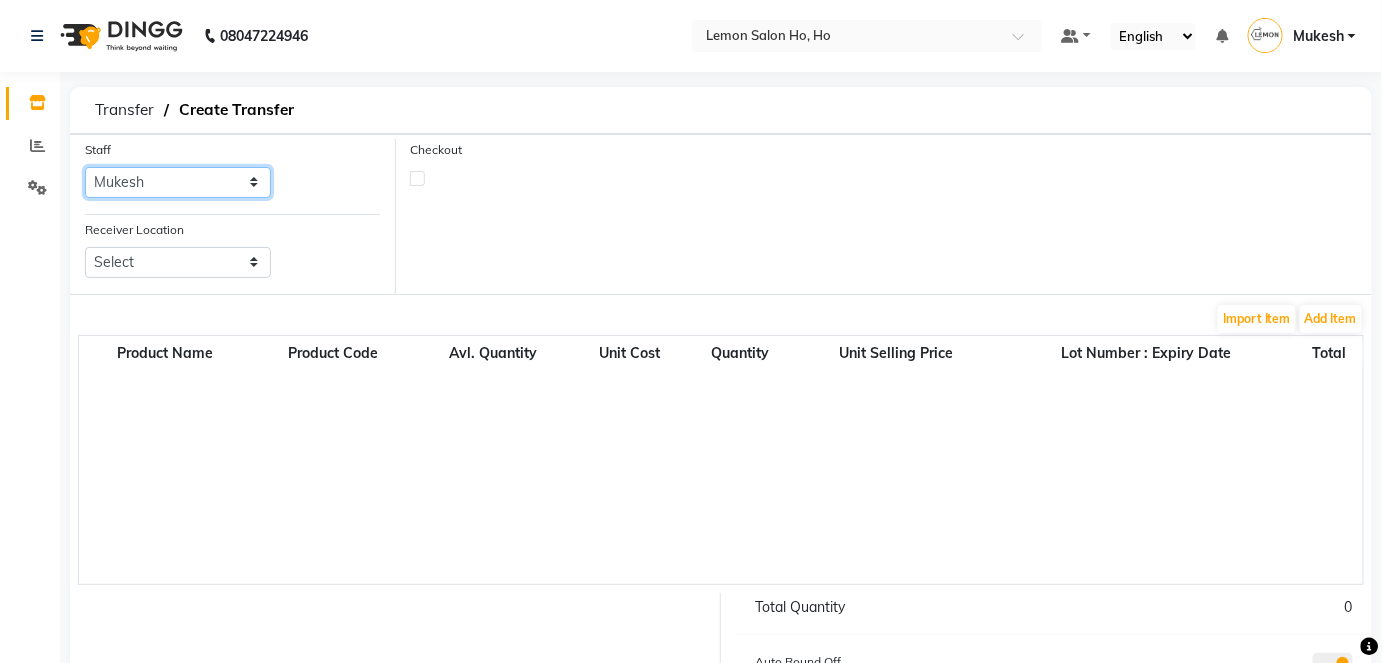 click on "Select [FIRST] [PERSON] [PERSON] [PERSON] [PERSON] [PERSON] [PERSON] [PERSON] [PERSON] [PERSON]" at bounding box center [178, 182] 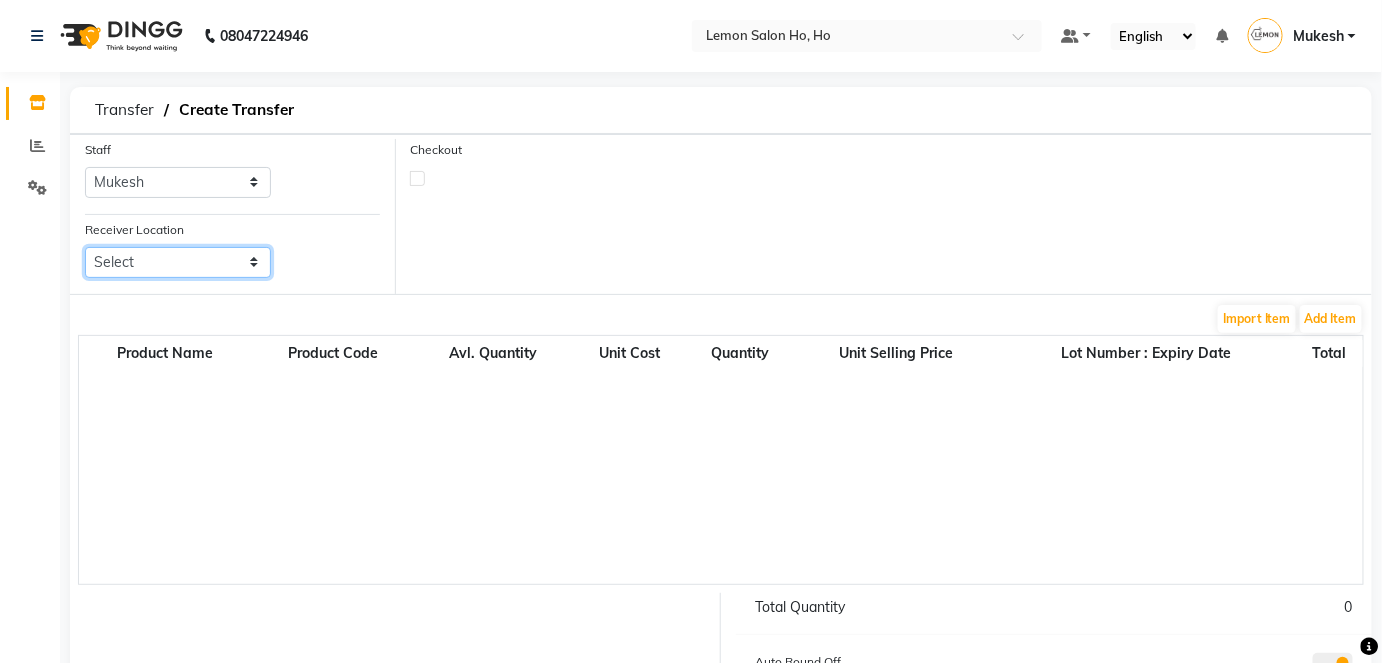click on "Select [PERSON] [PERSON] [PERSON] [PERSON] [PERSON] [PERSON] [PERSON] [PERSON] [PERSON] [PERSON] [PERSON] (W)" at bounding box center (178, 262) 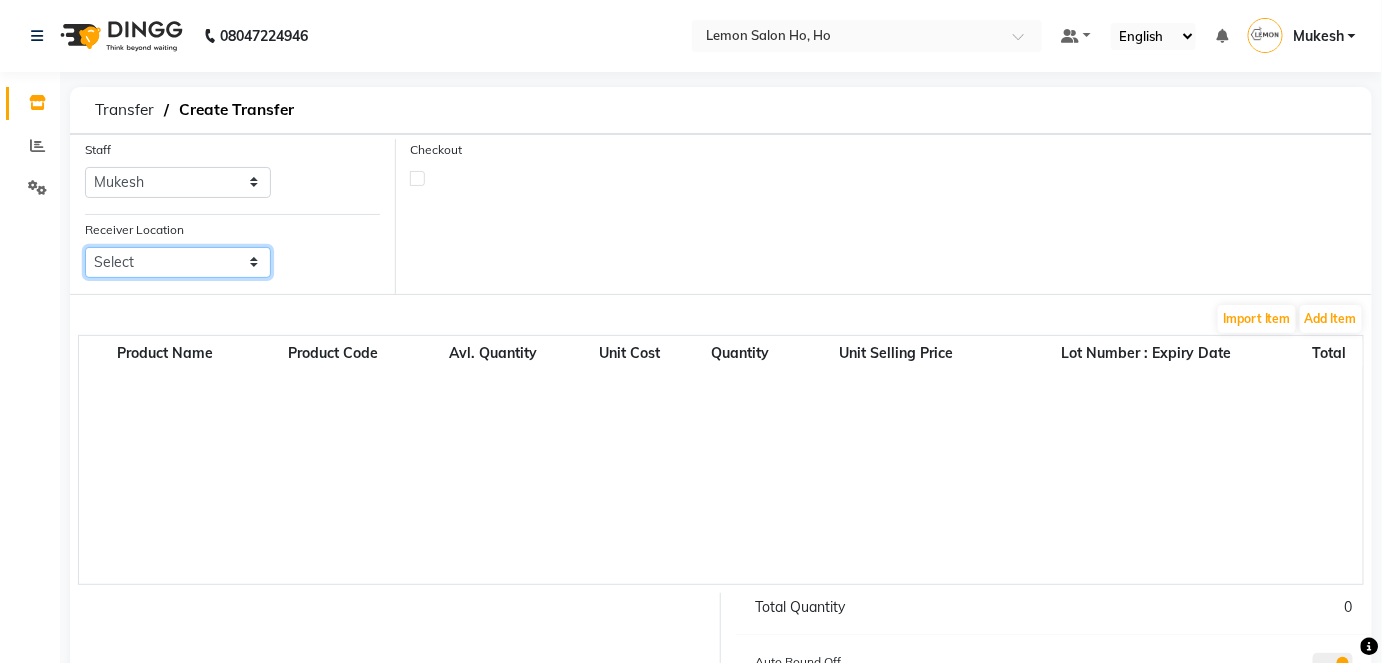 select on "960" 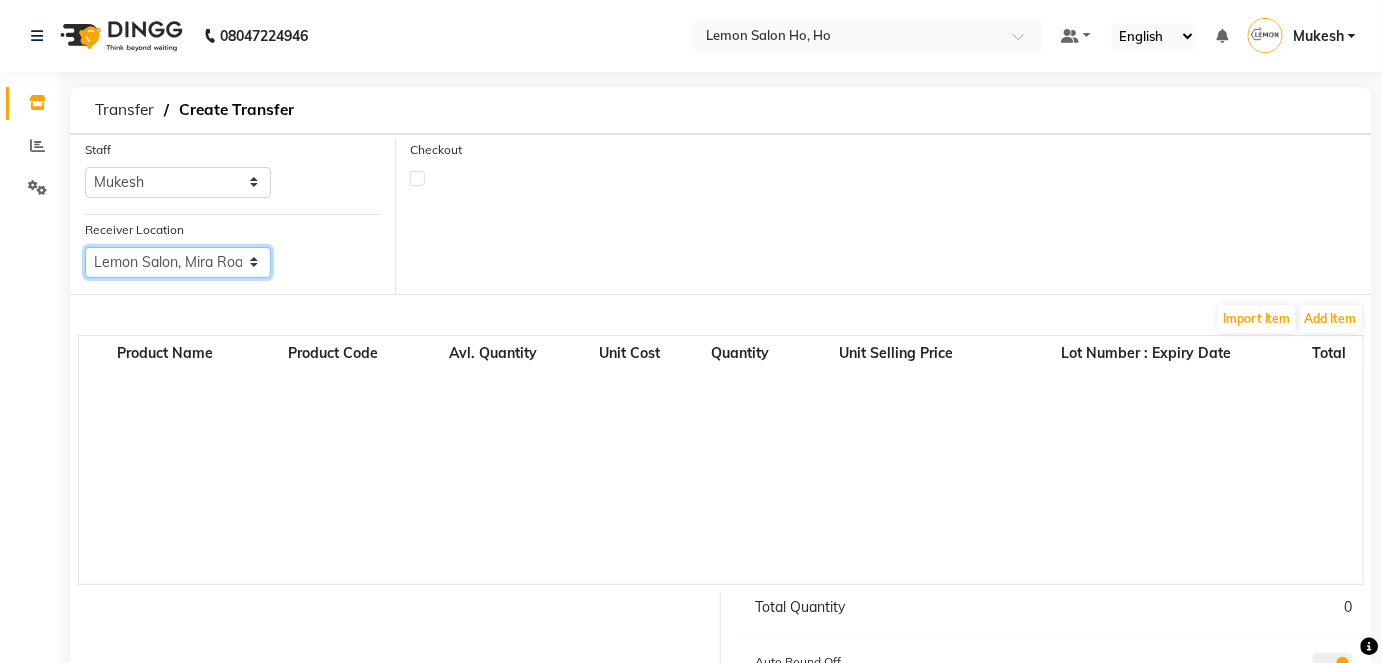 click on "Select [PERSON] [PERSON] [PERSON] [PERSON] [PERSON] [PERSON] [PERSON] [PERSON] [PERSON] [PERSON] [PERSON] (W)" at bounding box center [178, 262] 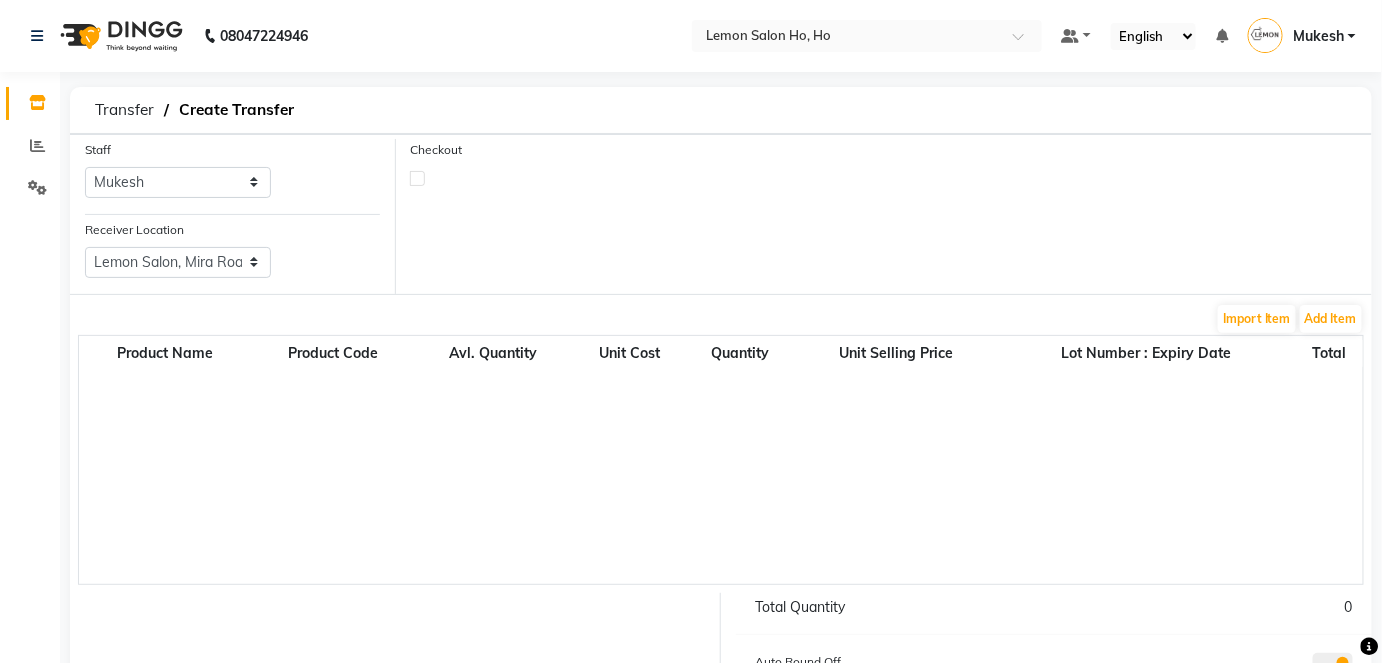 click 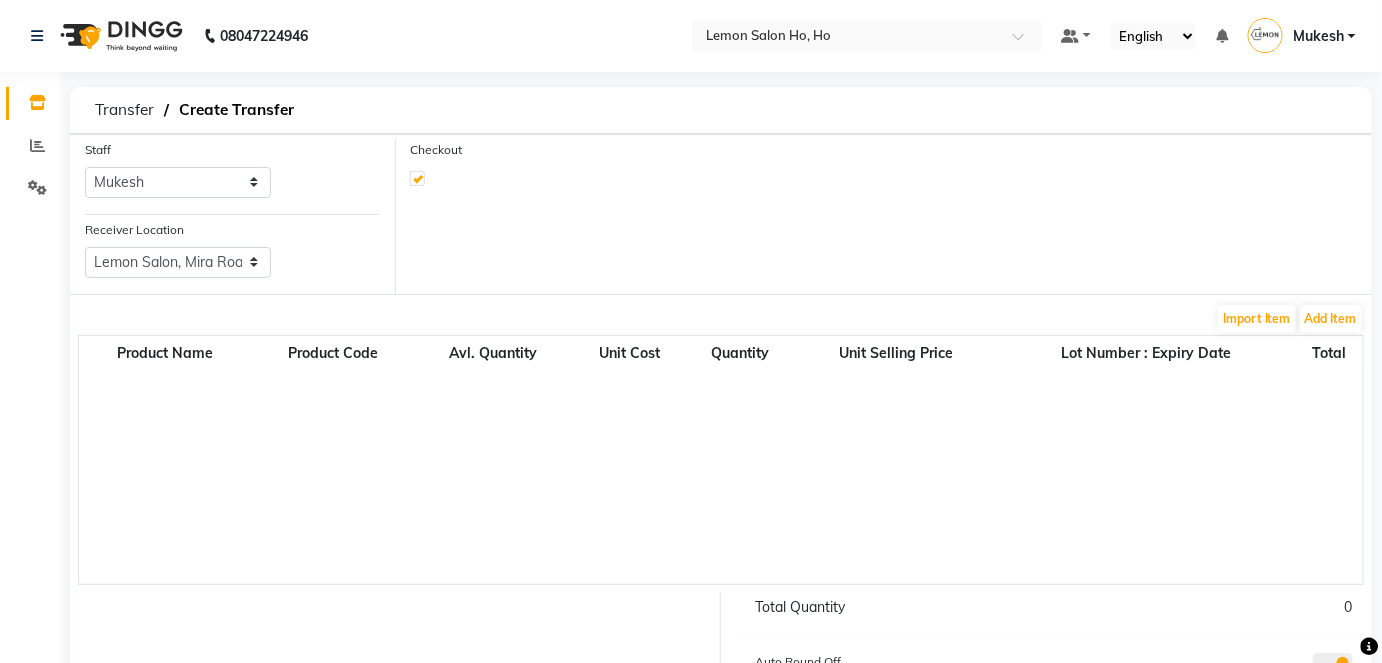 select on "true" 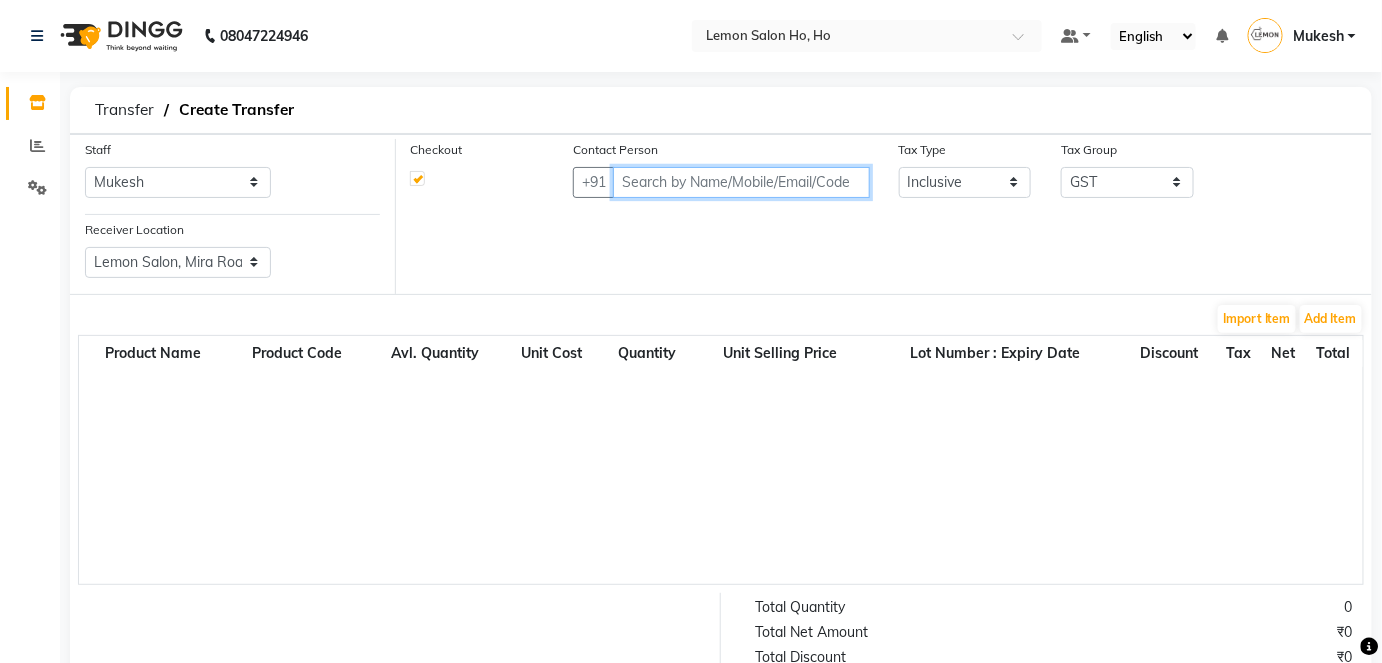 click at bounding box center (741, 182) 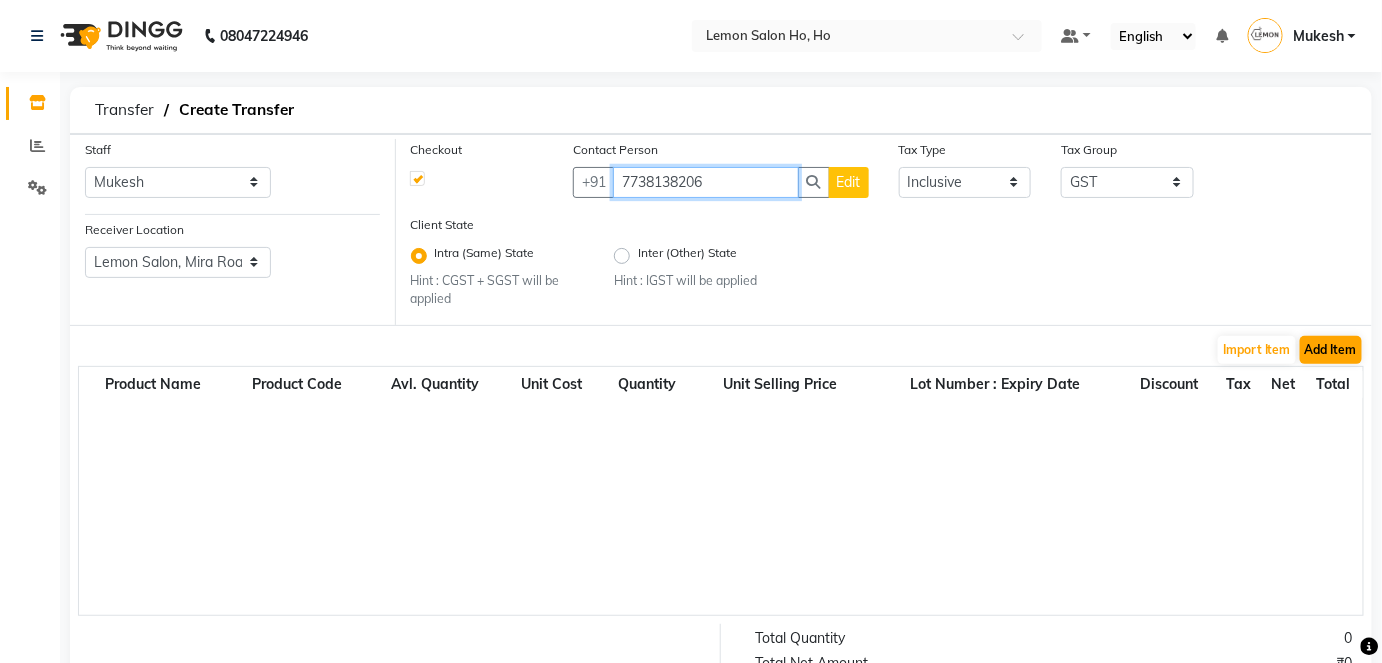 type on "7738138206" 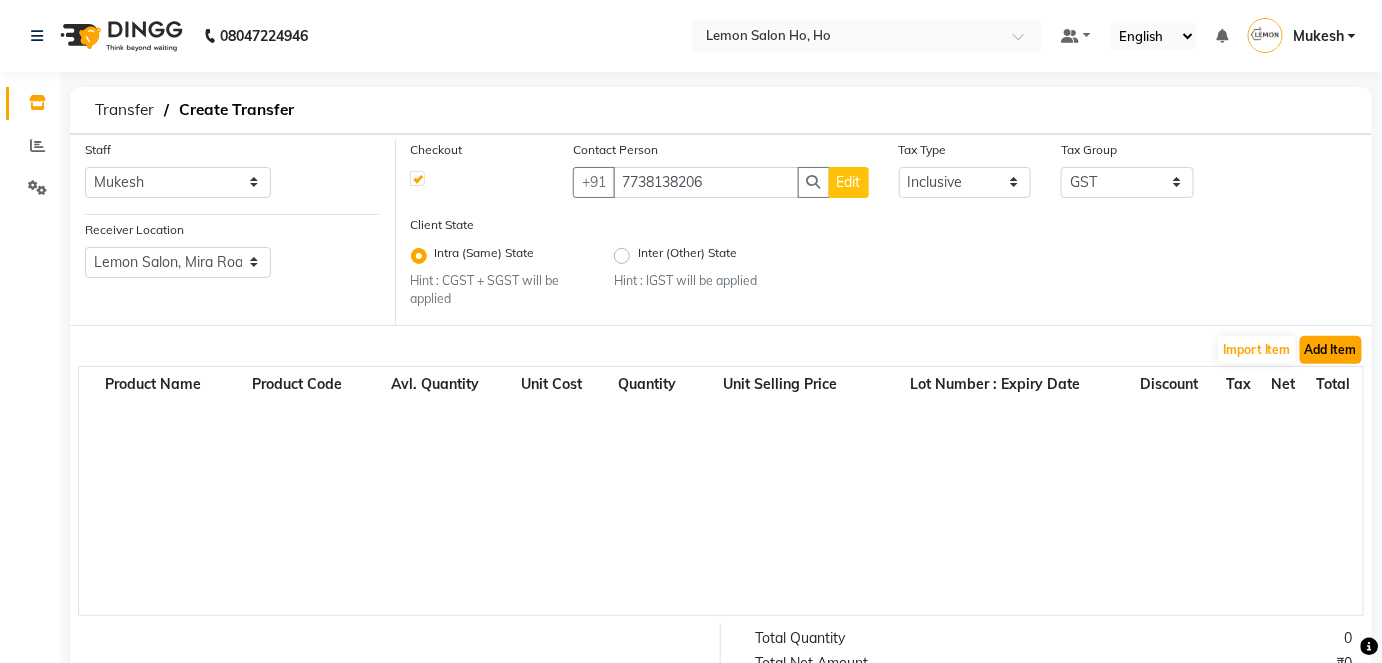 click on "Add Item" 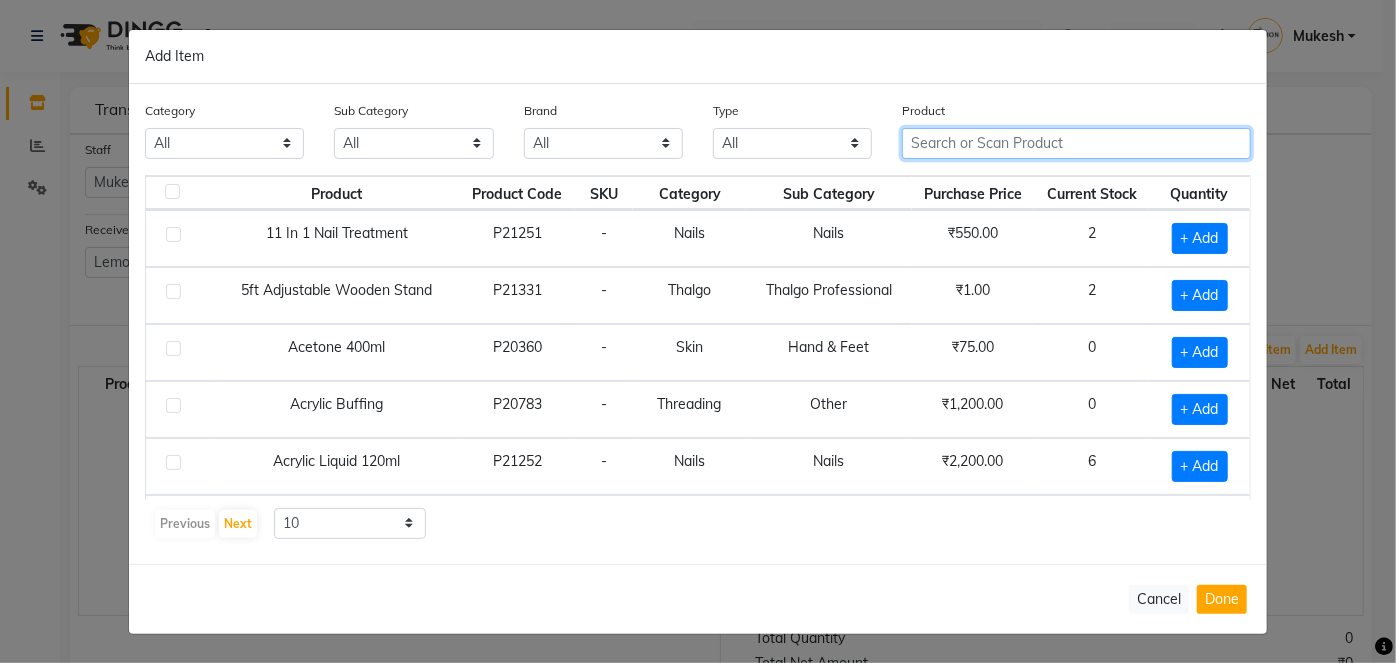 click 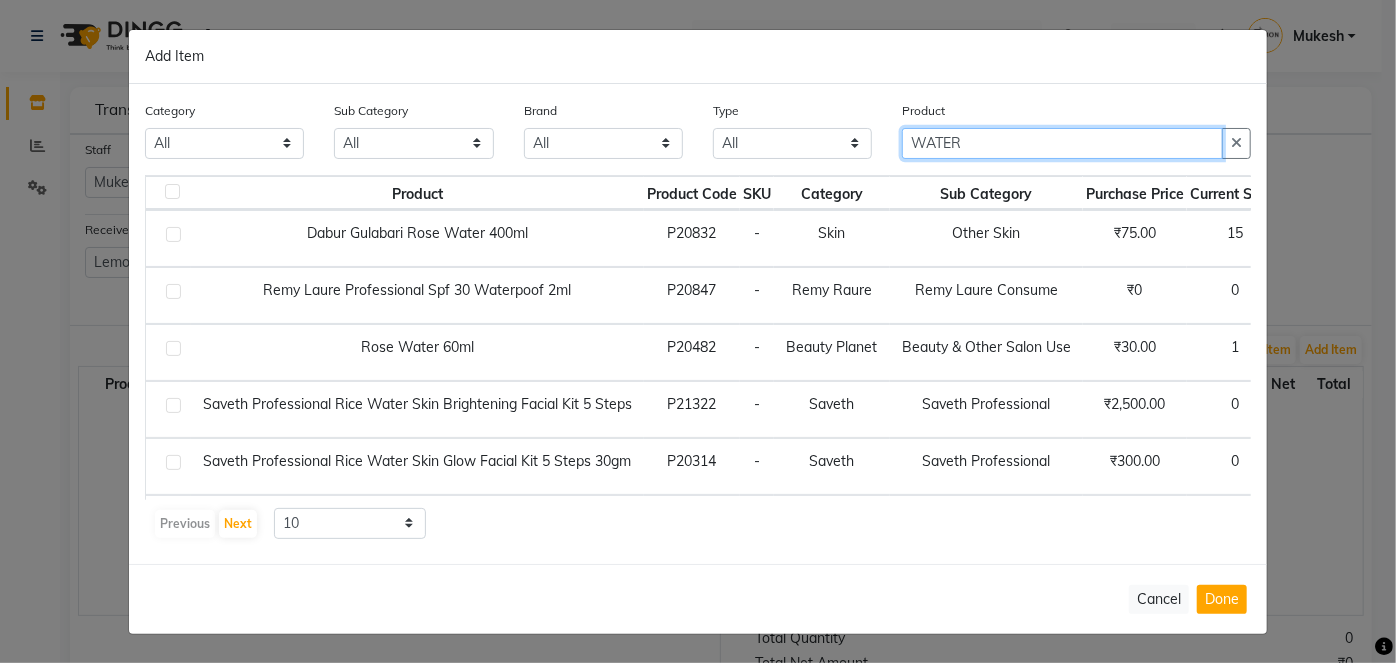 type on "water" 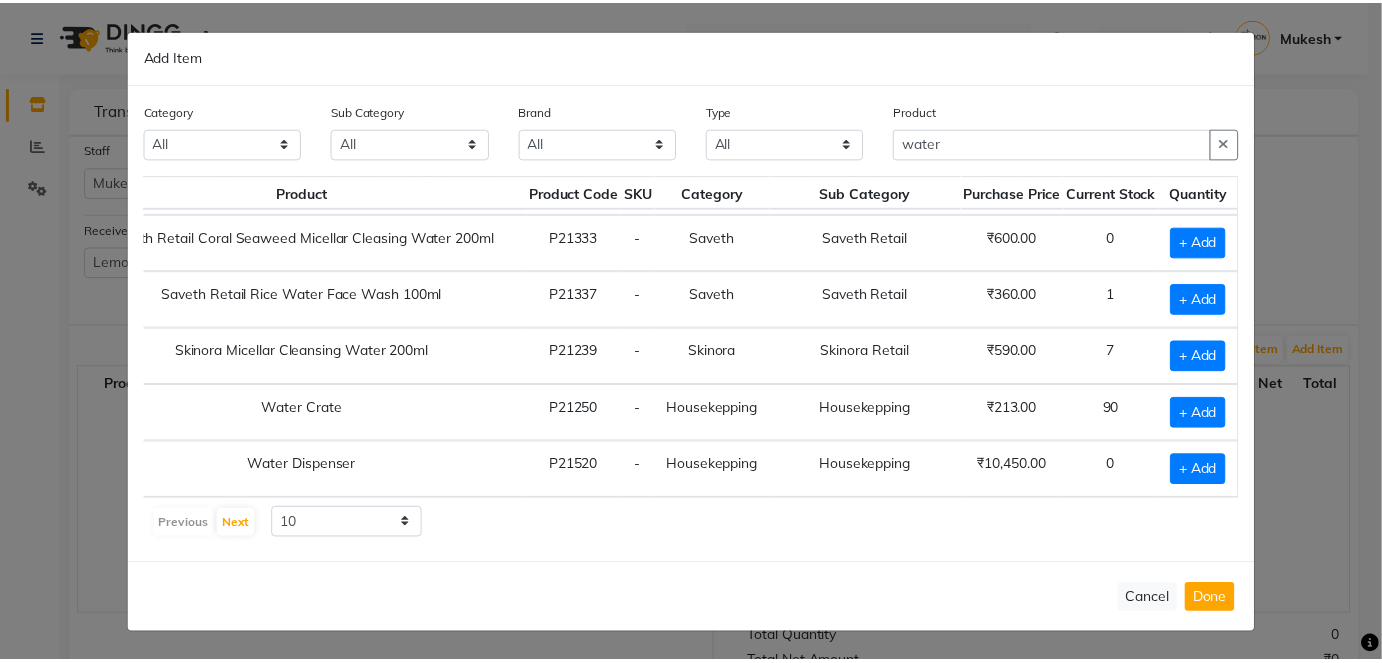 scroll, scrollTop: 282, scrollLeft: 128, axis: both 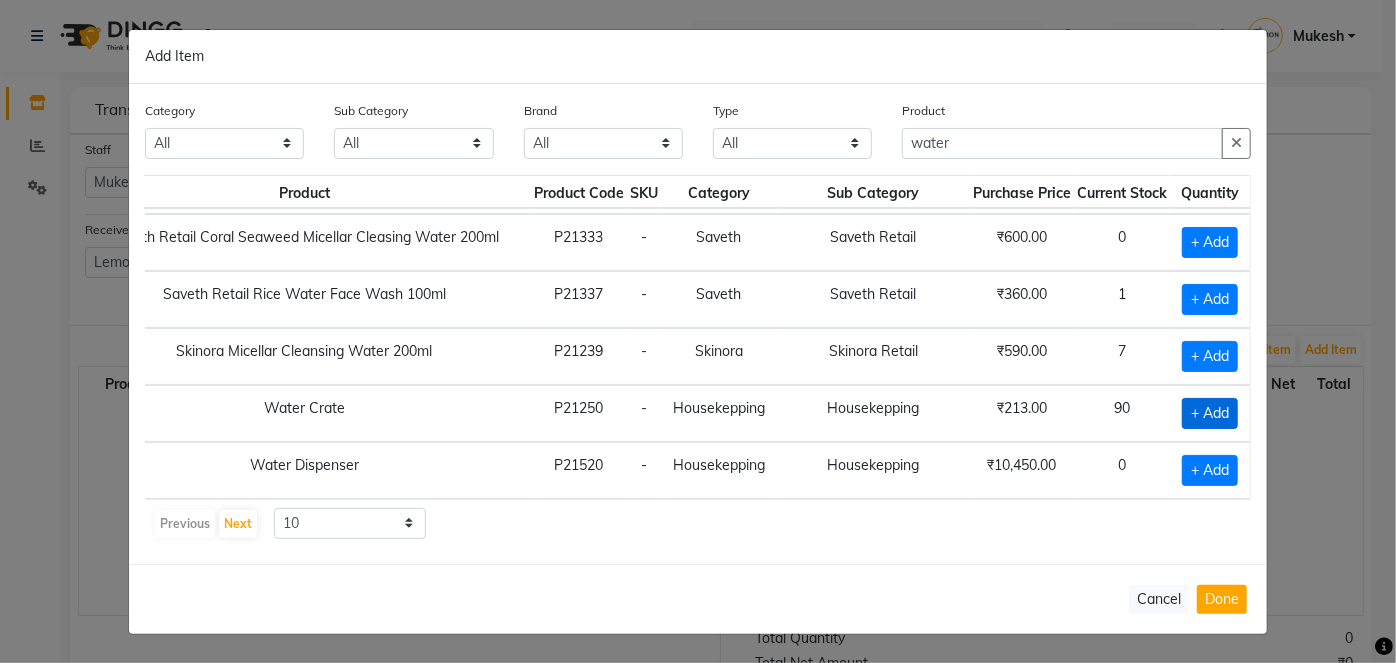 click on "+ Add" 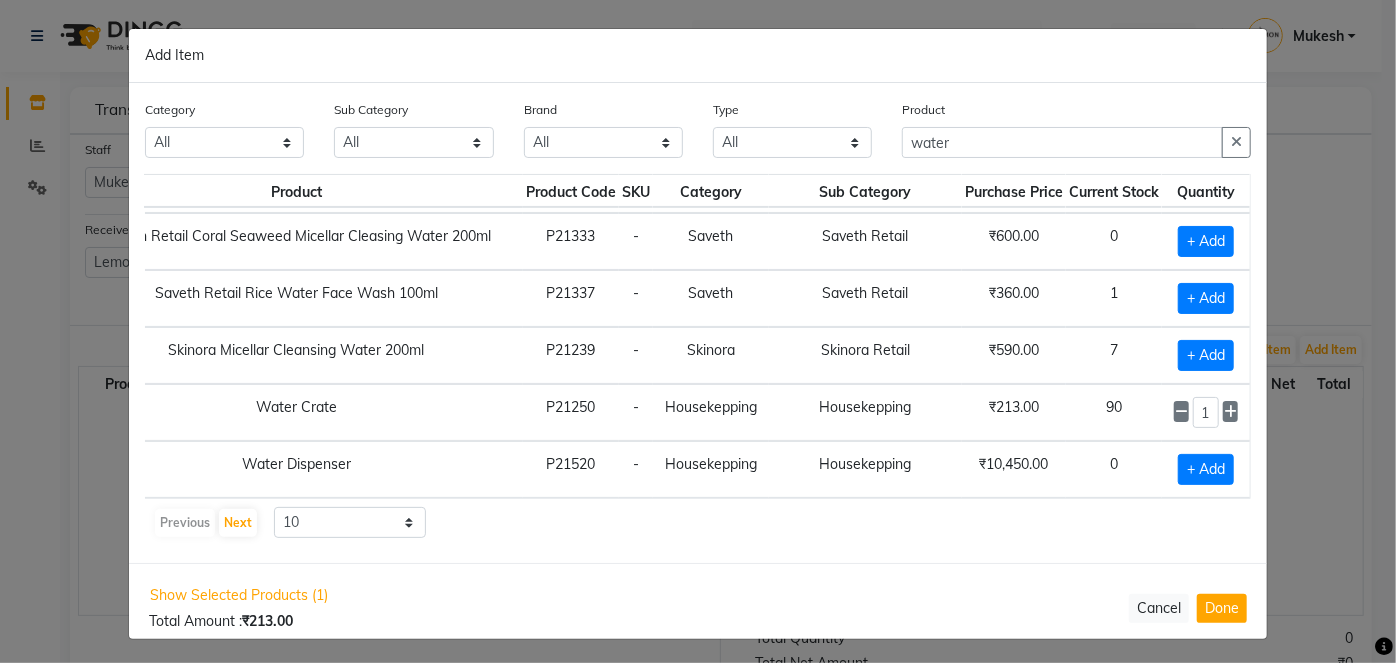 checkbox on "true" 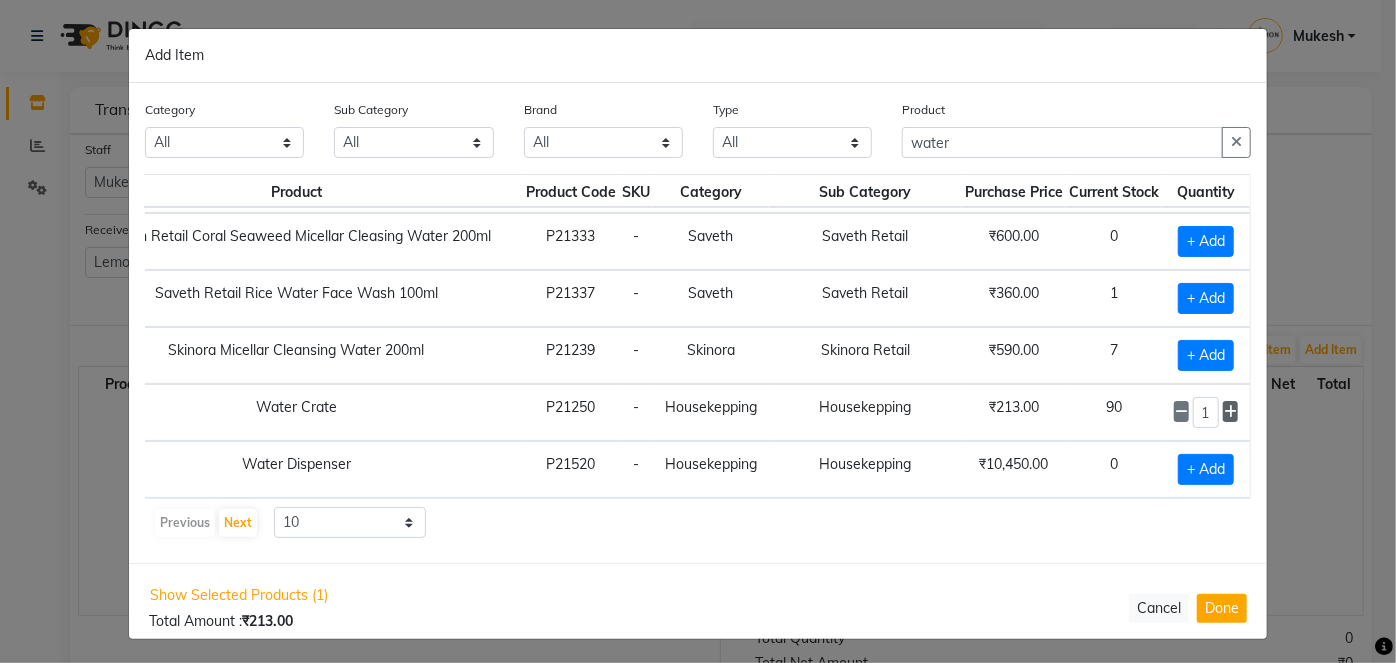 click 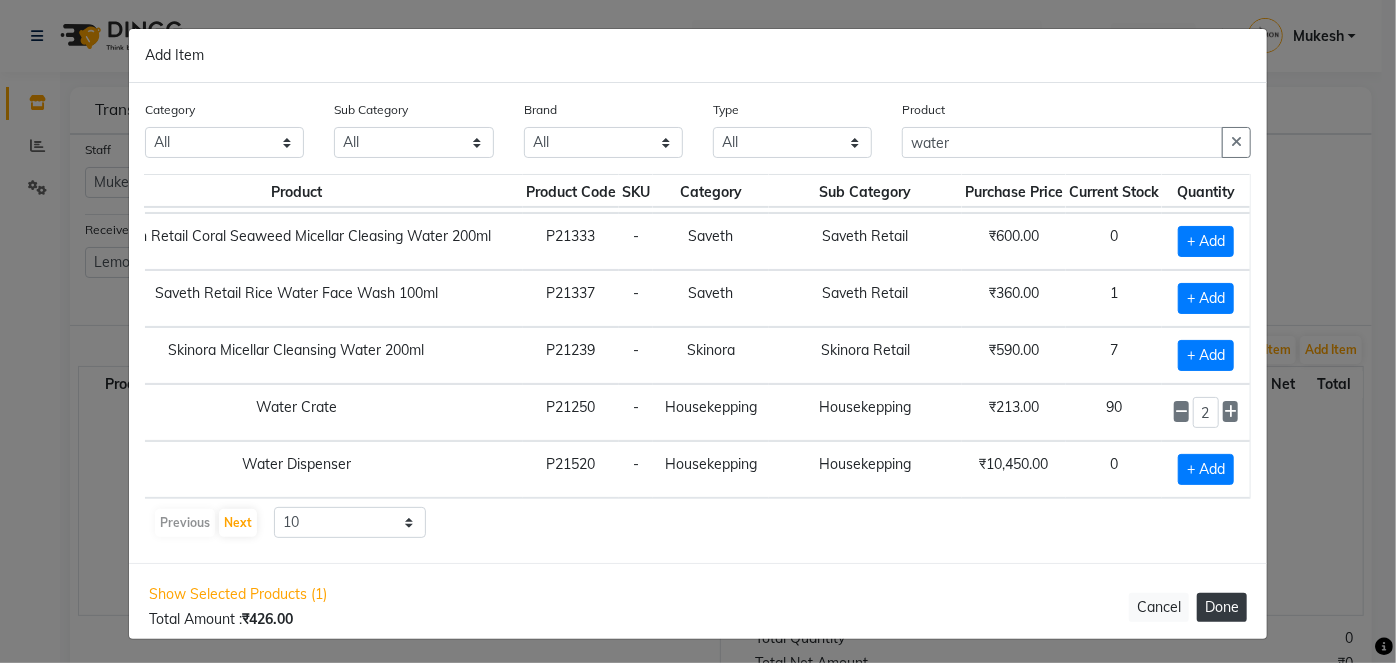 click on "Done" 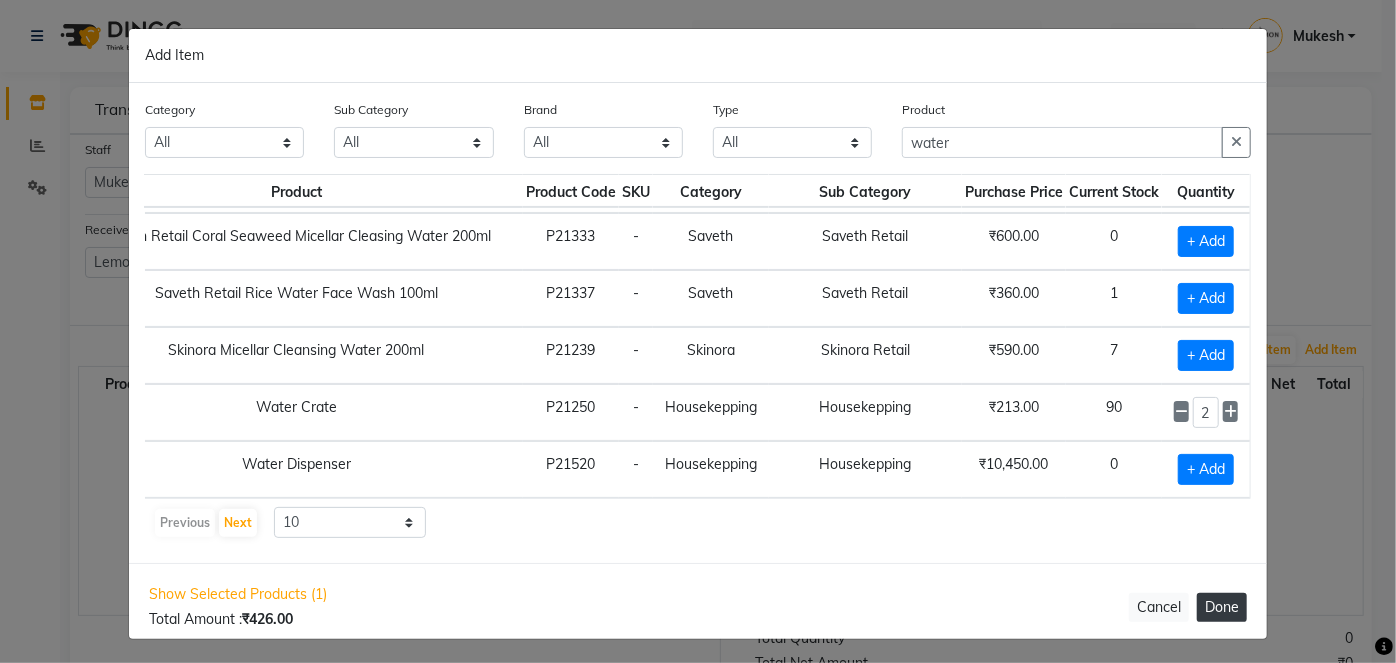 type 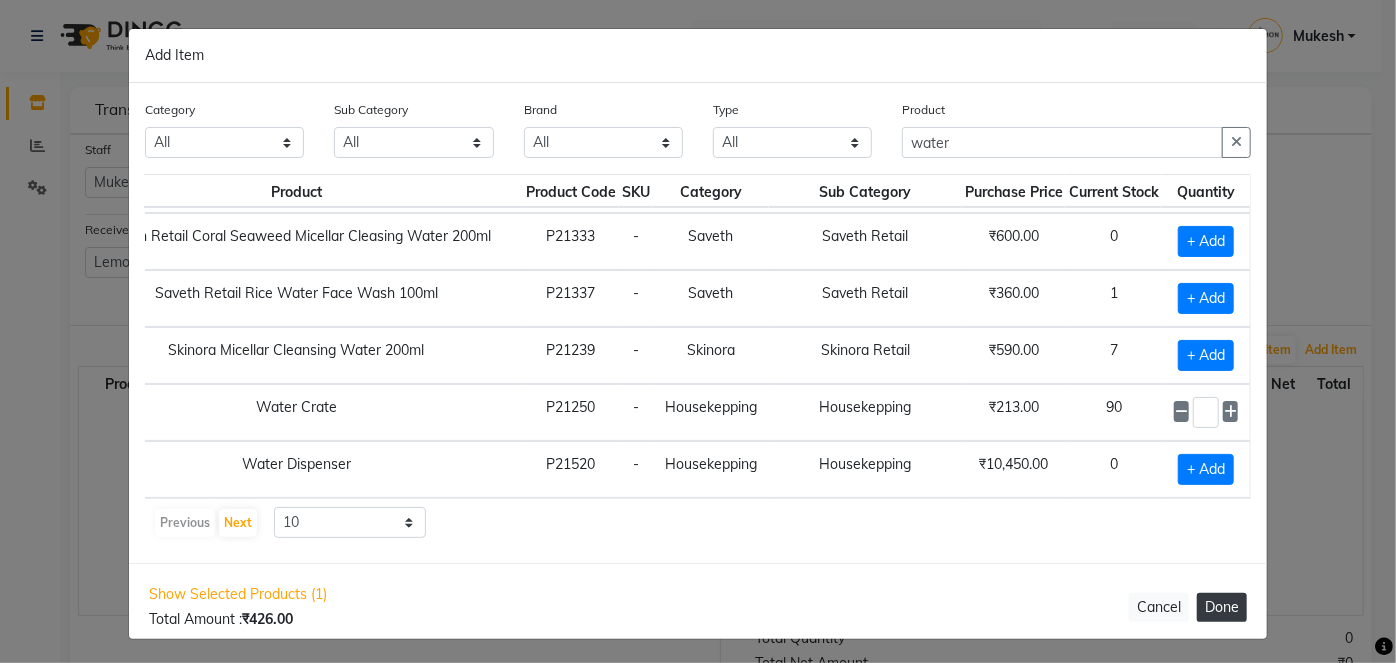 select on "2069" 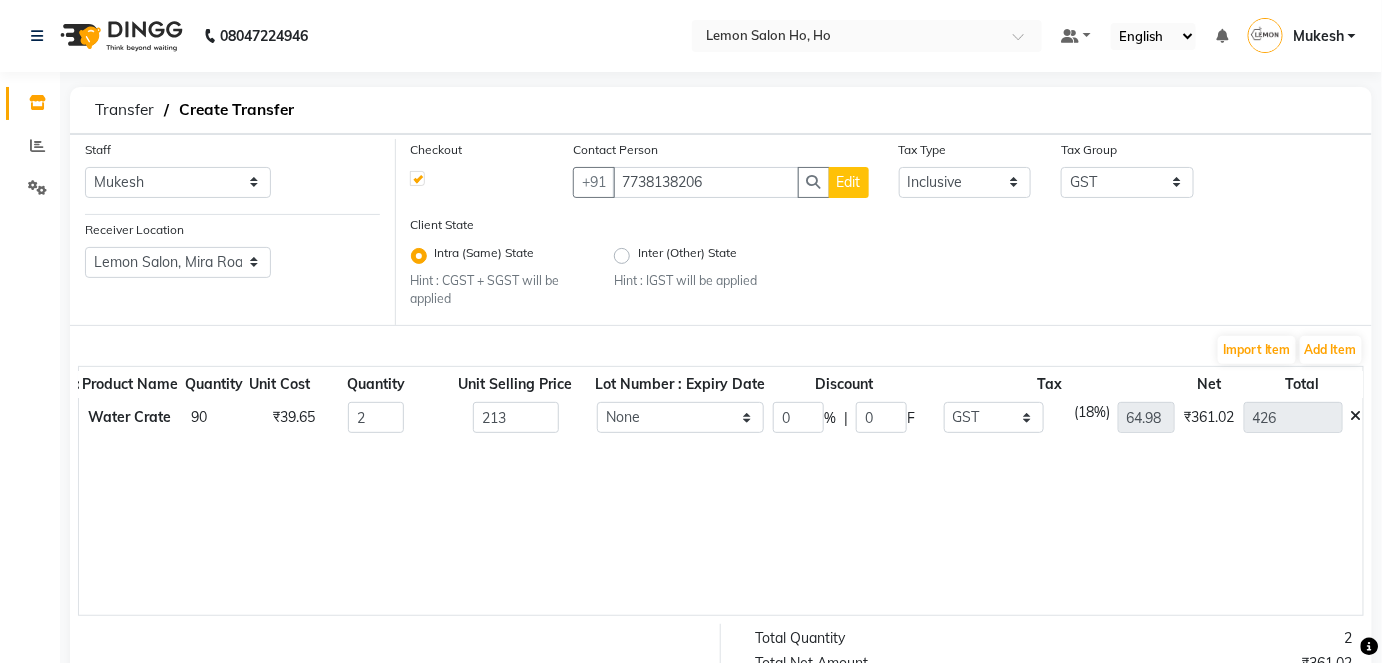 scroll, scrollTop: 0, scrollLeft: 128, axis: horizontal 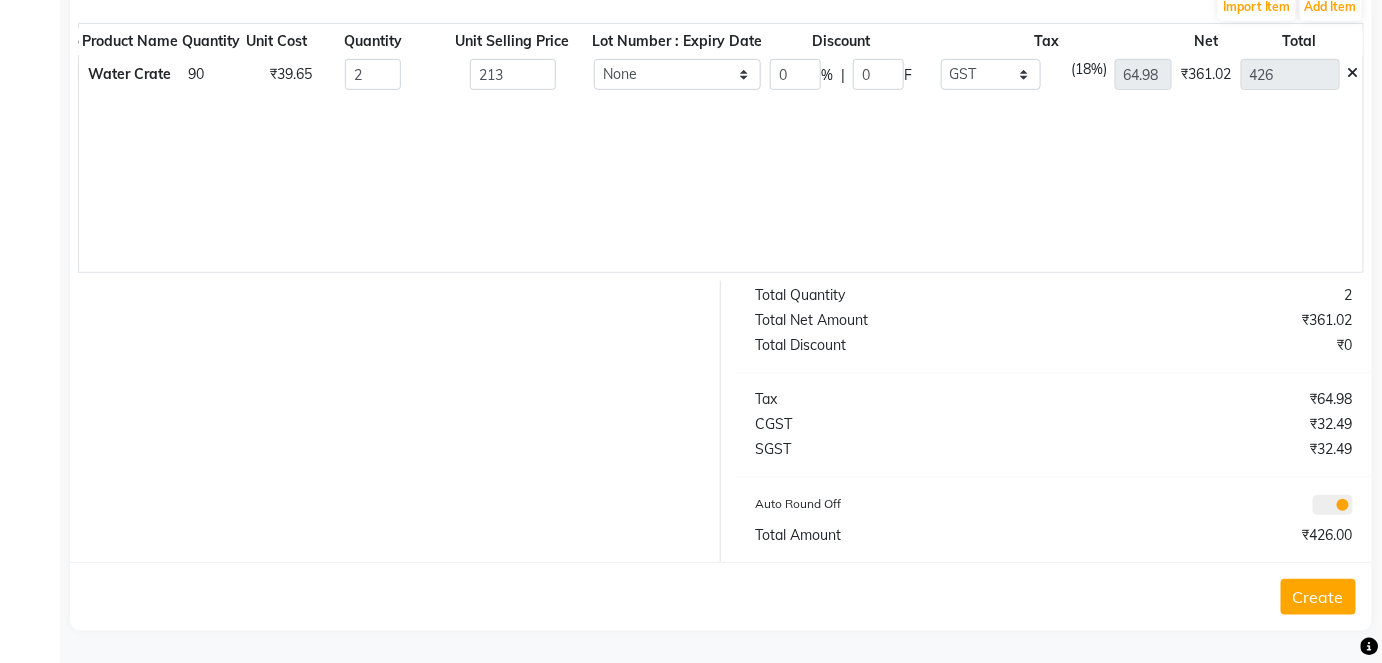 click on "Create" 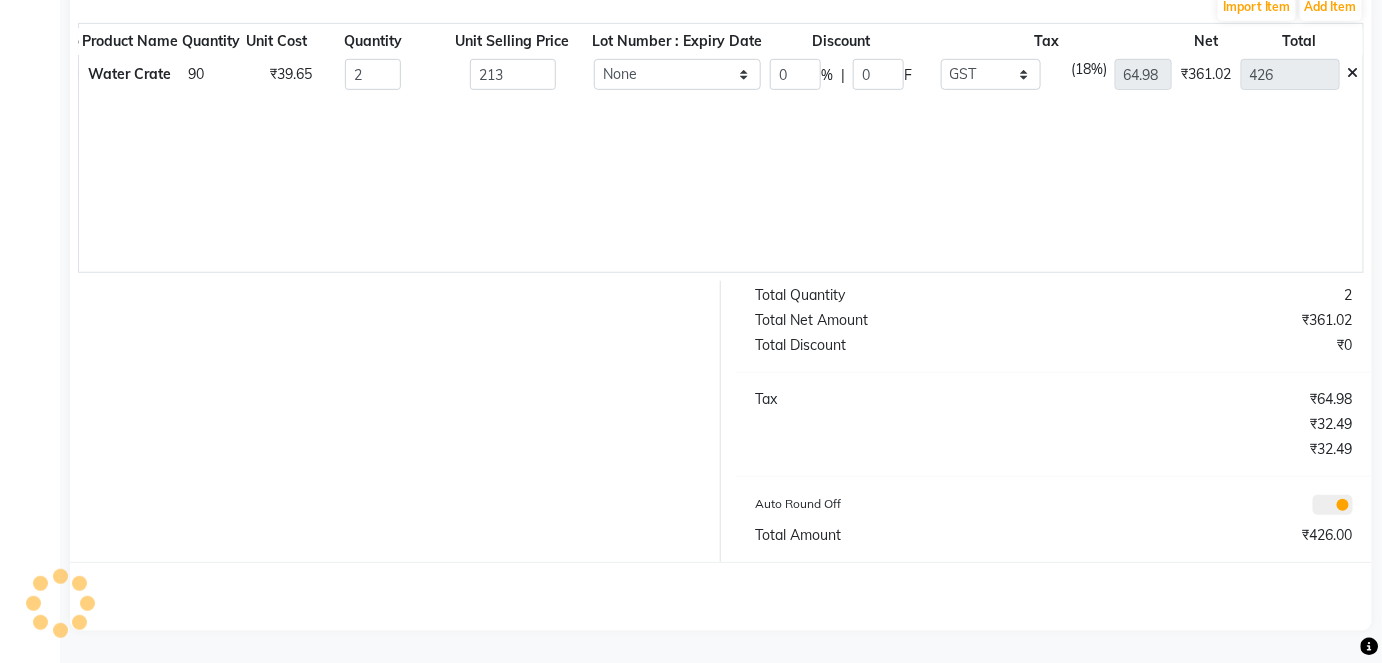 scroll, scrollTop: 0, scrollLeft: 0, axis: both 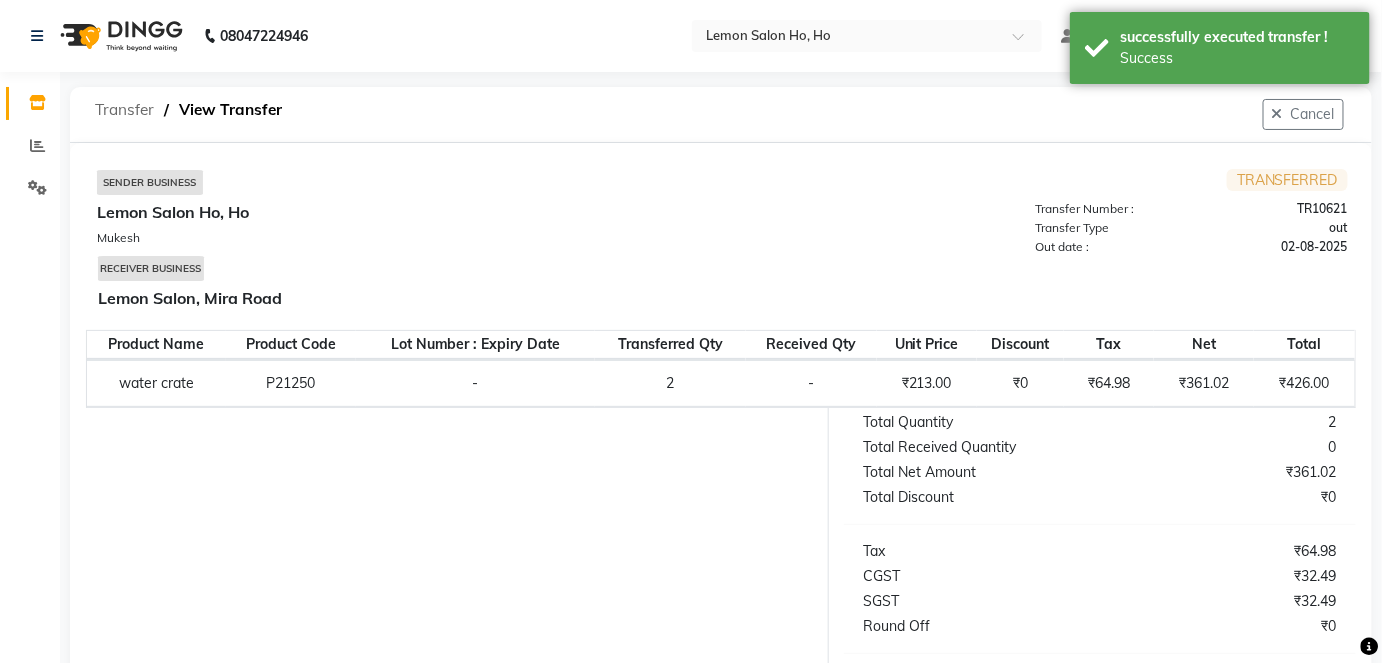 click on "Transfer" 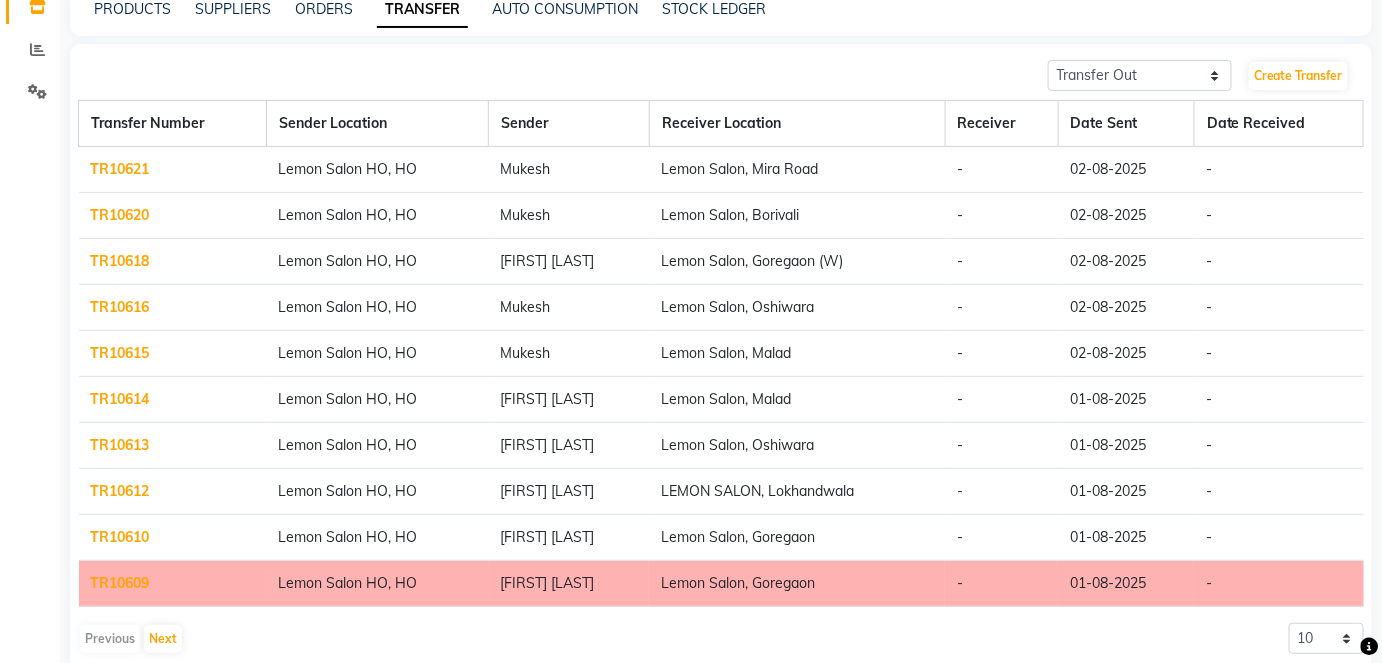 scroll, scrollTop: 130, scrollLeft: 0, axis: vertical 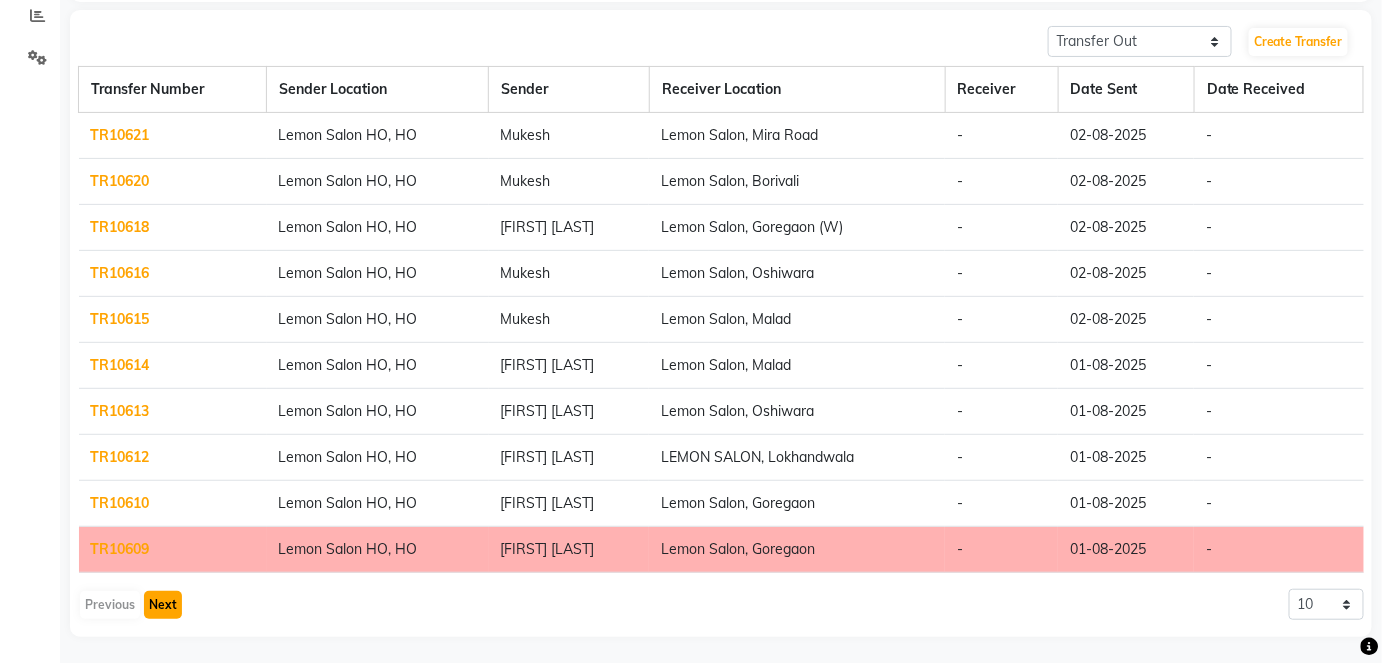 click on "Next" 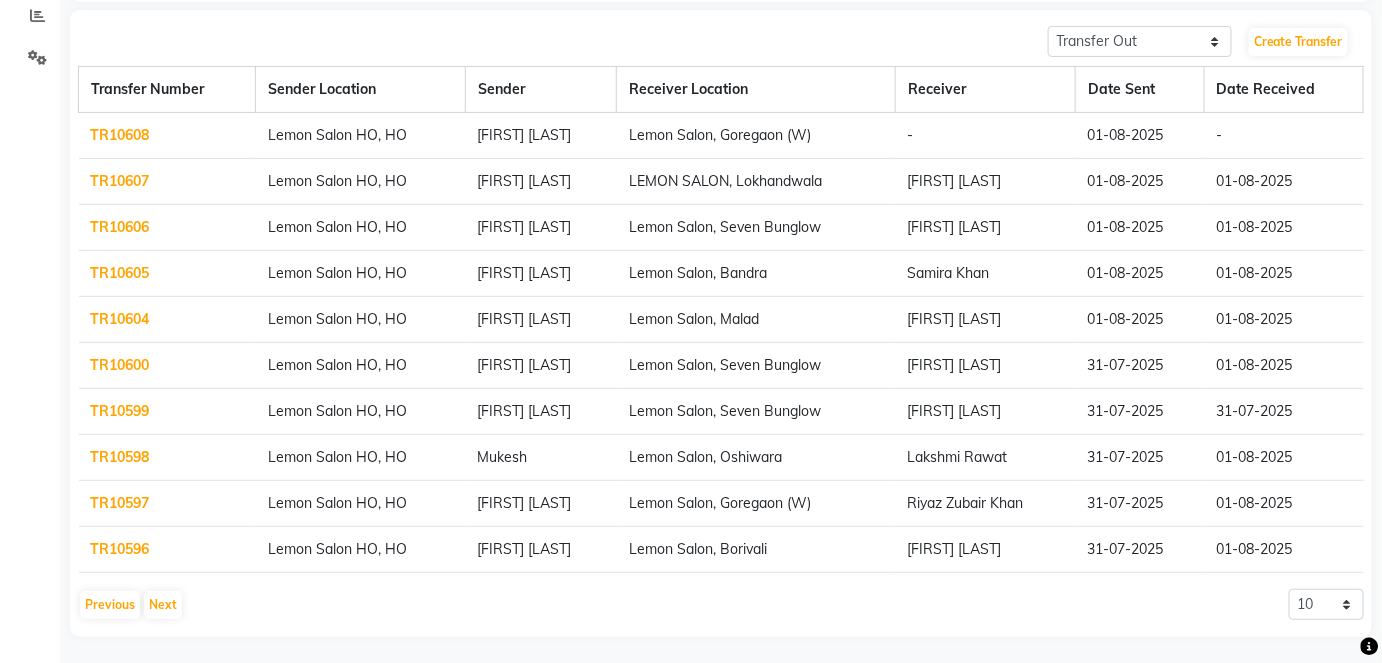 click on "TR10604" 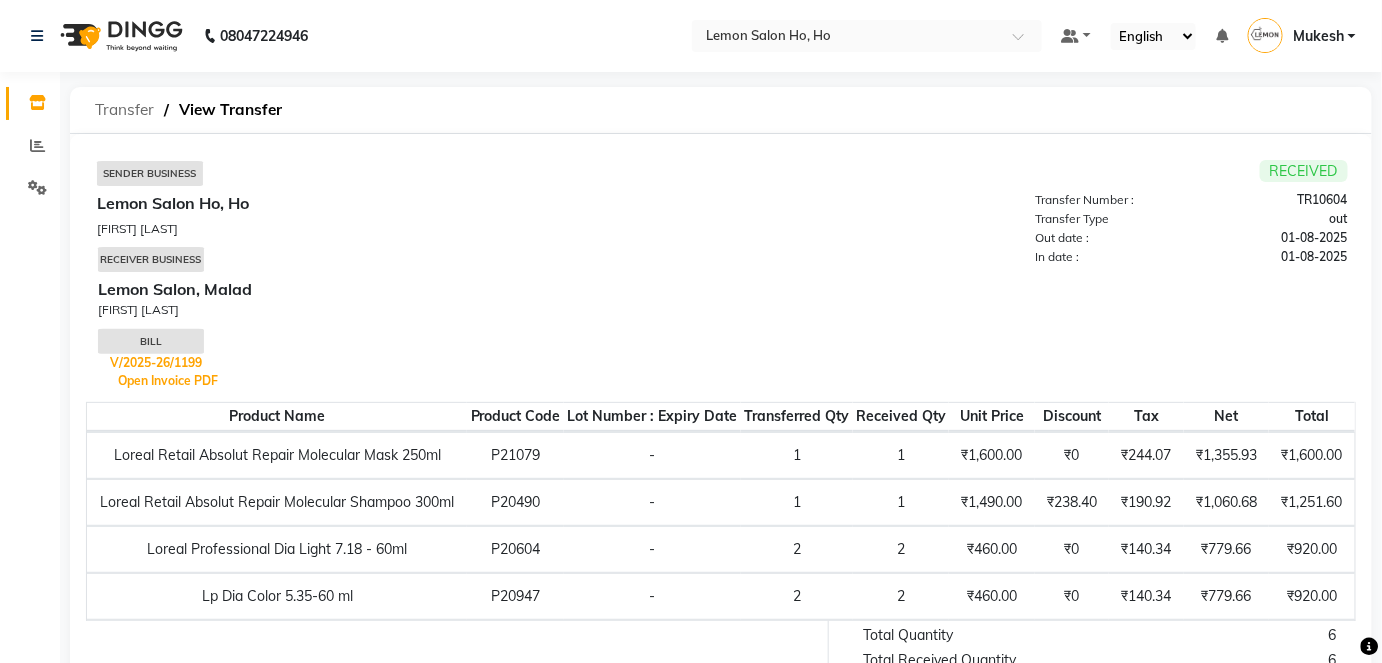 click on "Transfer" 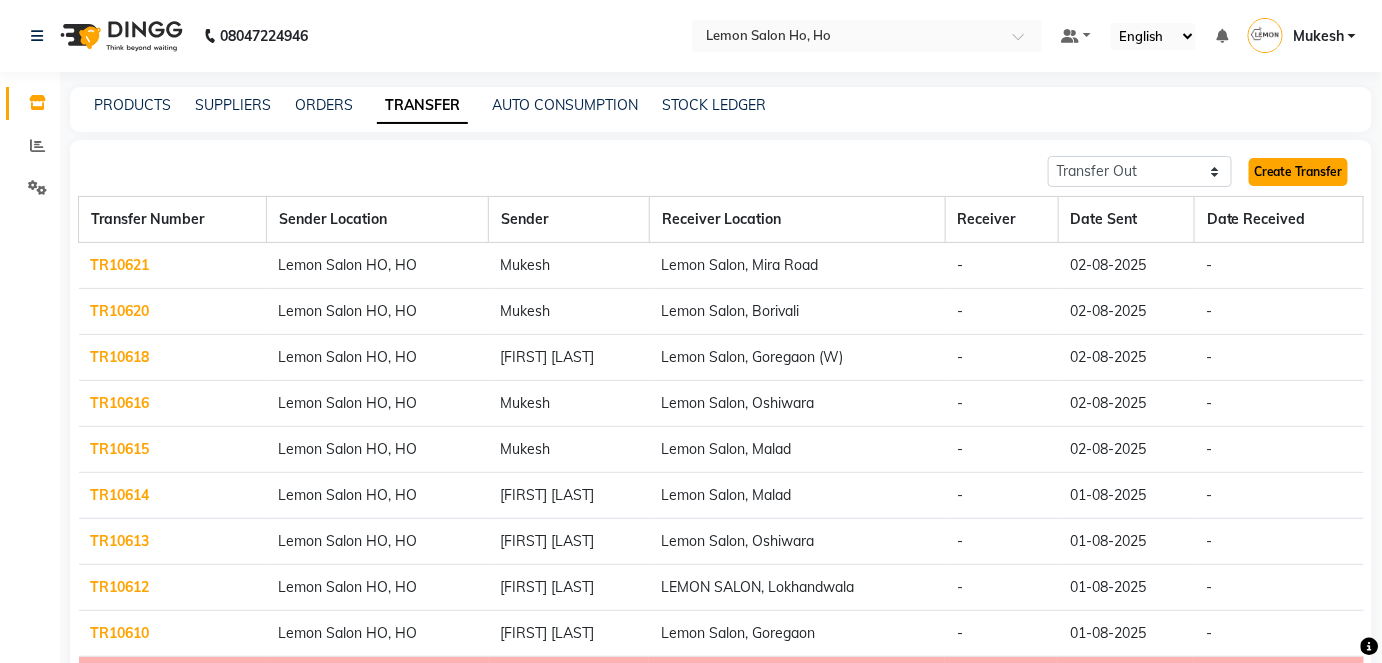 click on "Create Transfer" 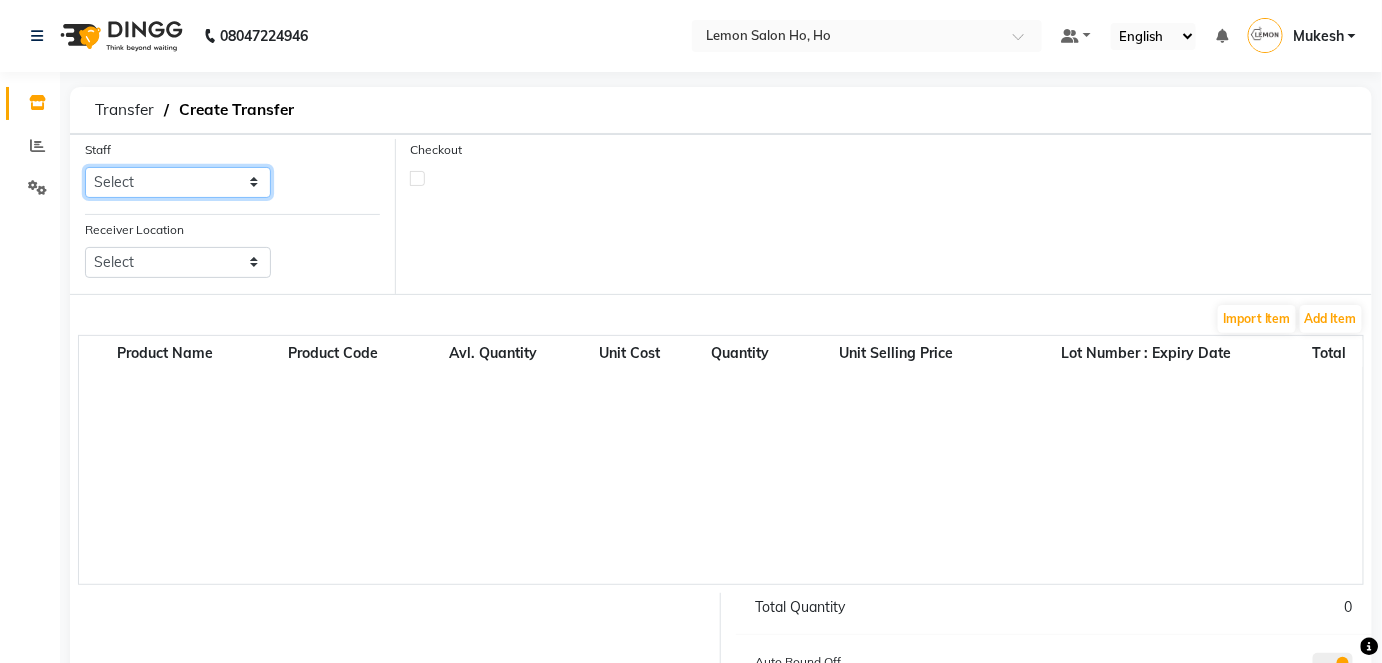 click on "Select [FIRST] [PERSON] [PERSON] [PERSON] [PERSON] [PERSON] [PERSON] [PERSON] [PERSON] [PERSON]" at bounding box center [178, 182] 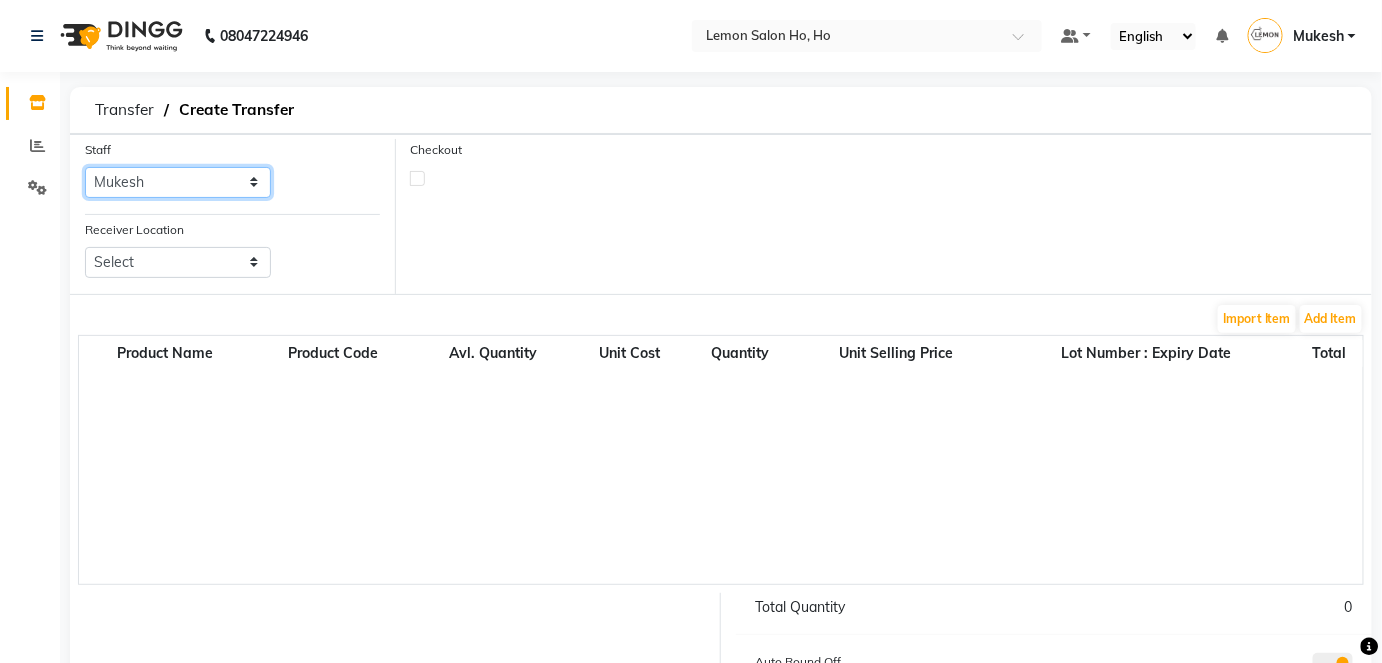 click on "Select [FIRST] [PERSON] [PERSON] [PERSON] [PERSON] [PERSON] [PERSON] [PERSON] [PERSON] [PERSON]" at bounding box center (178, 182) 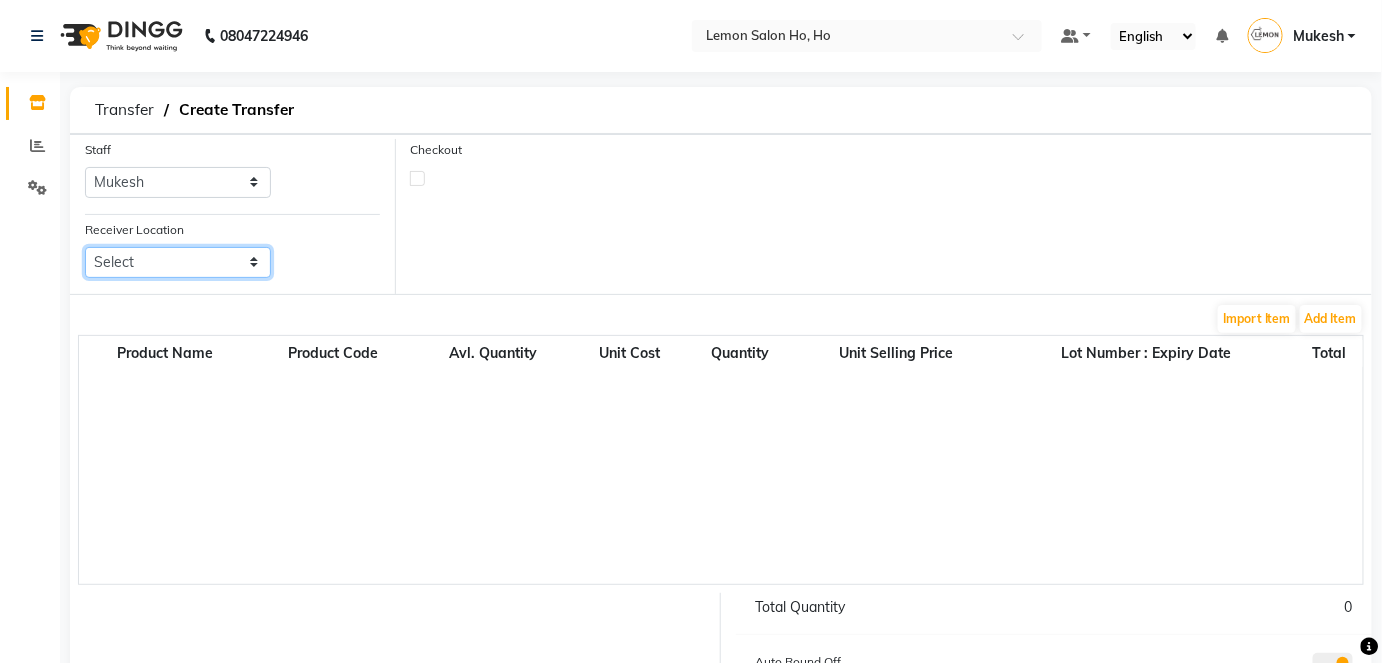 click on "Select [PERSON] [PERSON] [PERSON] [PERSON] [PERSON] [PERSON] [PERSON] [PERSON] [PERSON] [PERSON] [PERSON] (W)" at bounding box center [178, 262] 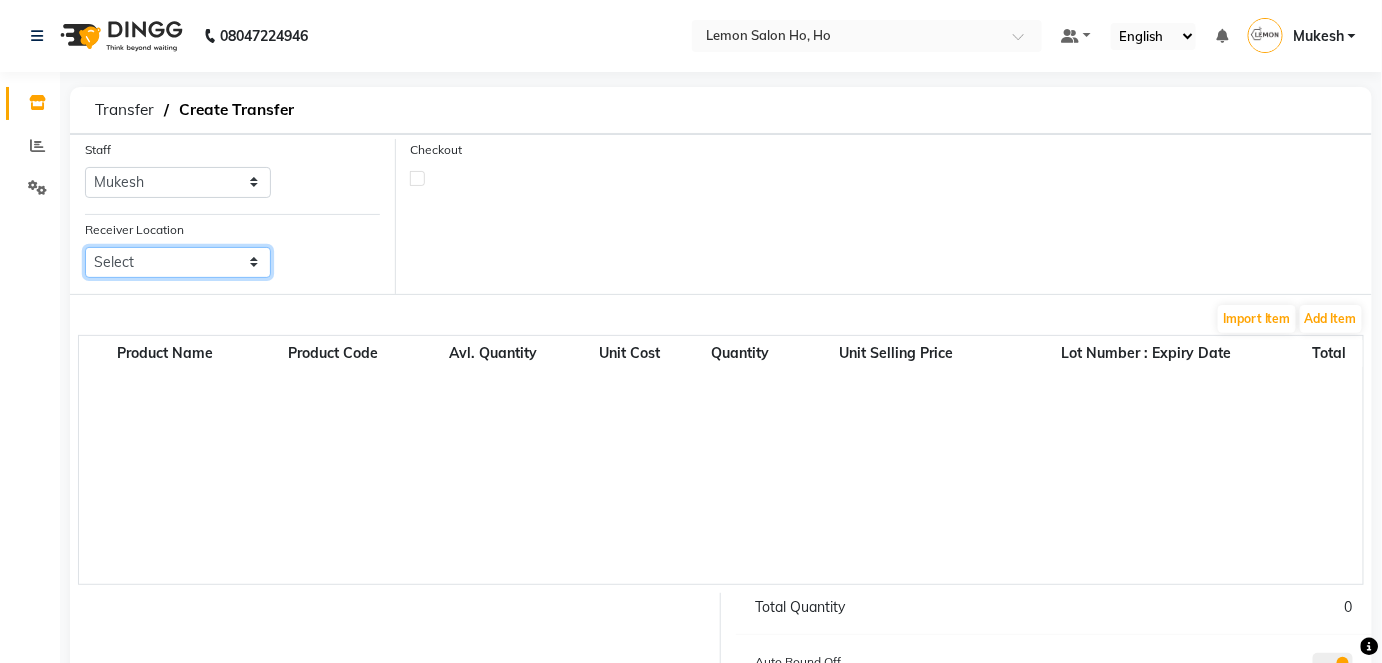select on "953" 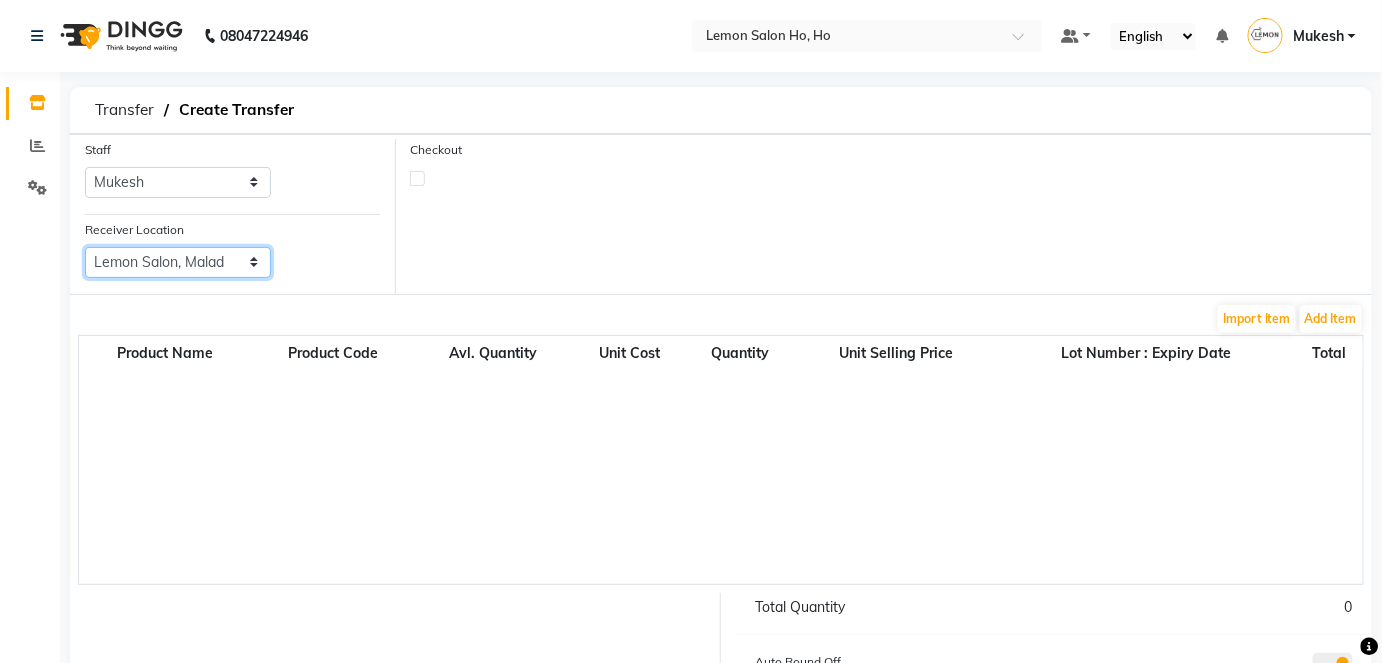click on "Select [PERSON] [PERSON] [PERSON] [PERSON] [PERSON] [PERSON] [PERSON] [PERSON] [PERSON] [PERSON] [PERSON] (W)" at bounding box center (178, 262) 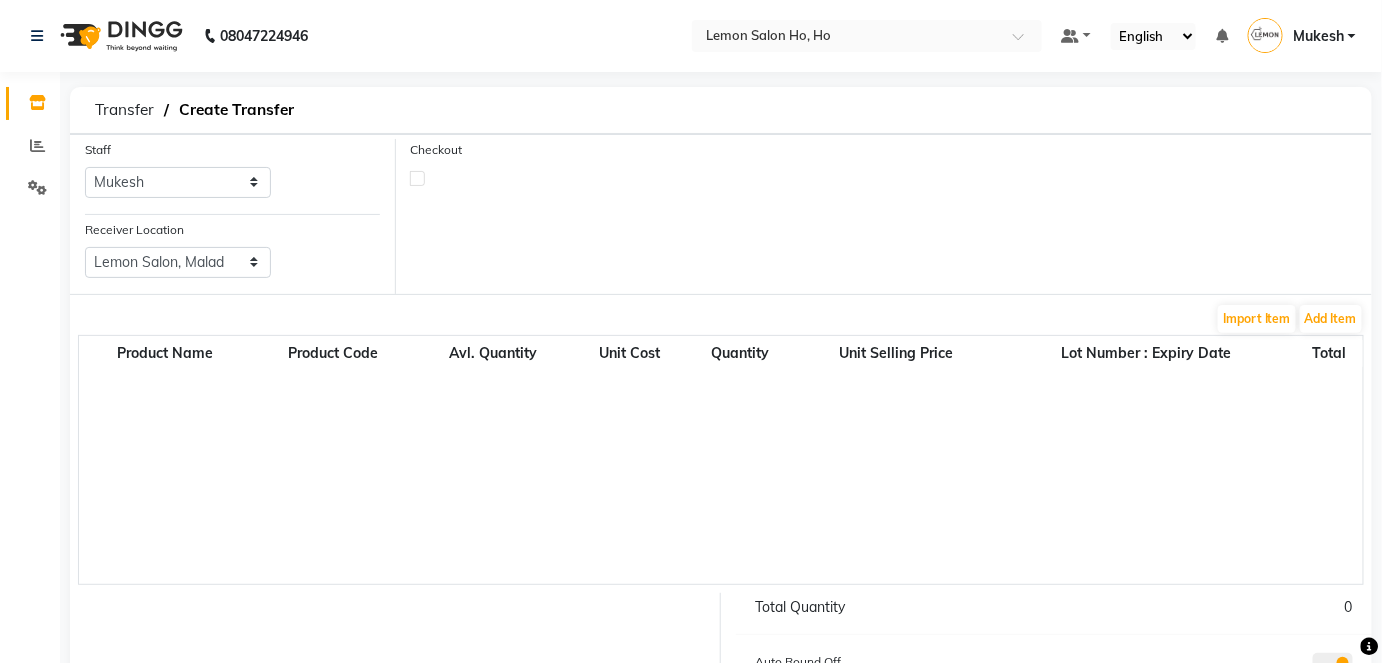 click 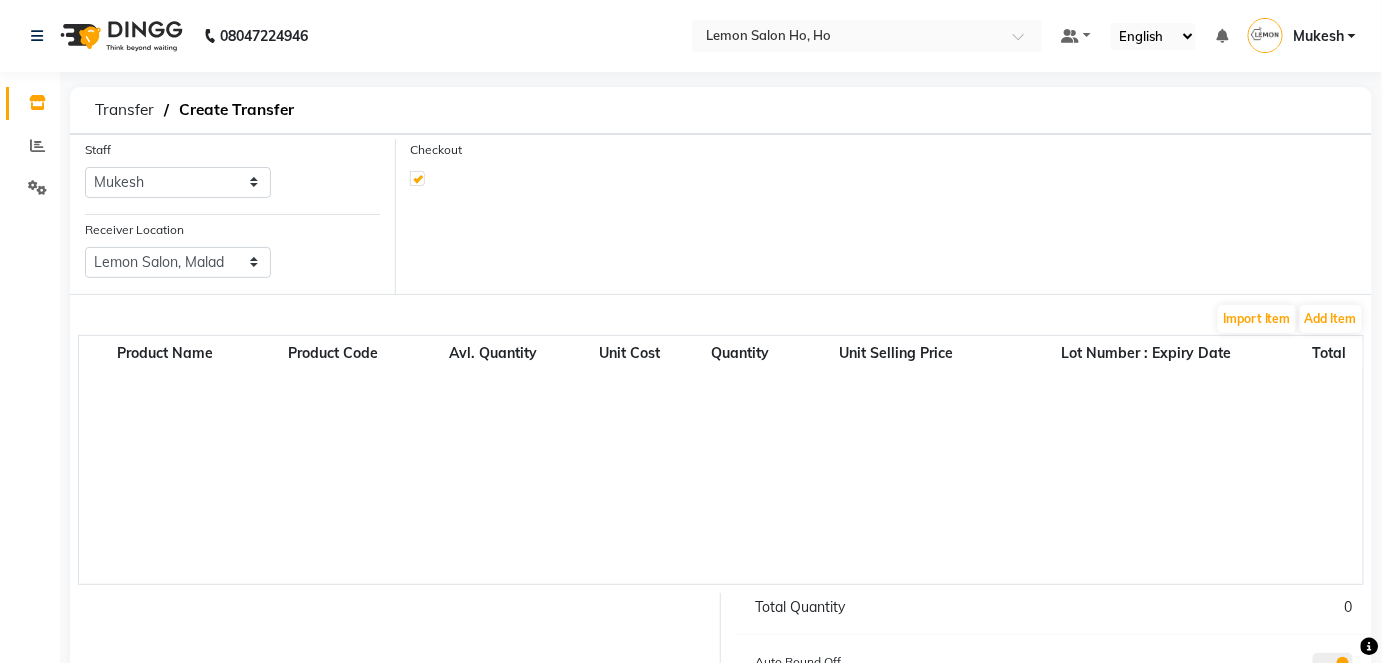 select on "true" 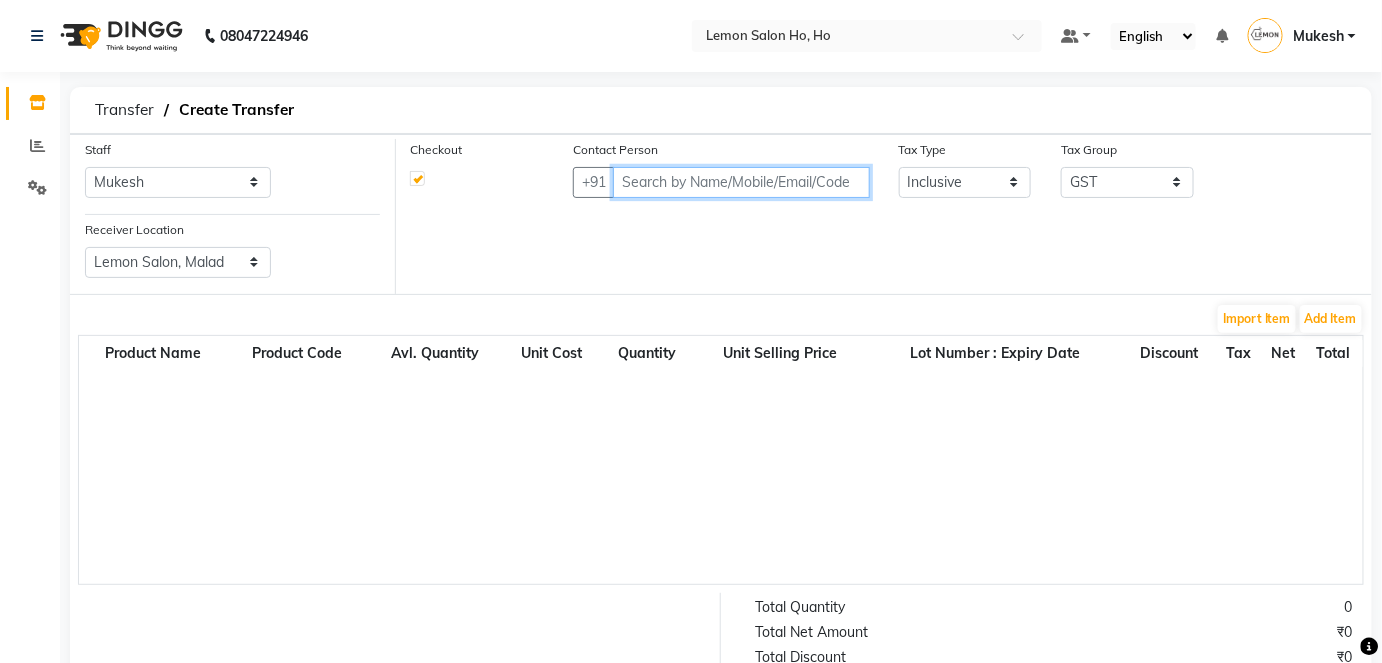 click at bounding box center (741, 182) 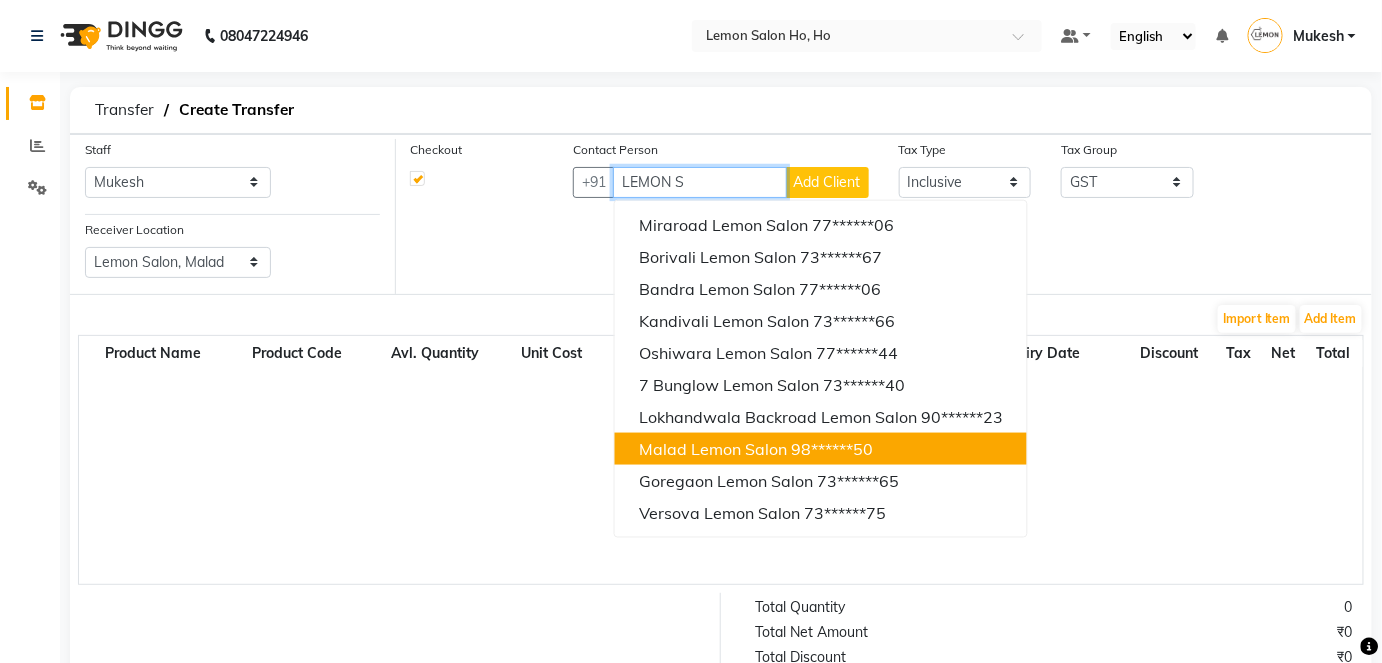 click on "Malad Lemon Salon" at bounding box center (713, 449) 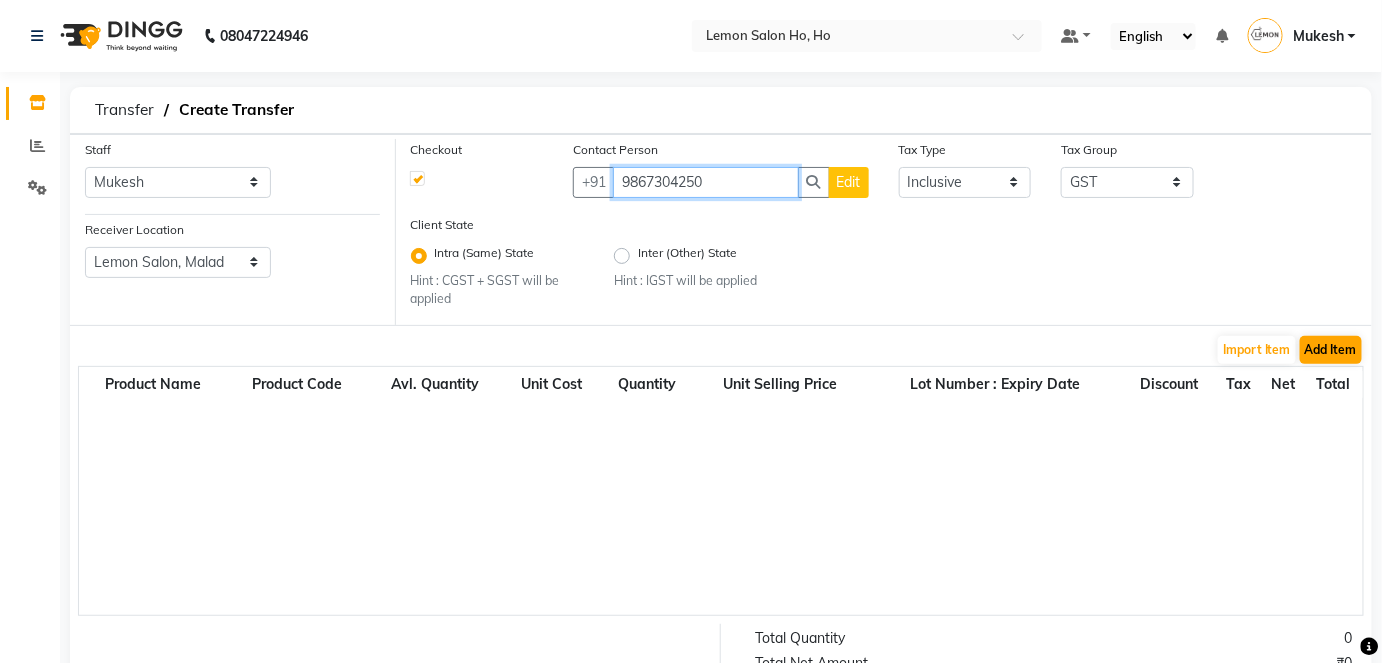 type on "9867304250" 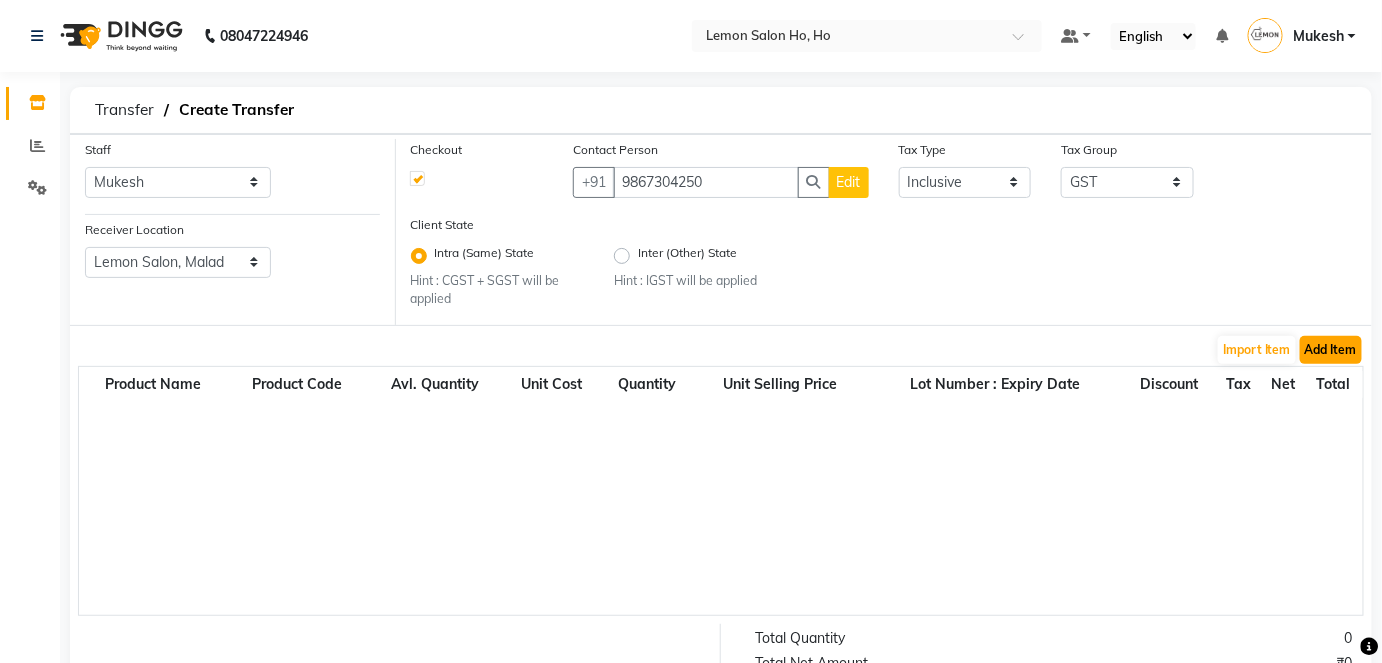 click on "Add Item" 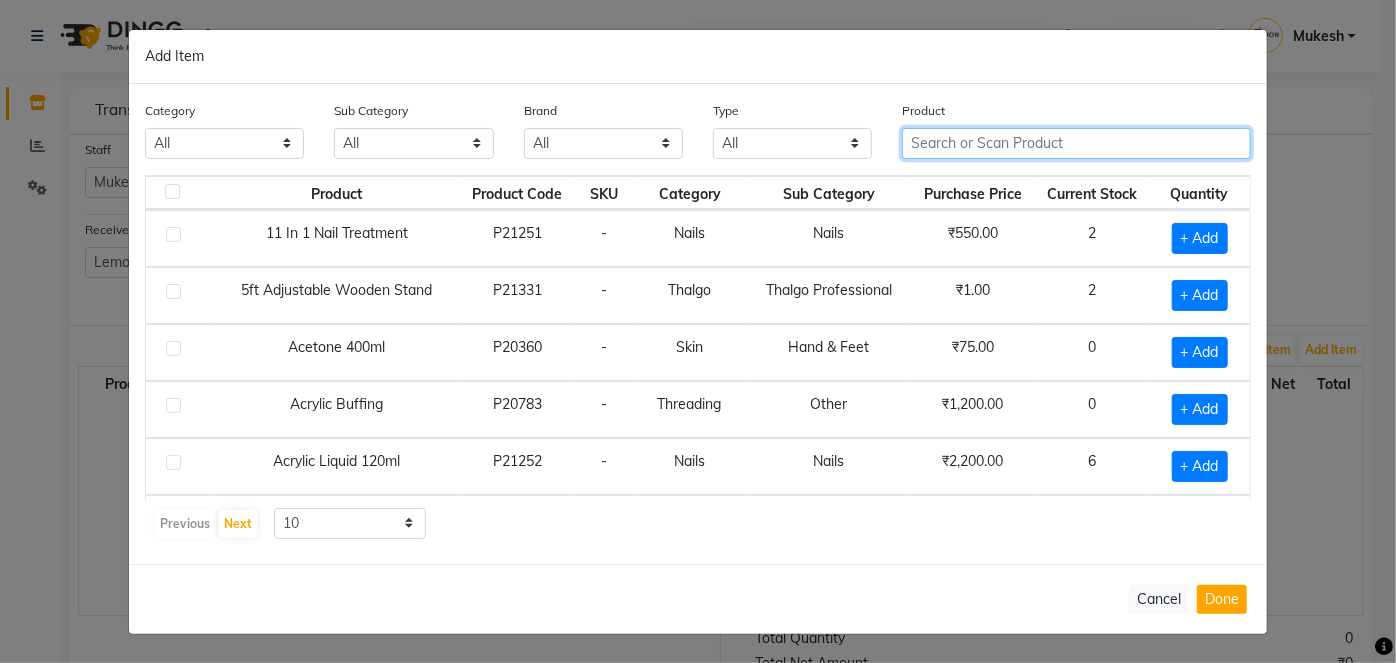 click 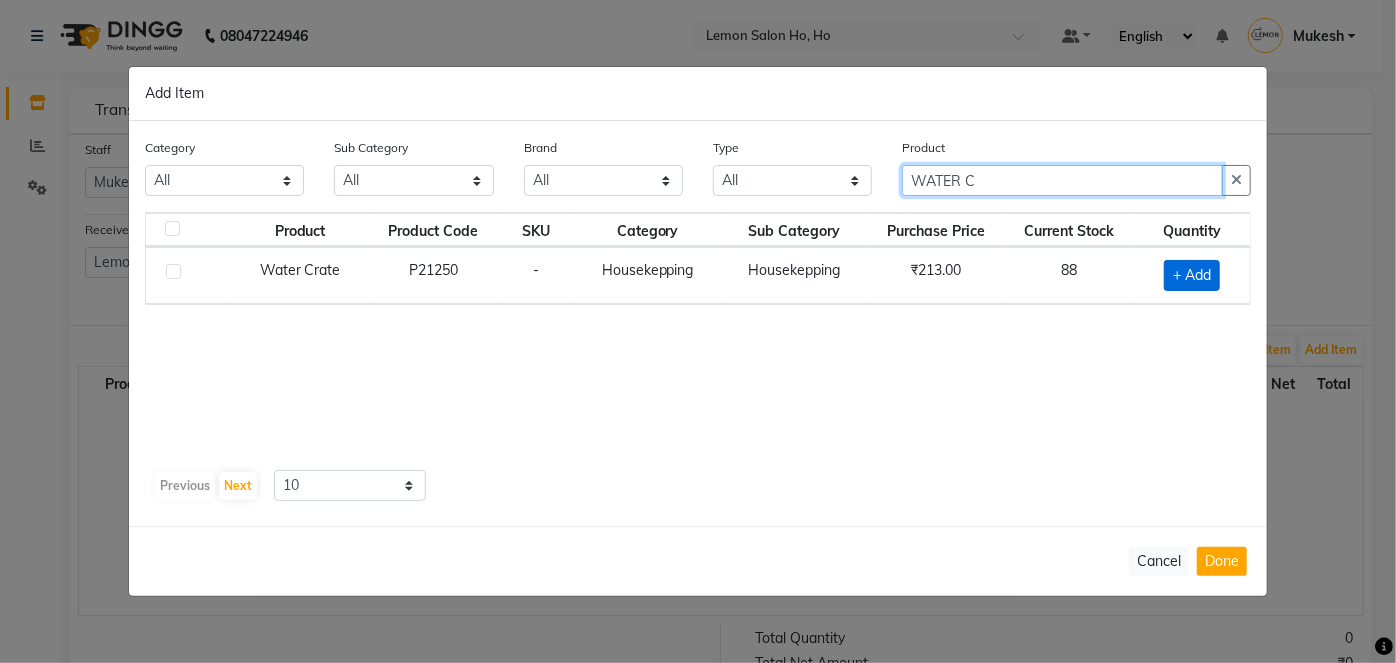 type on "WATER C" 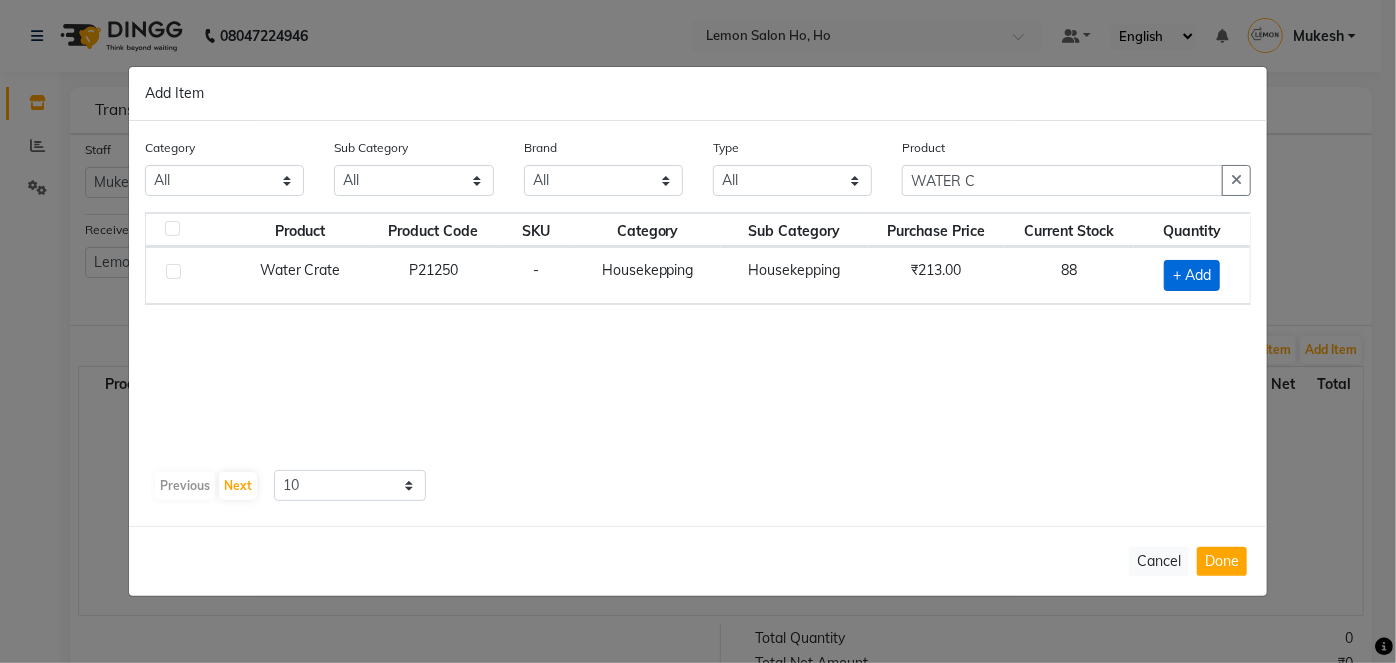 click on "+ Add" 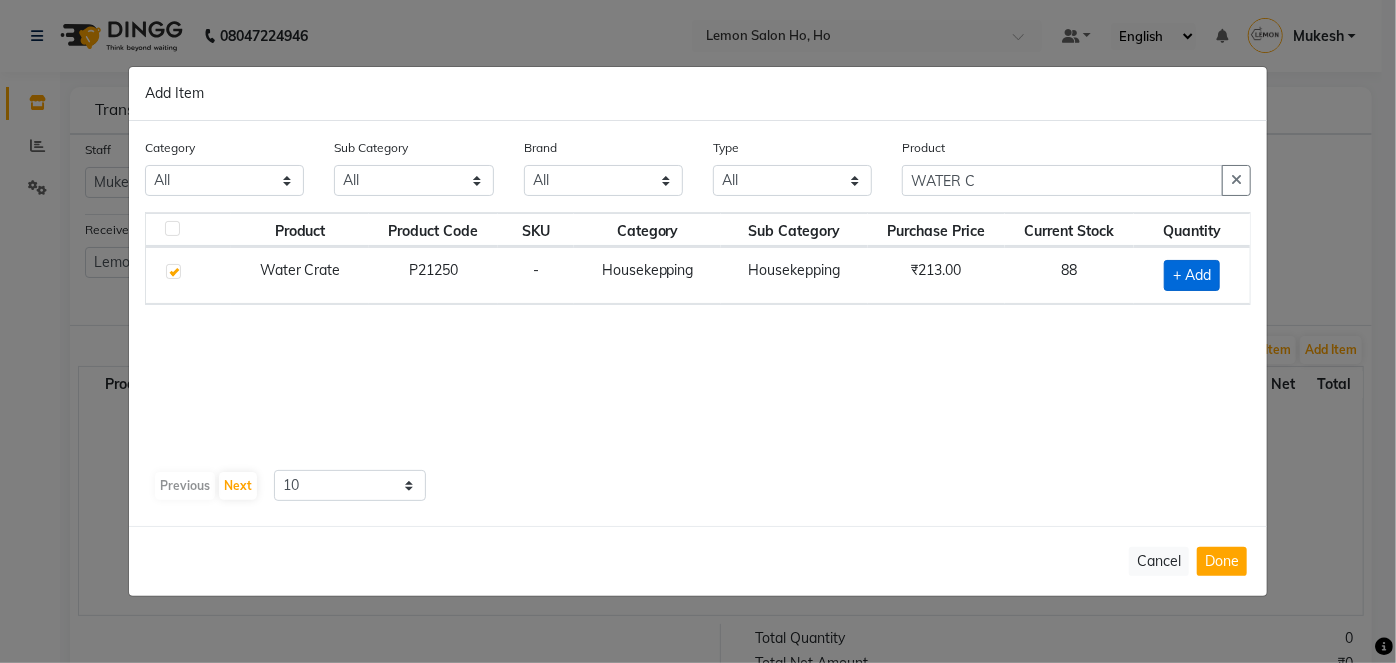 checkbox on "true" 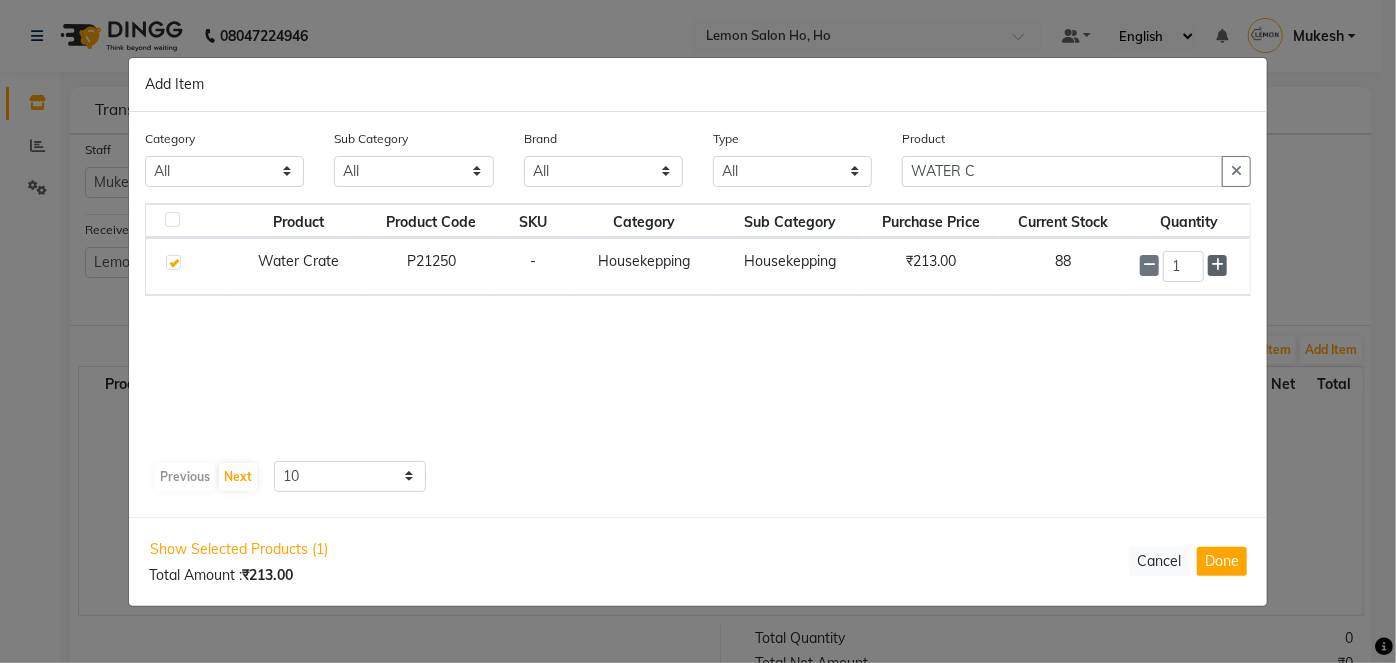 click 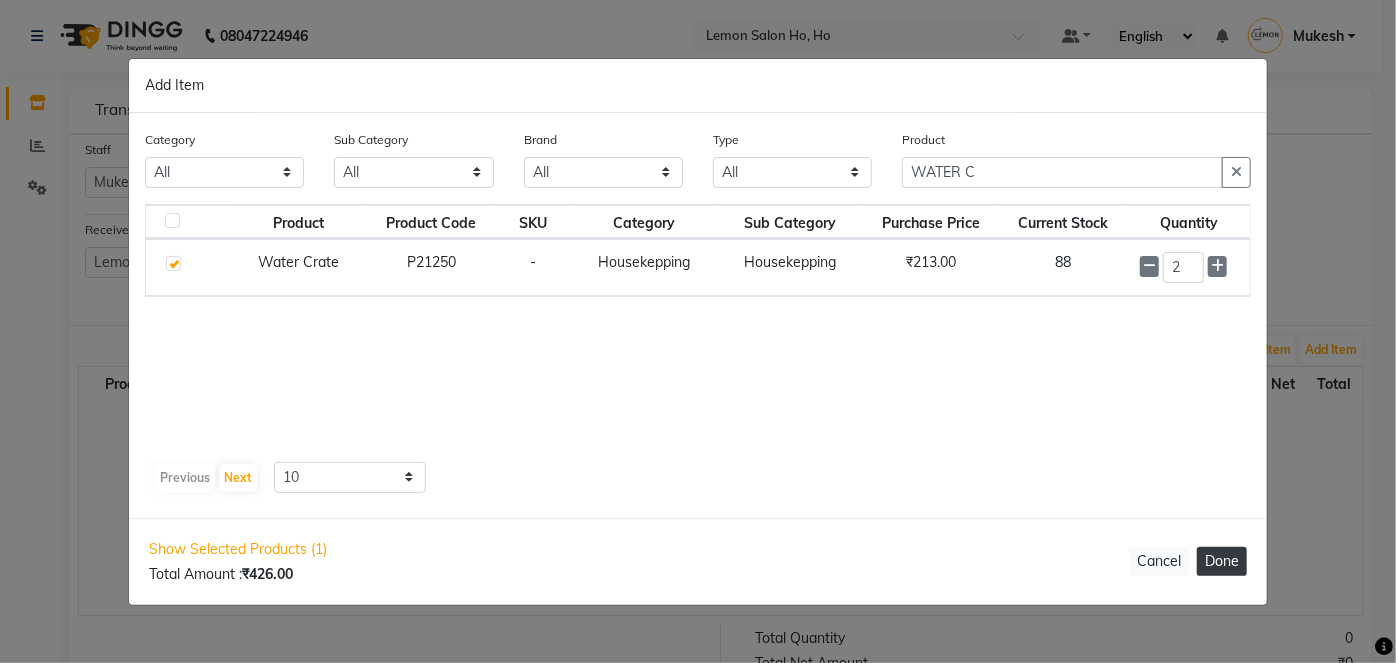click on "Done" 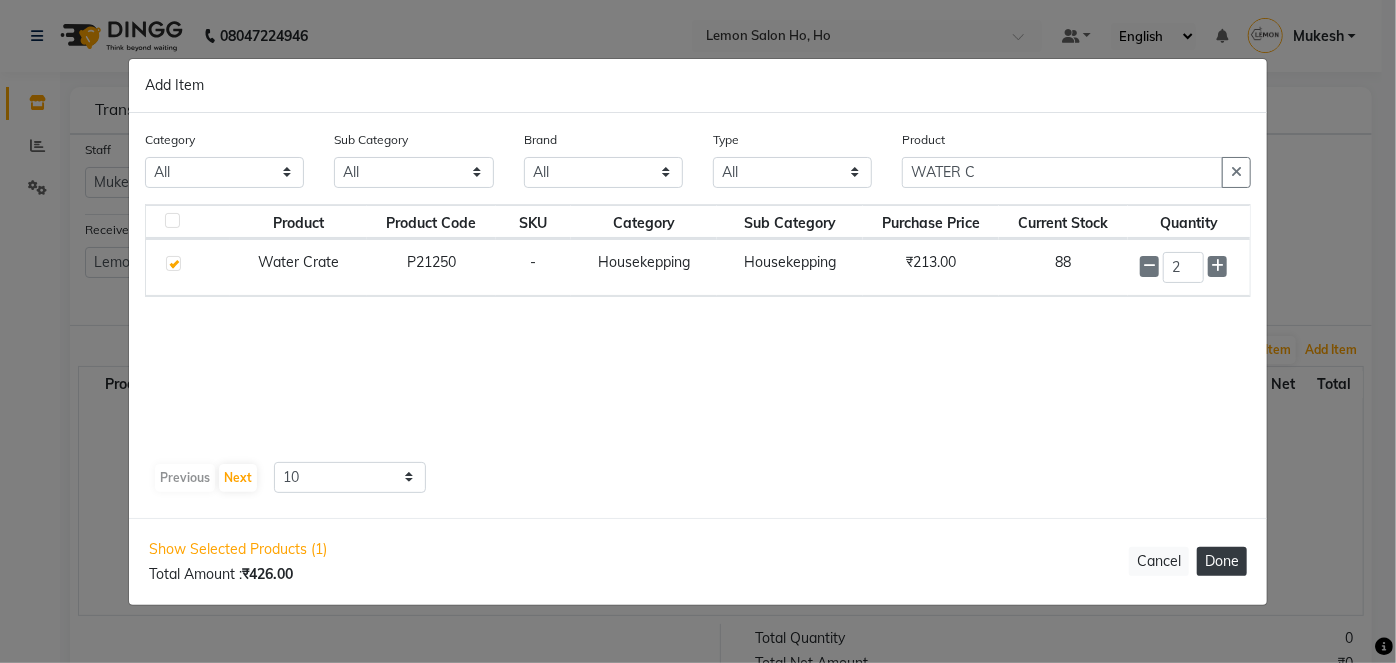 type 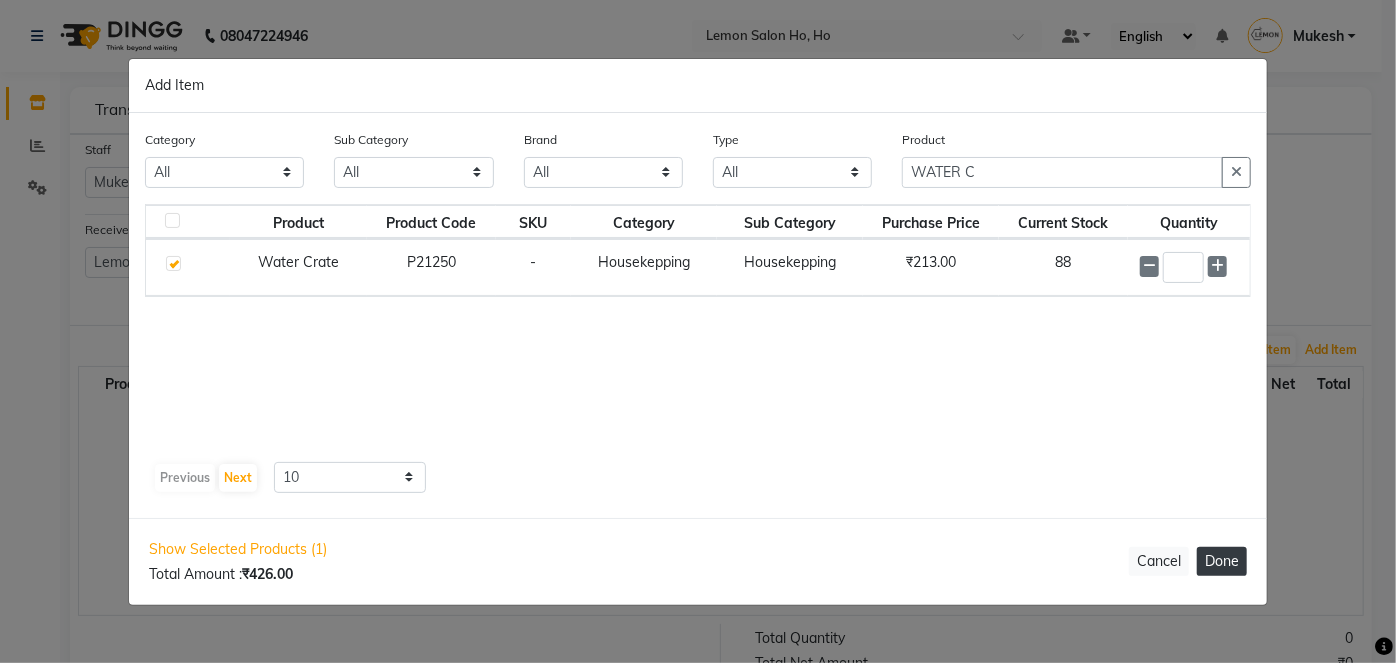 select on "2069" 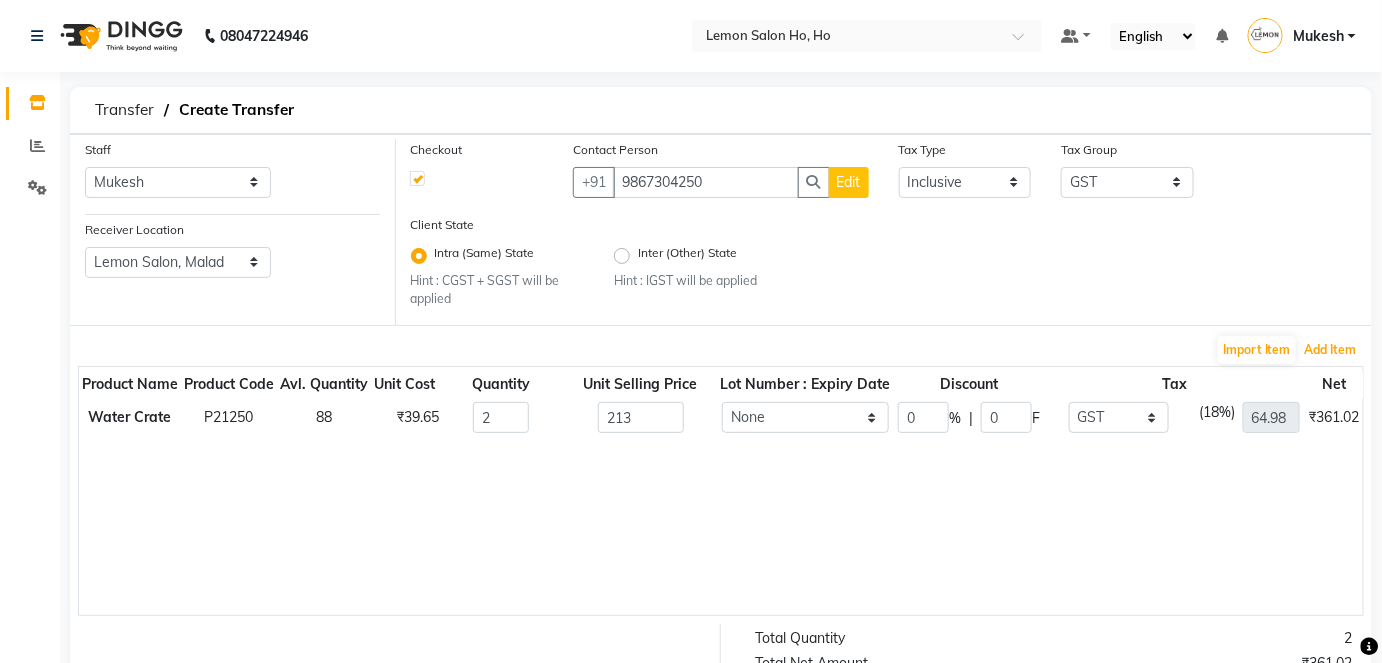 type 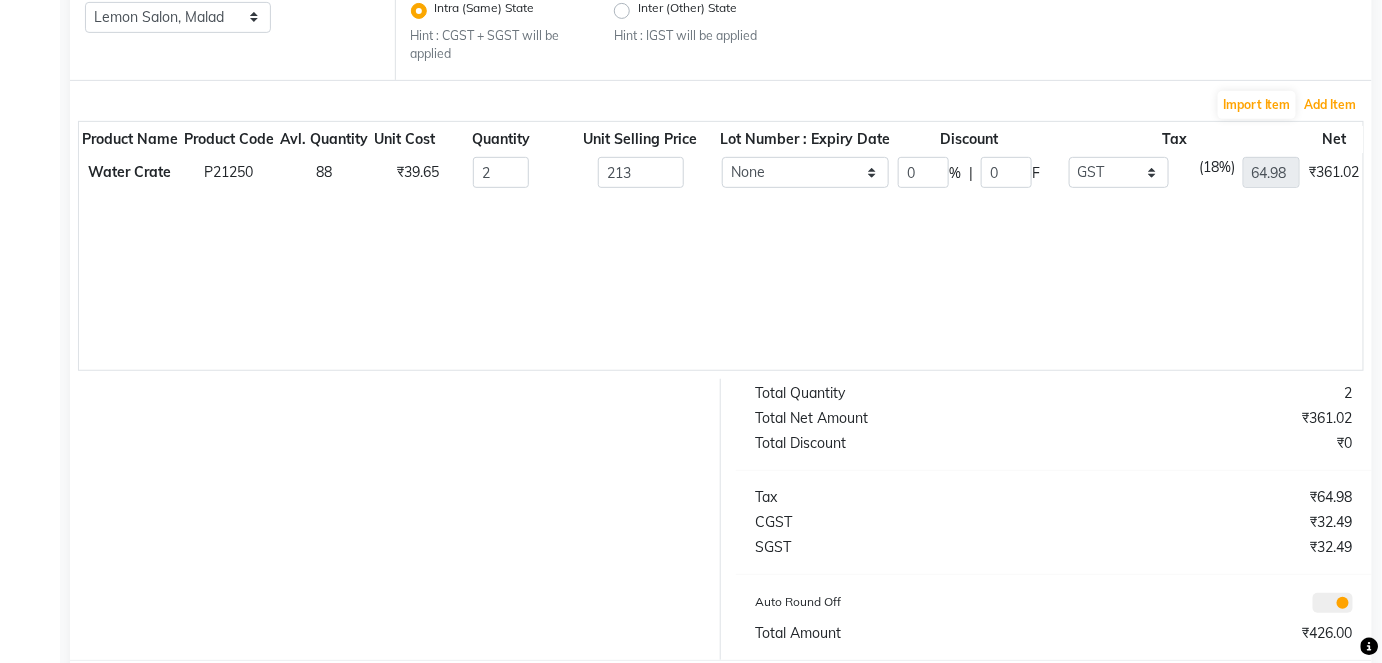 scroll, scrollTop: 343, scrollLeft: 0, axis: vertical 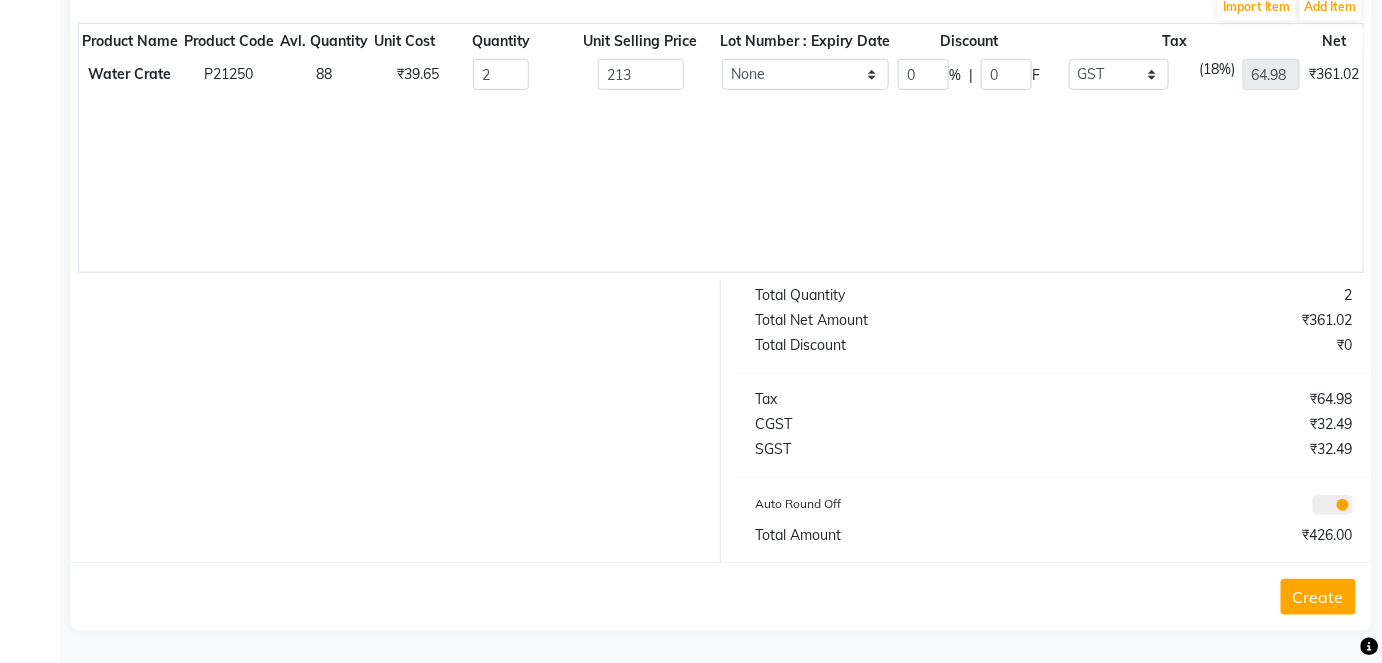 click on "Create" 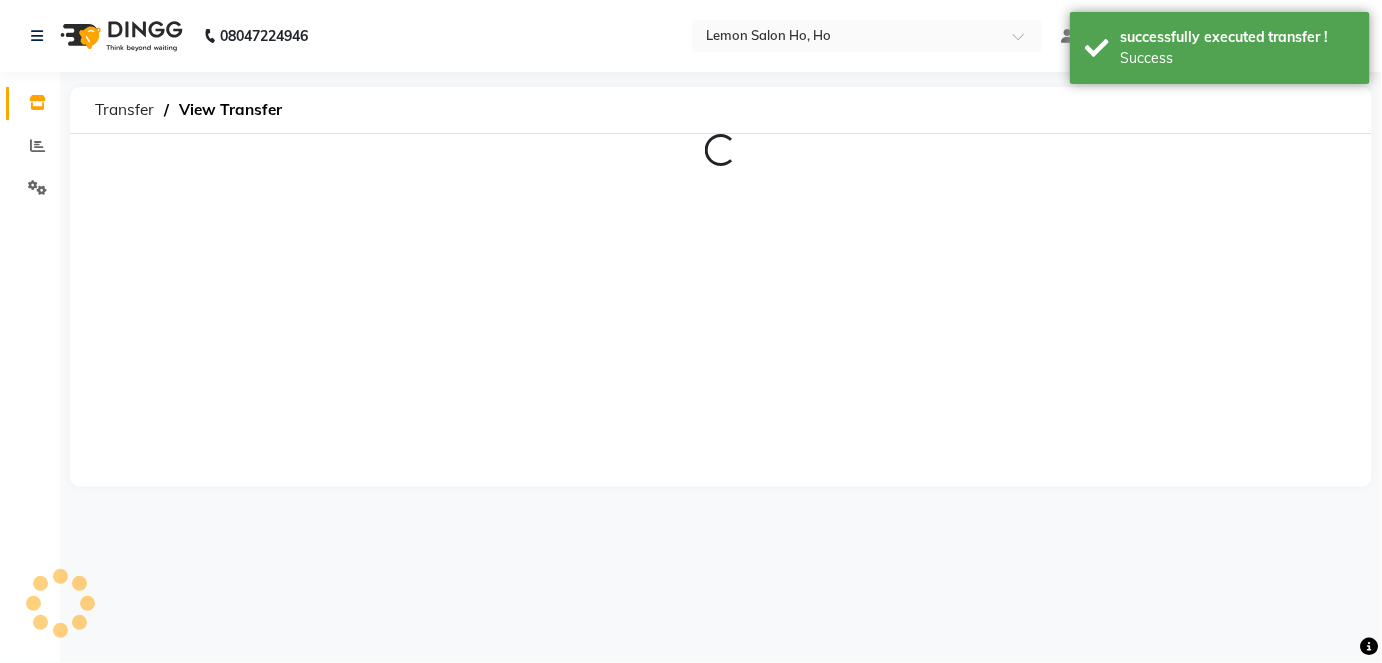 scroll, scrollTop: 0, scrollLeft: 0, axis: both 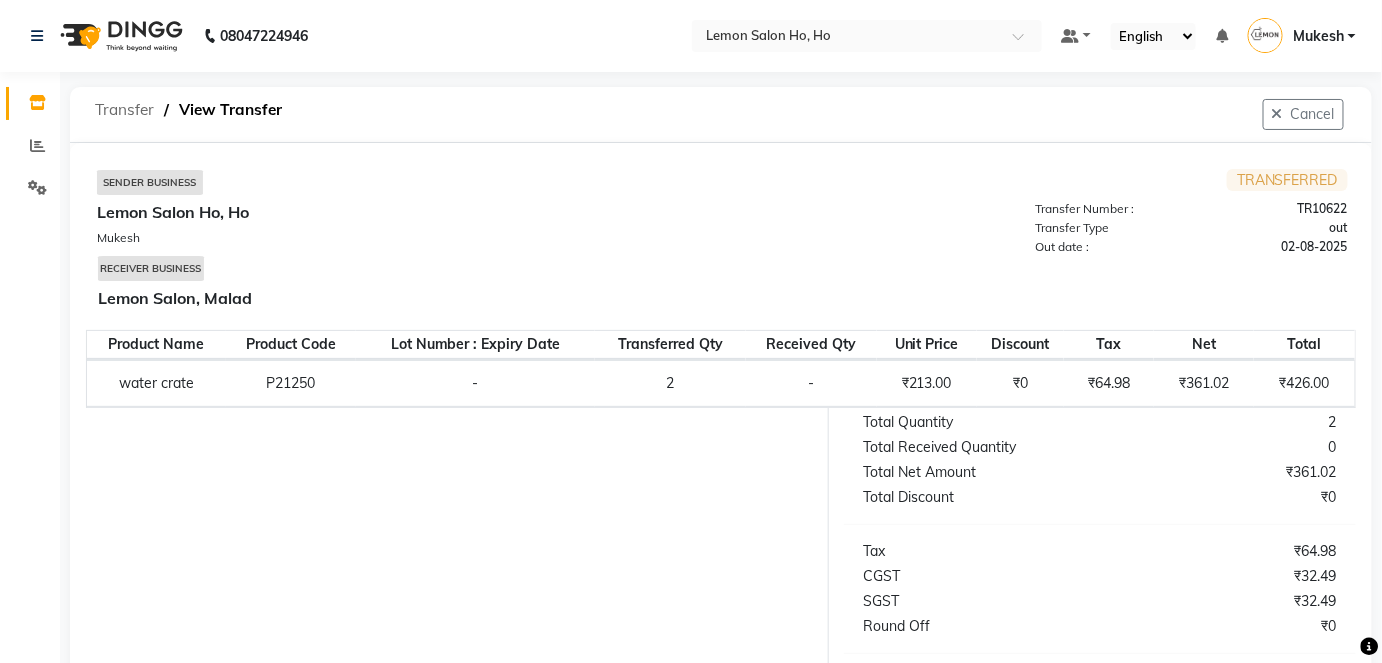 click on "Transfer" 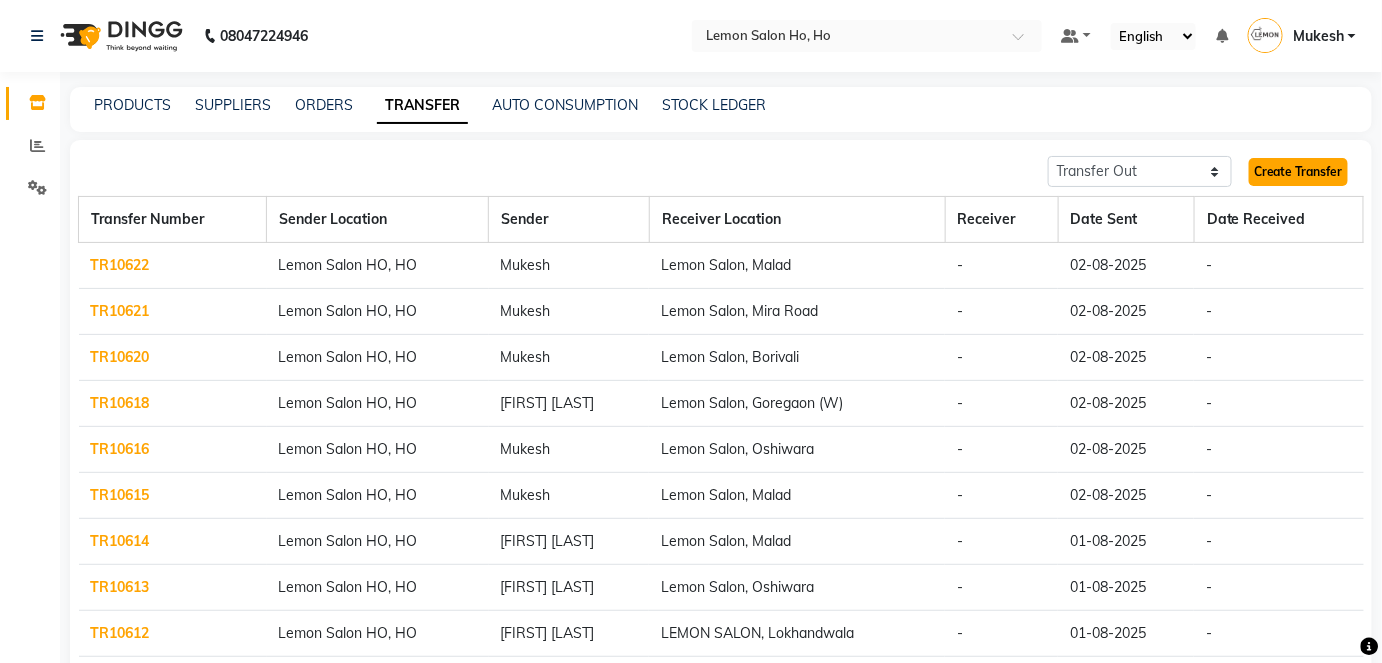click on "Create Transfer" 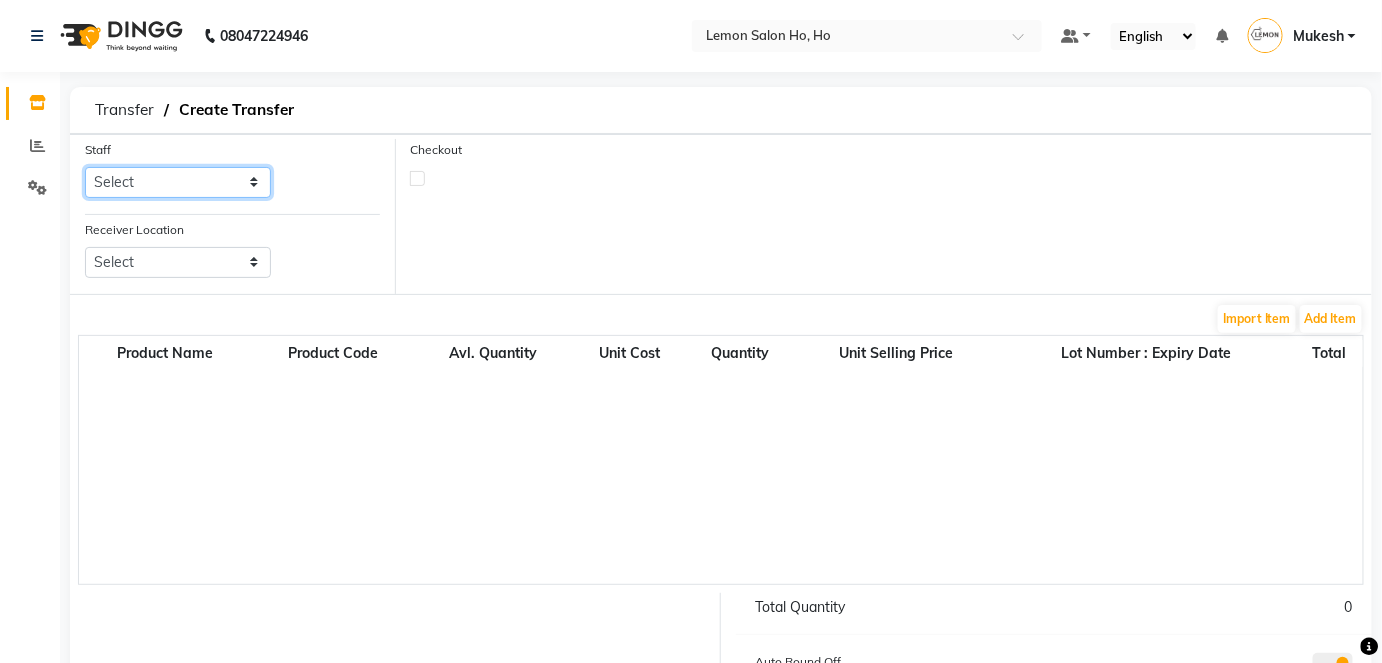 click on "Select [FIRST] [PERSON] [PERSON] [PERSON] [PERSON] [PERSON] [PERSON] [PERSON] [PERSON] [PERSON]" at bounding box center [178, 182] 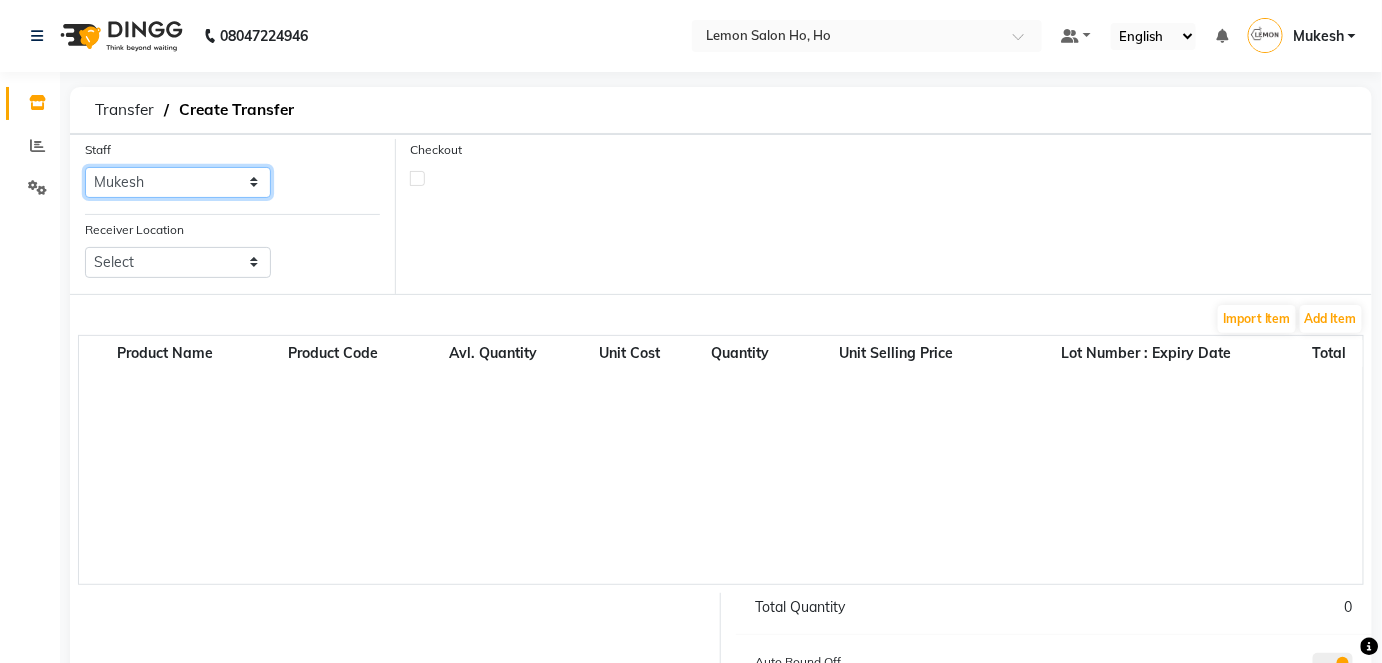 click on "Select [FIRST] [PERSON] [PERSON] [PERSON] [PERSON] [PERSON] [PERSON] [PERSON] [PERSON] [PERSON]" at bounding box center [178, 182] 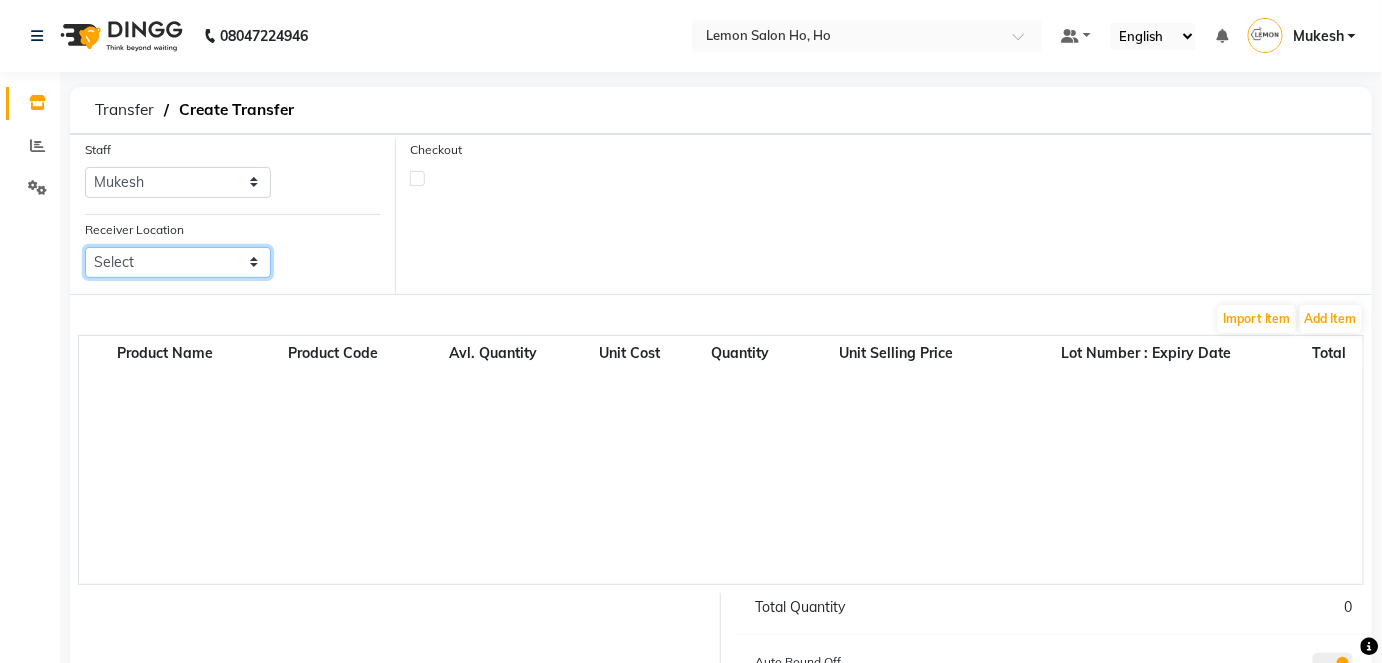 click on "Select [PERSON] [PERSON] [PERSON] [PERSON] [PERSON] [PERSON] [PERSON] [PERSON] [PERSON] [PERSON] [PERSON] (W)" at bounding box center (178, 262) 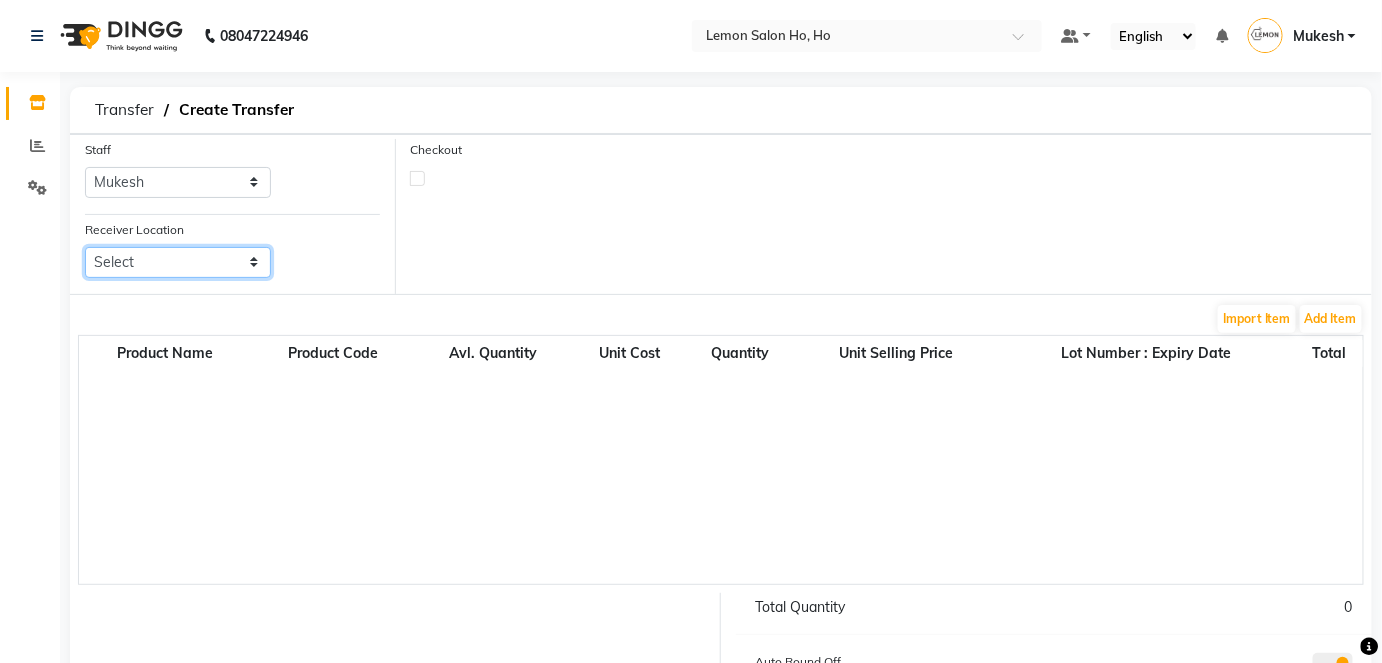 select on "957" 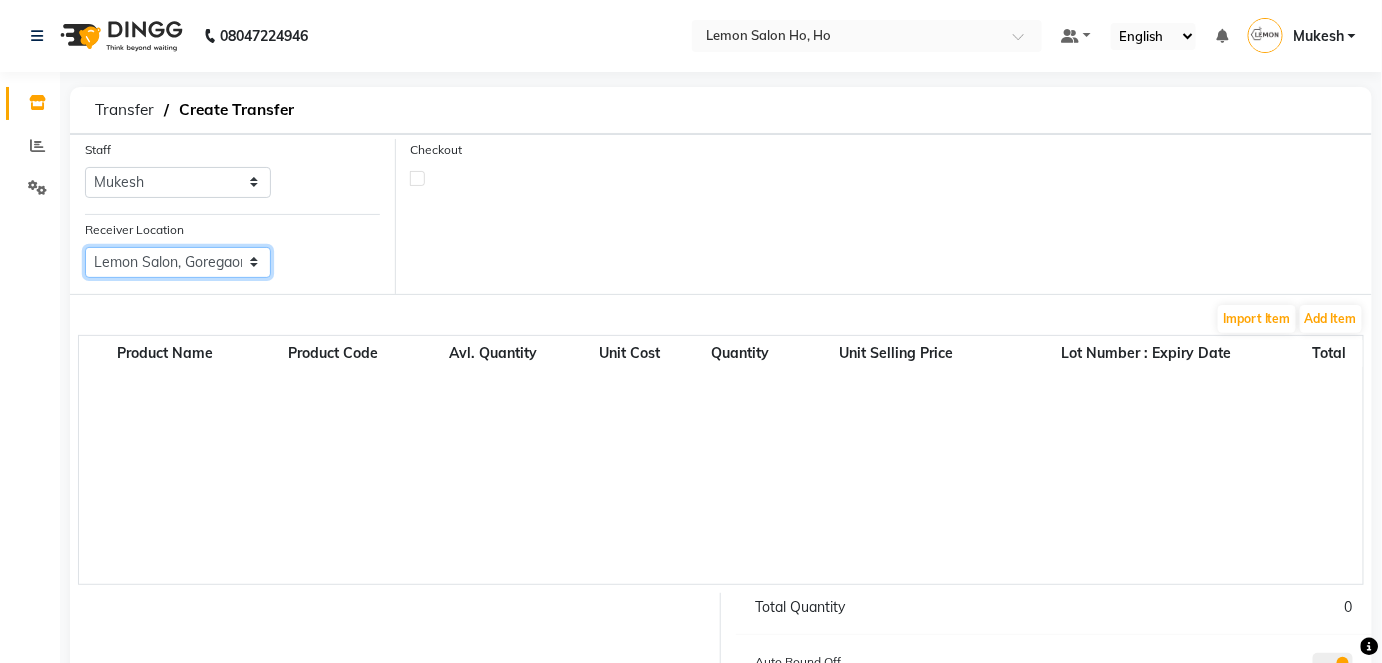 click on "Select [PERSON] [PERSON] [PERSON] [PERSON] [PERSON] [PERSON] [PERSON] [PERSON] [PERSON] [PERSON] [PERSON] (W)" at bounding box center (178, 262) 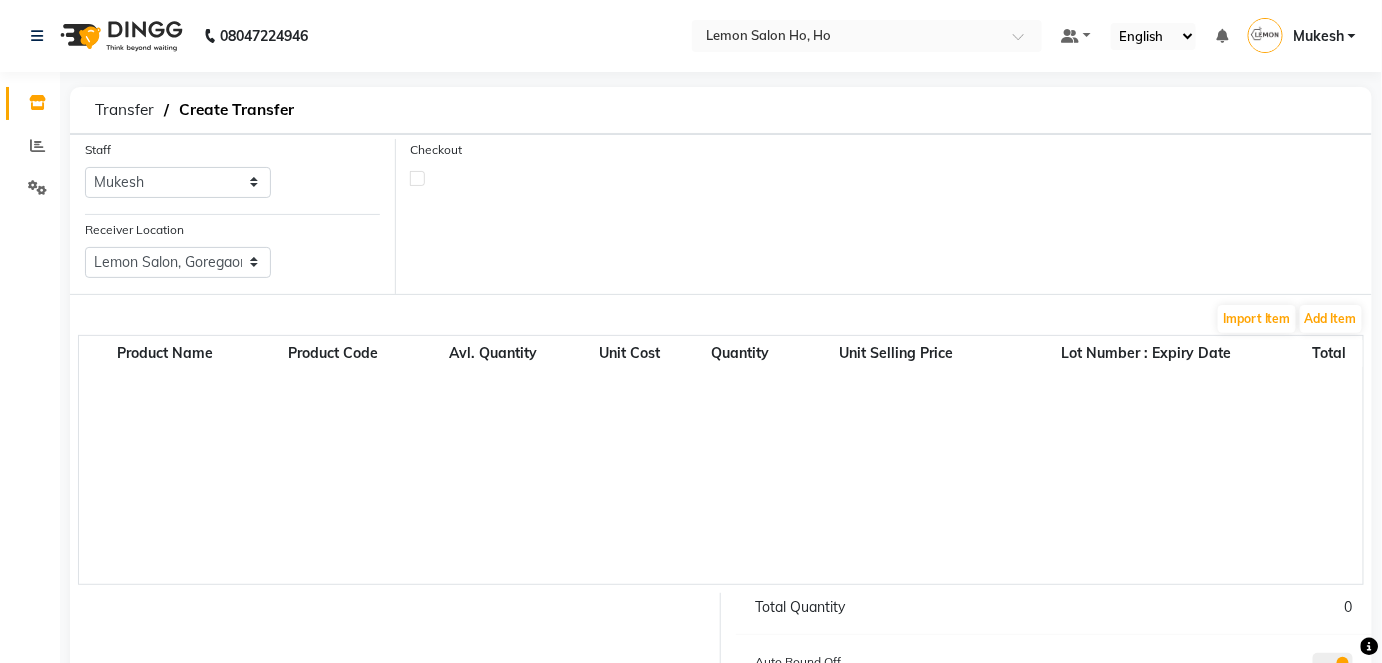 click 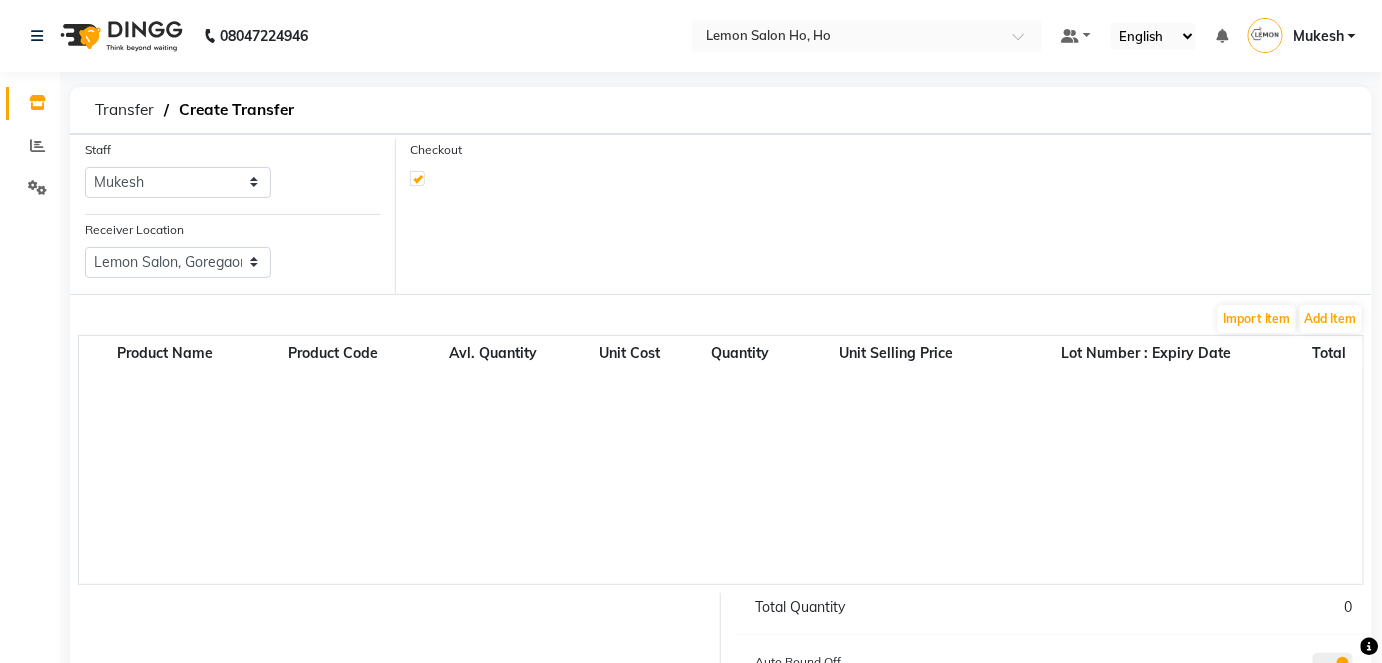select on "true" 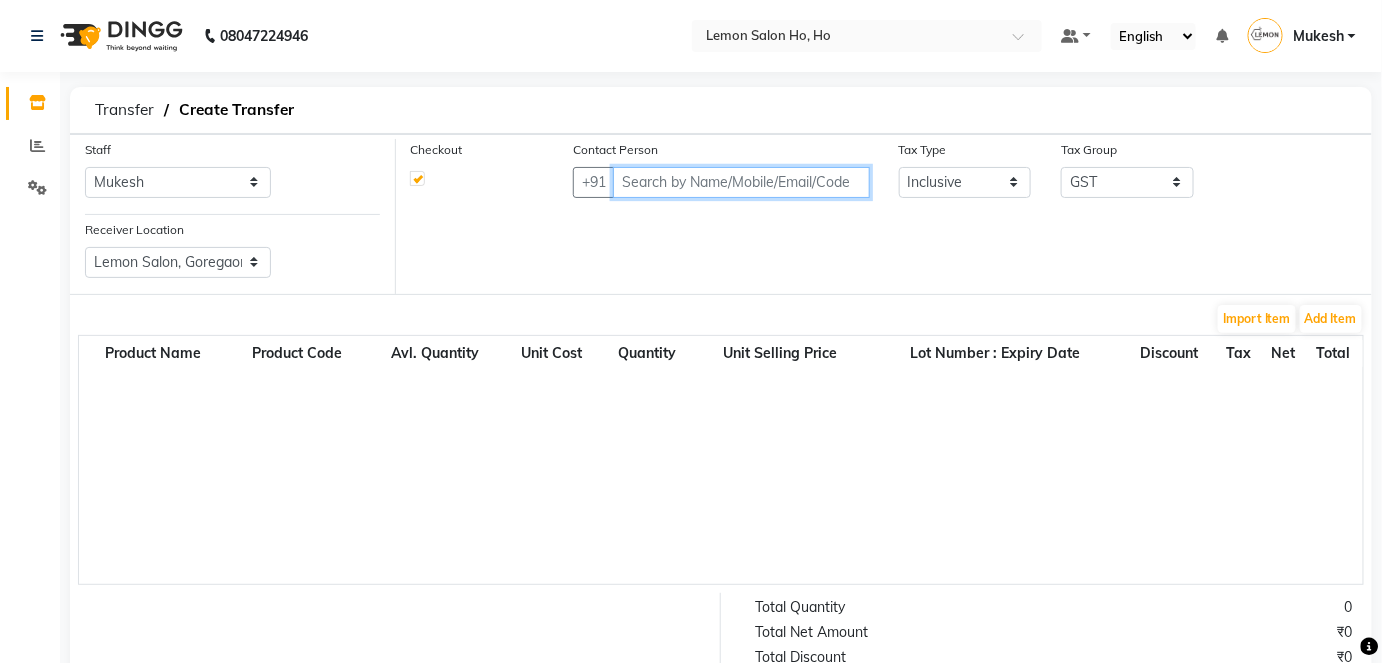 click at bounding box center [741, 182] 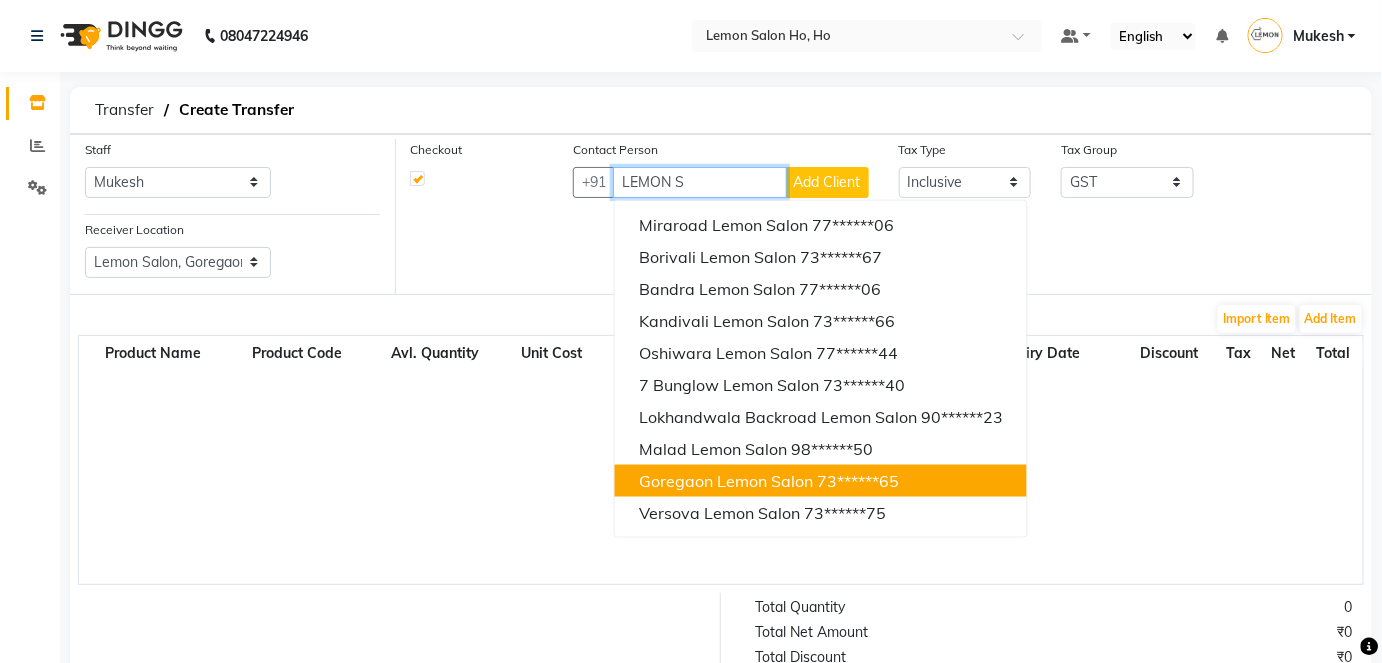 click on "Goregaon Lemon Salon" at bounding box center (726, 481) 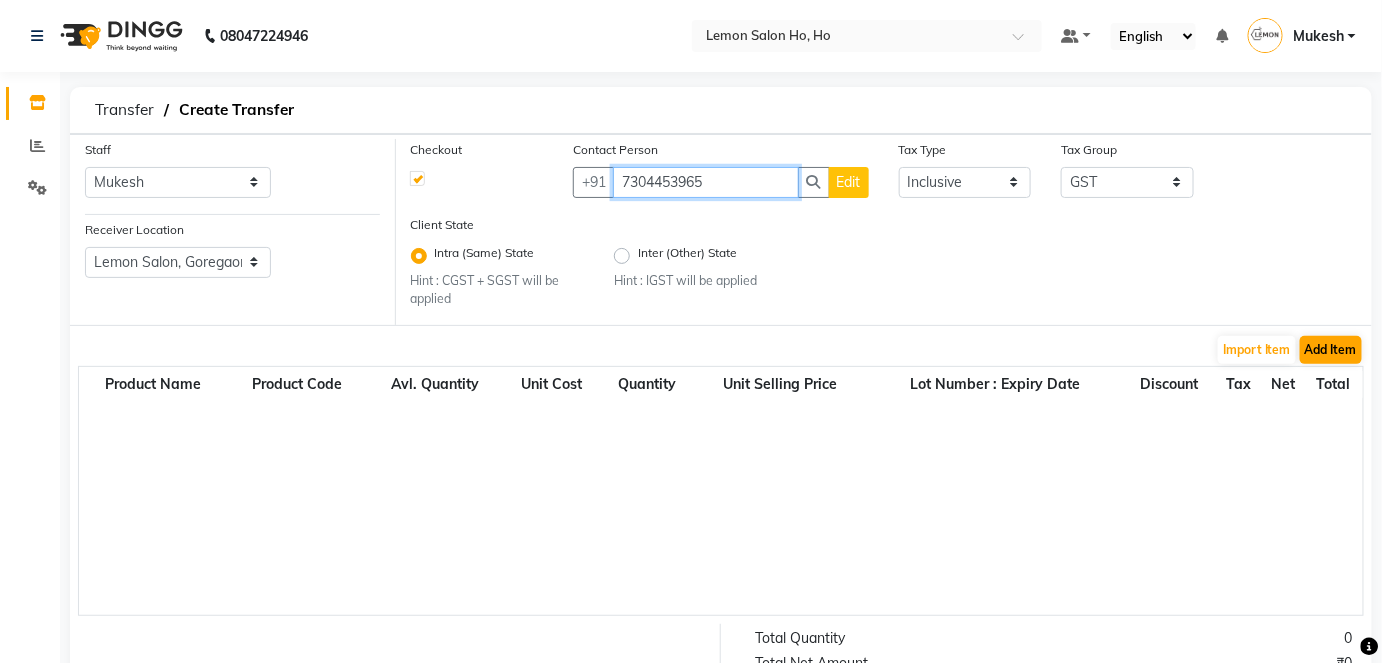type on "7304453965" 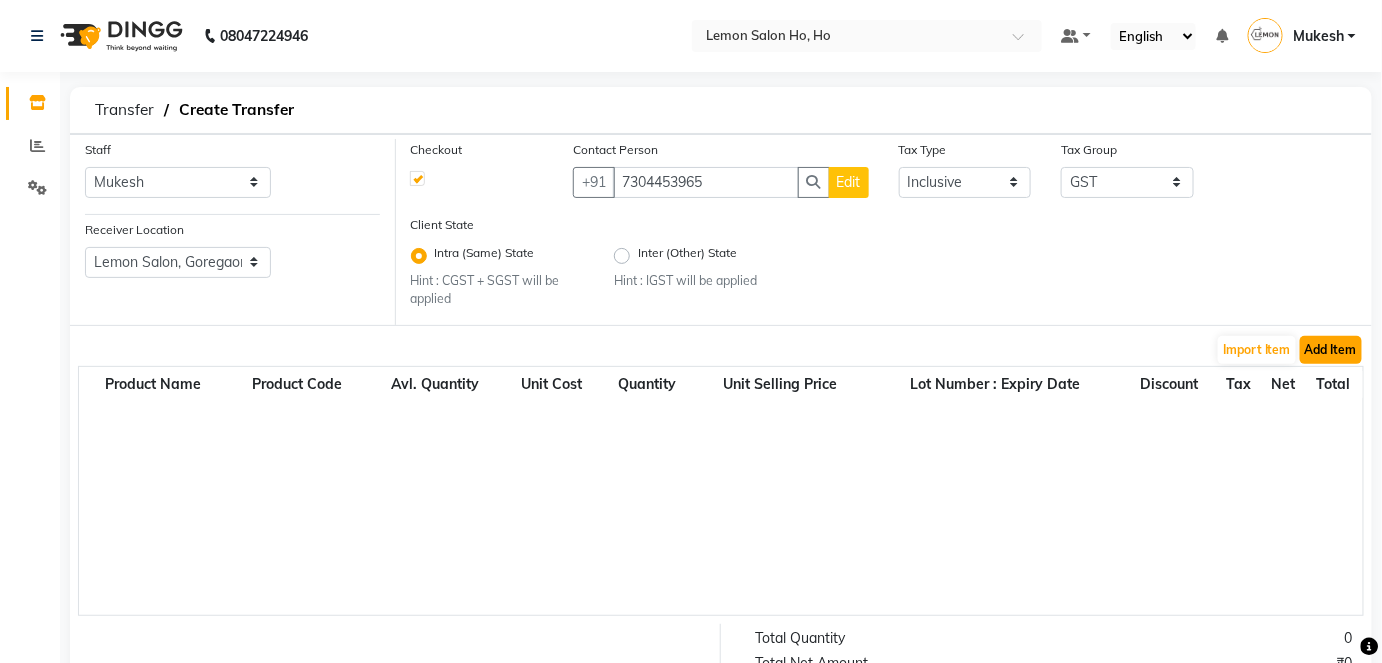 click on "Add Item" 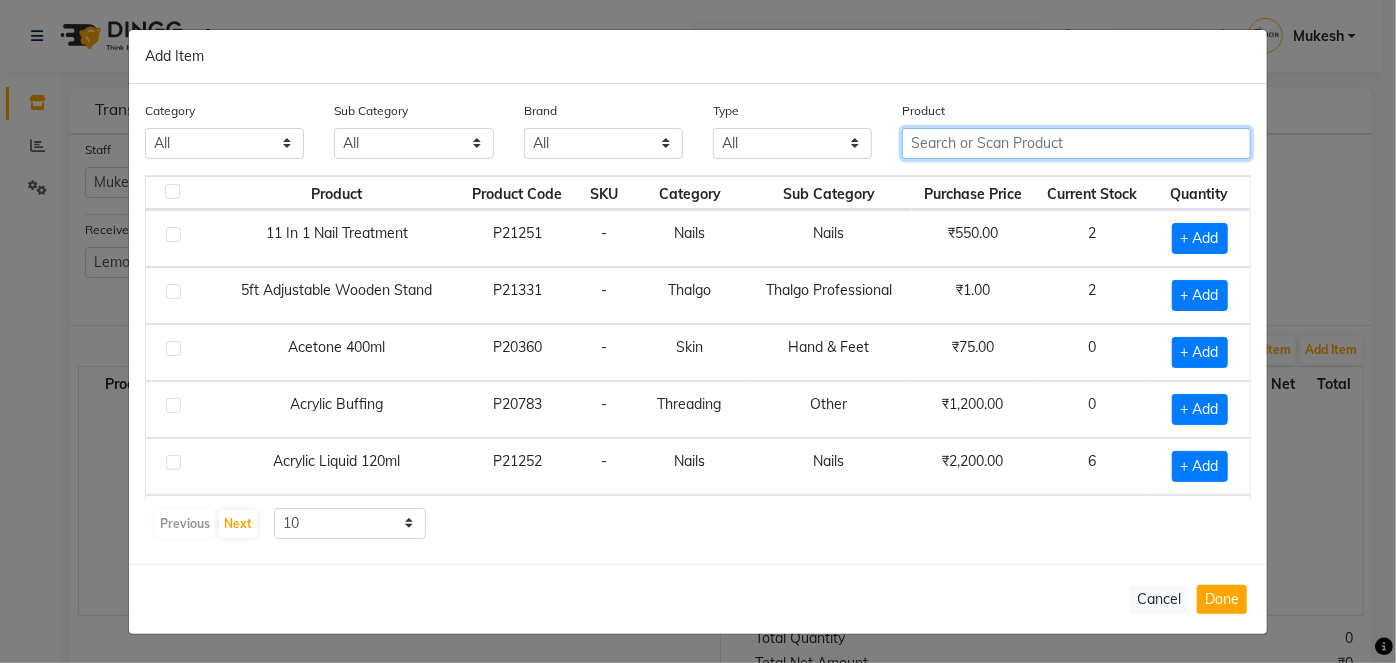 click 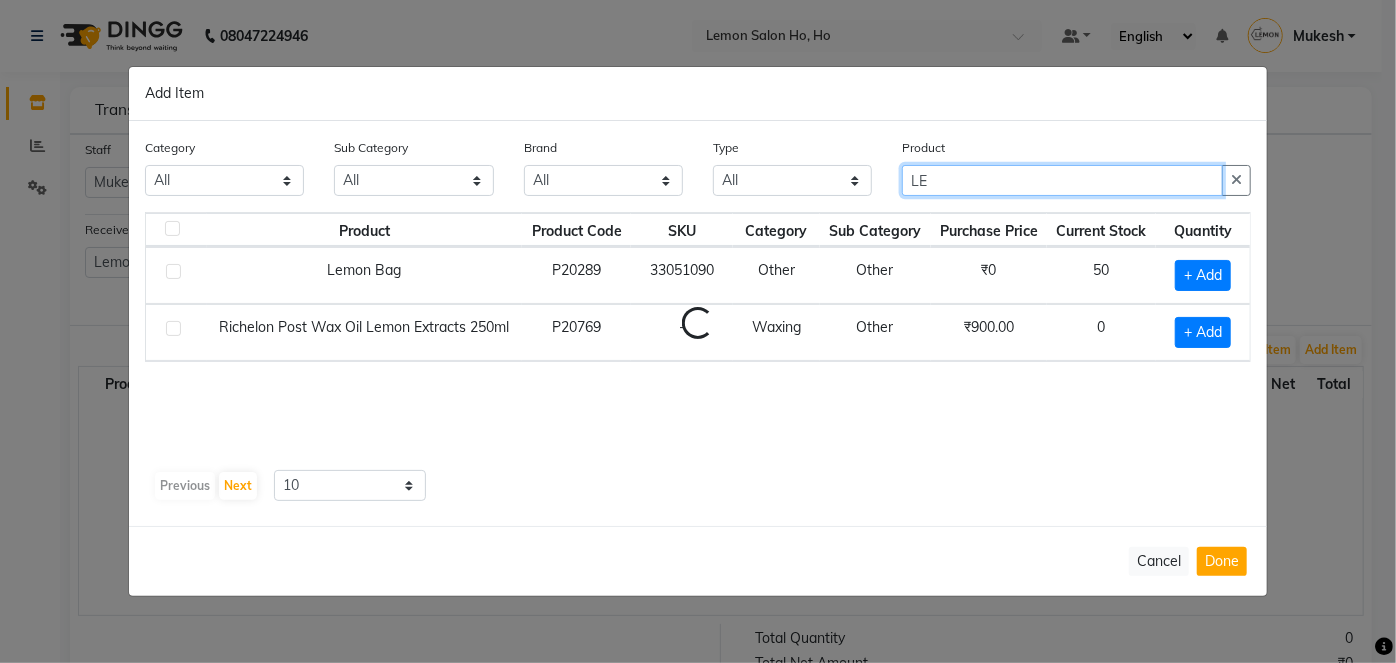 type on "L" 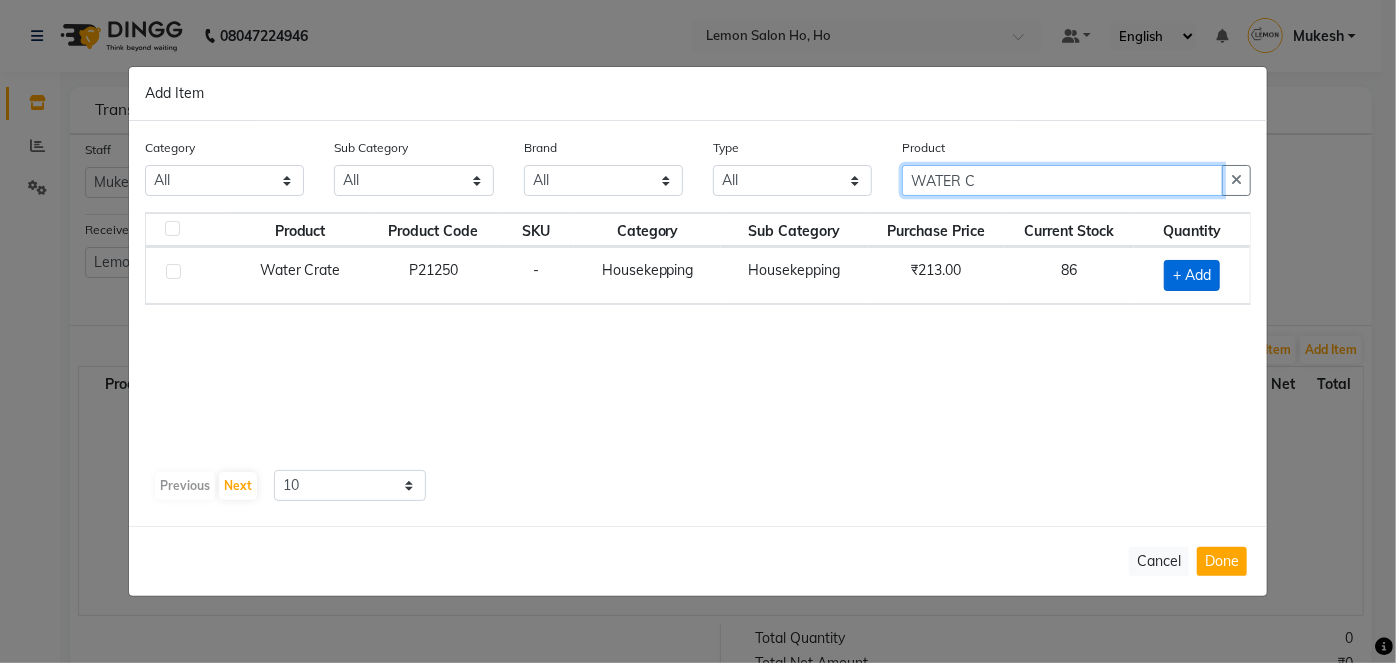 type on "WATER C" 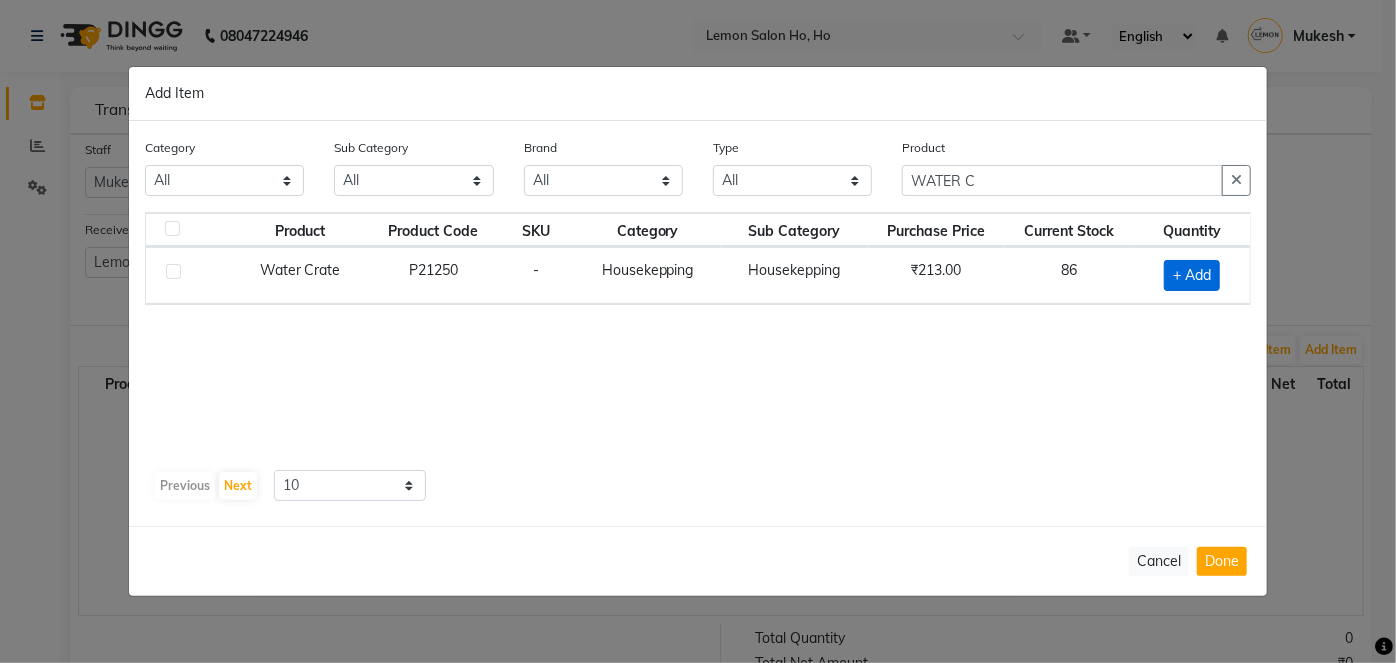 click on "+ Add" 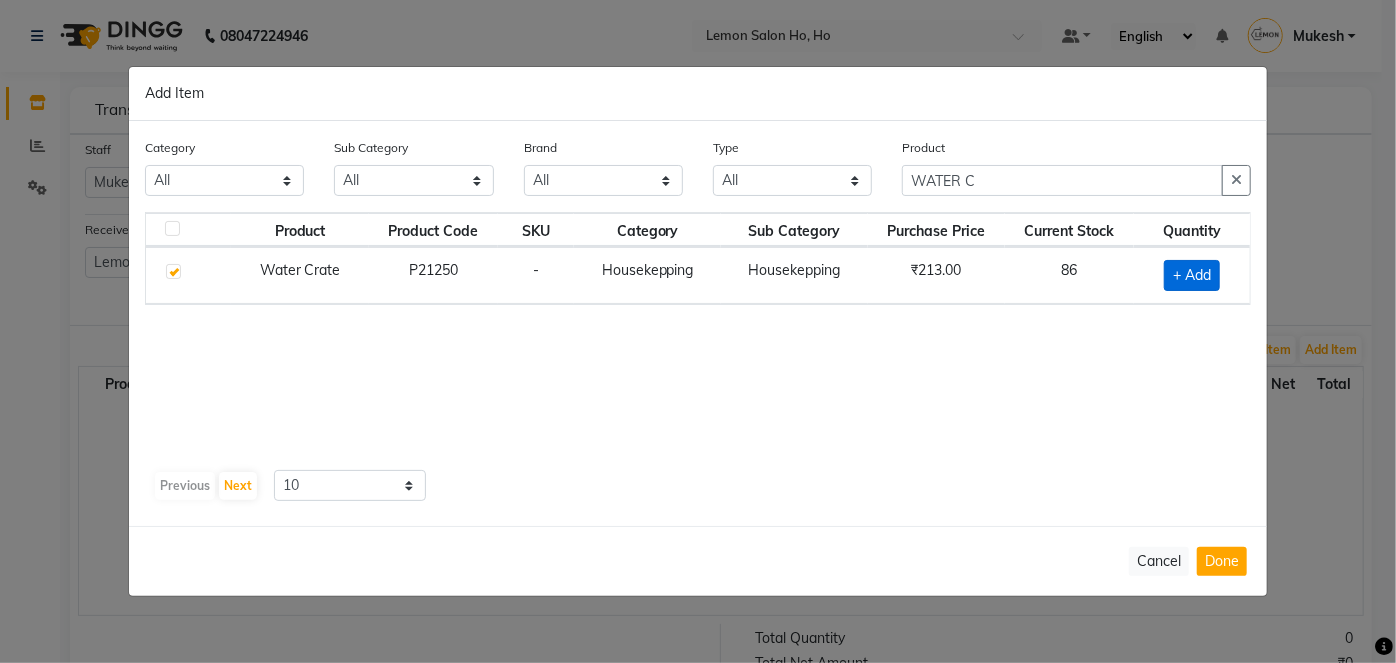 checkbox on "true" 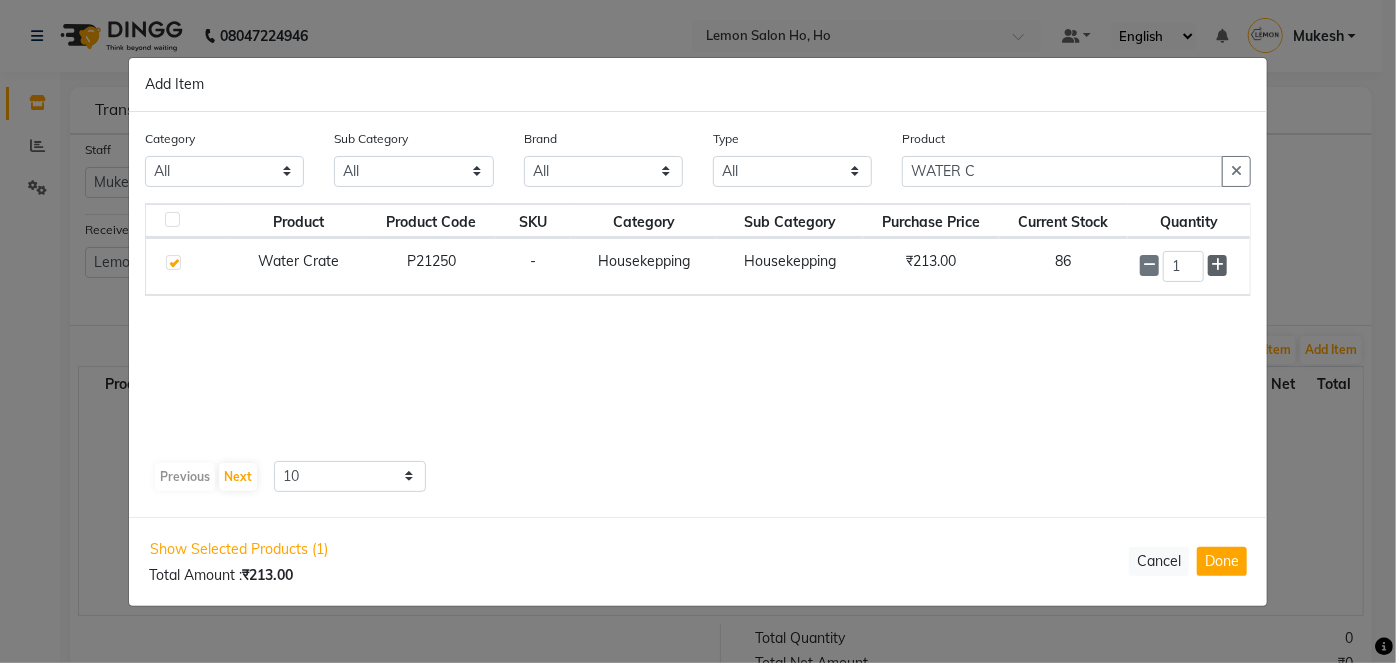 click 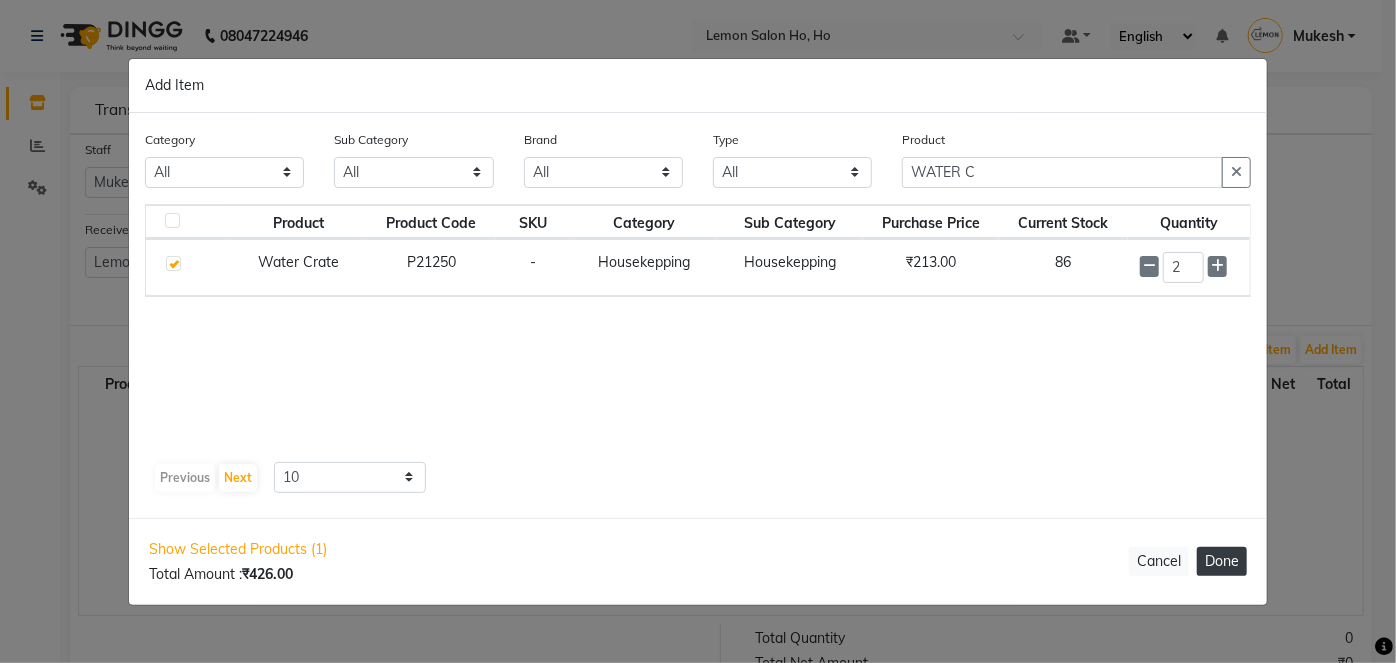 click on "Done" 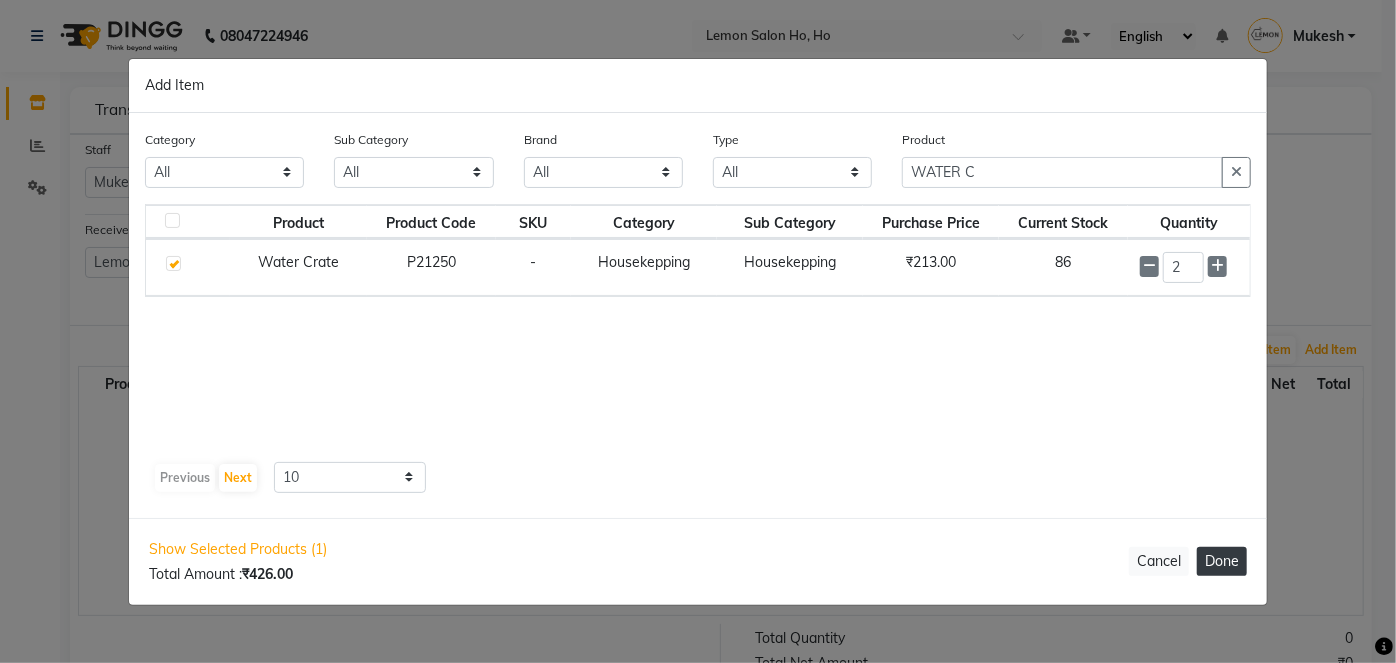 type 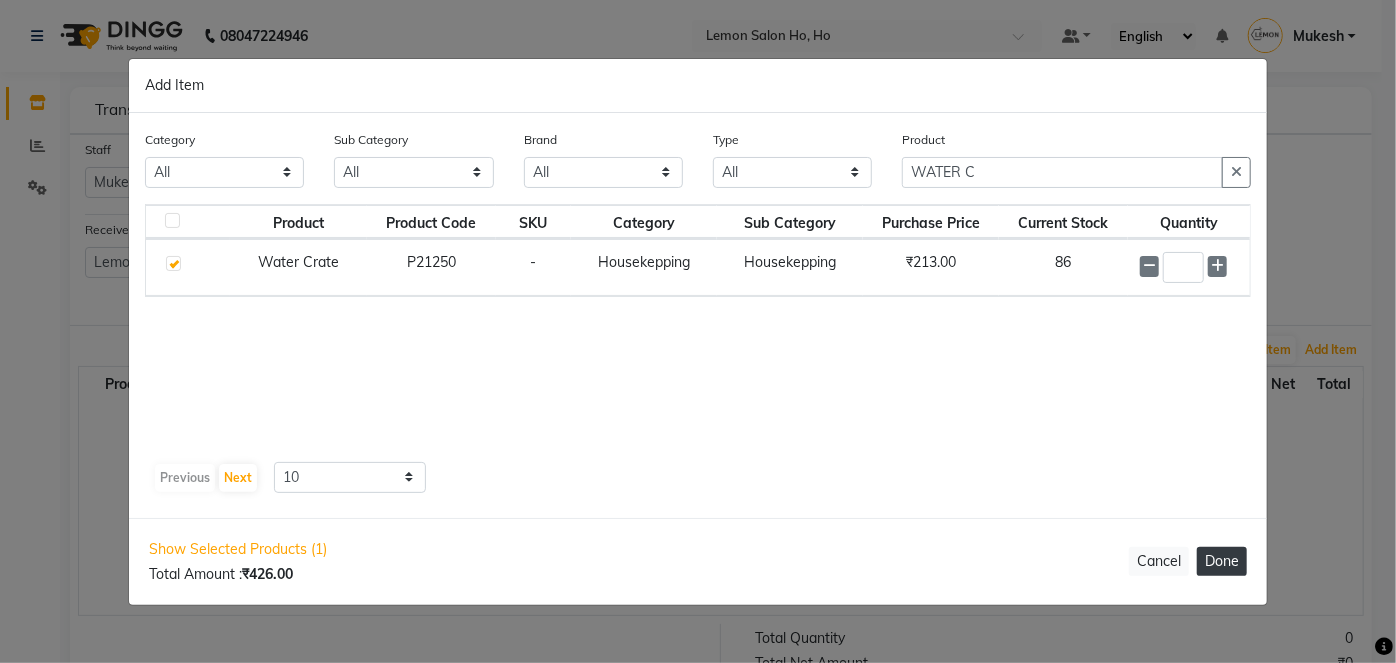 select on "2069" 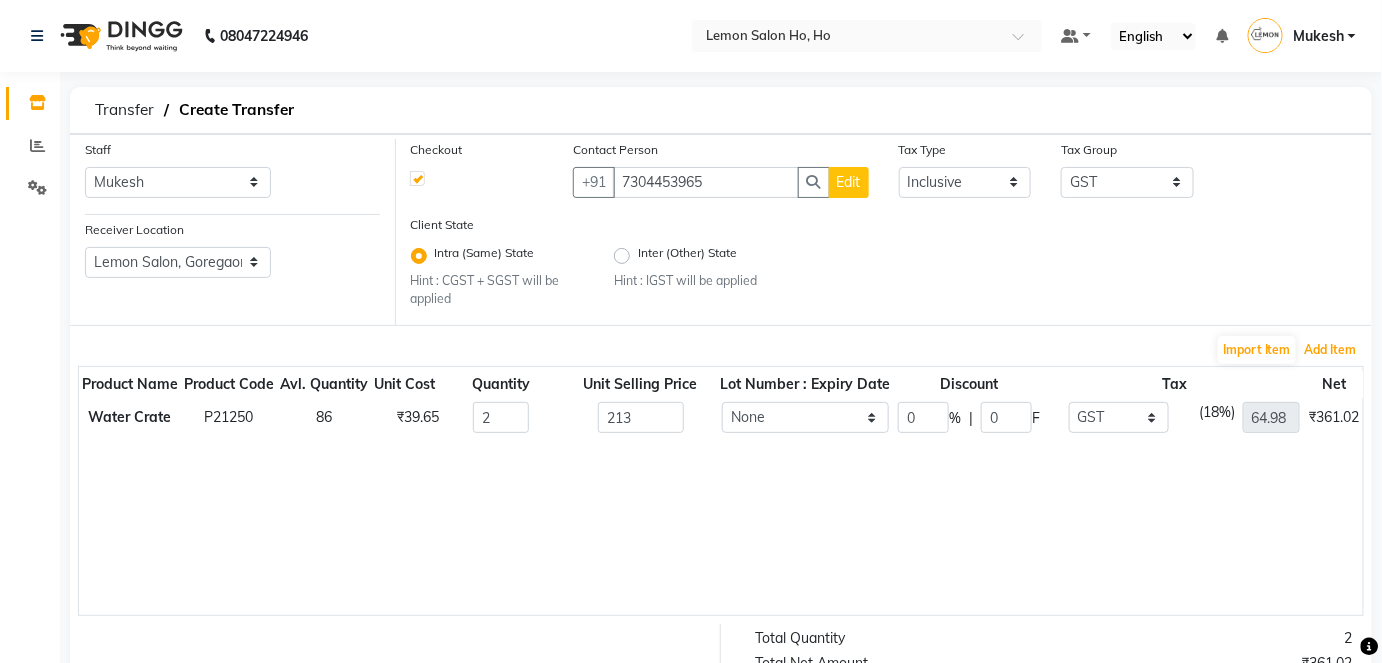 type 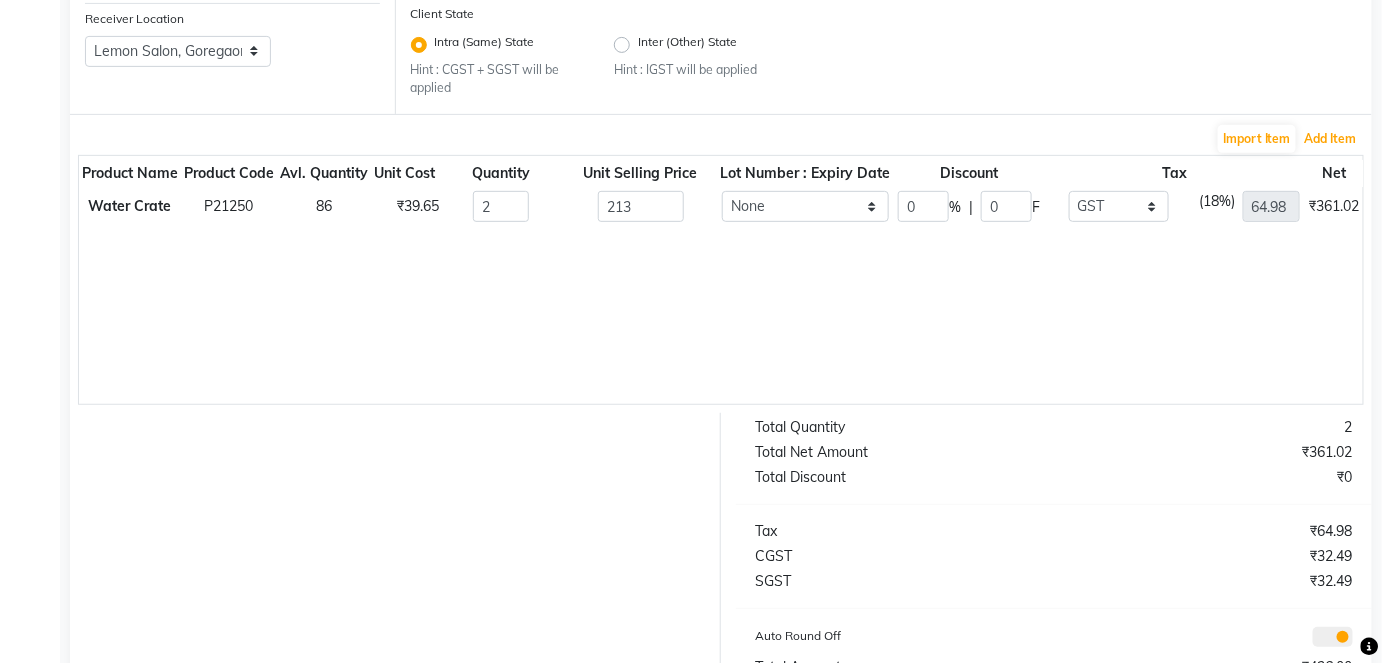 scroll, scrollTop: 343, scrollLeft: 0, axis: vertical 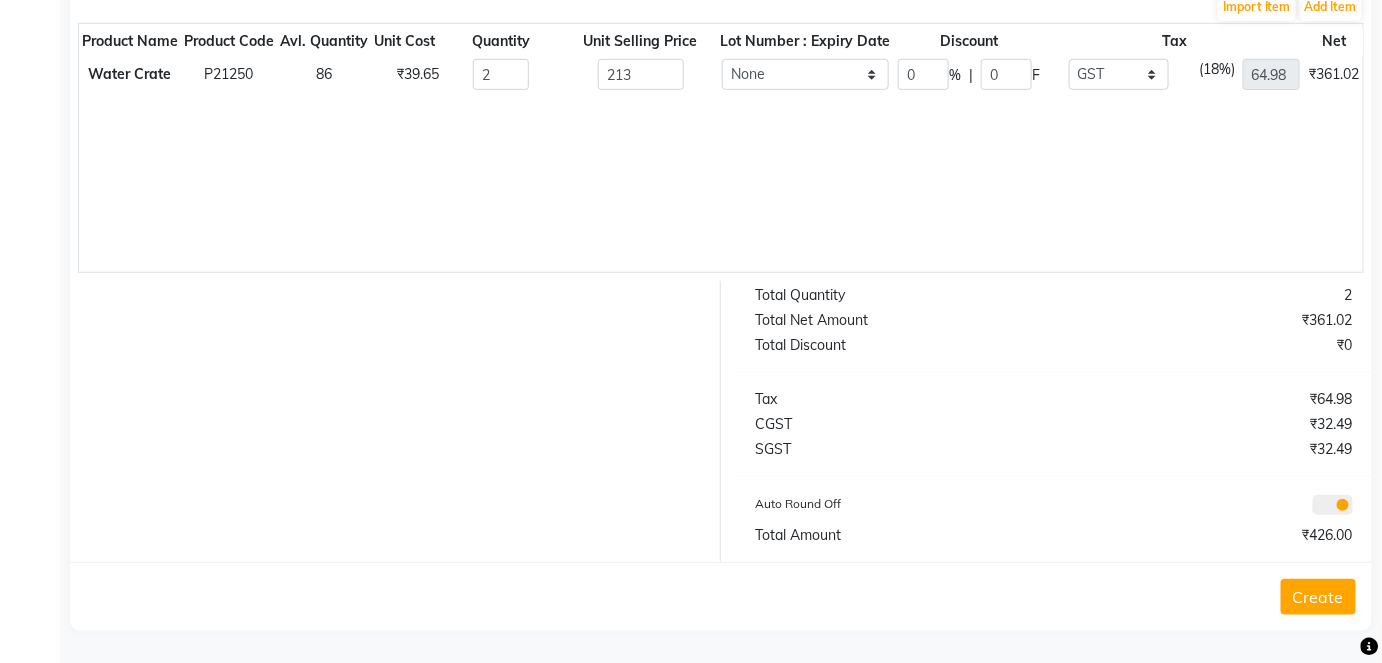 click on "Create" 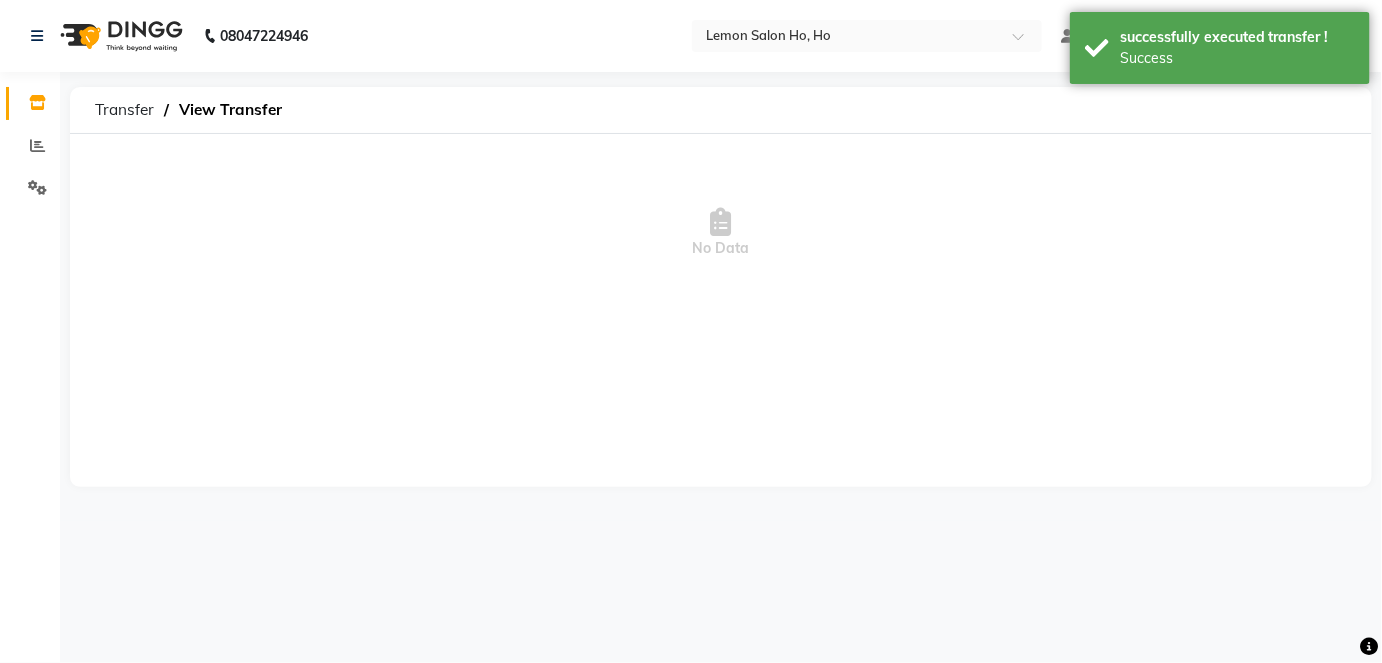 scroll, scrollTop: 0, scrollLeft: 0, axis: both 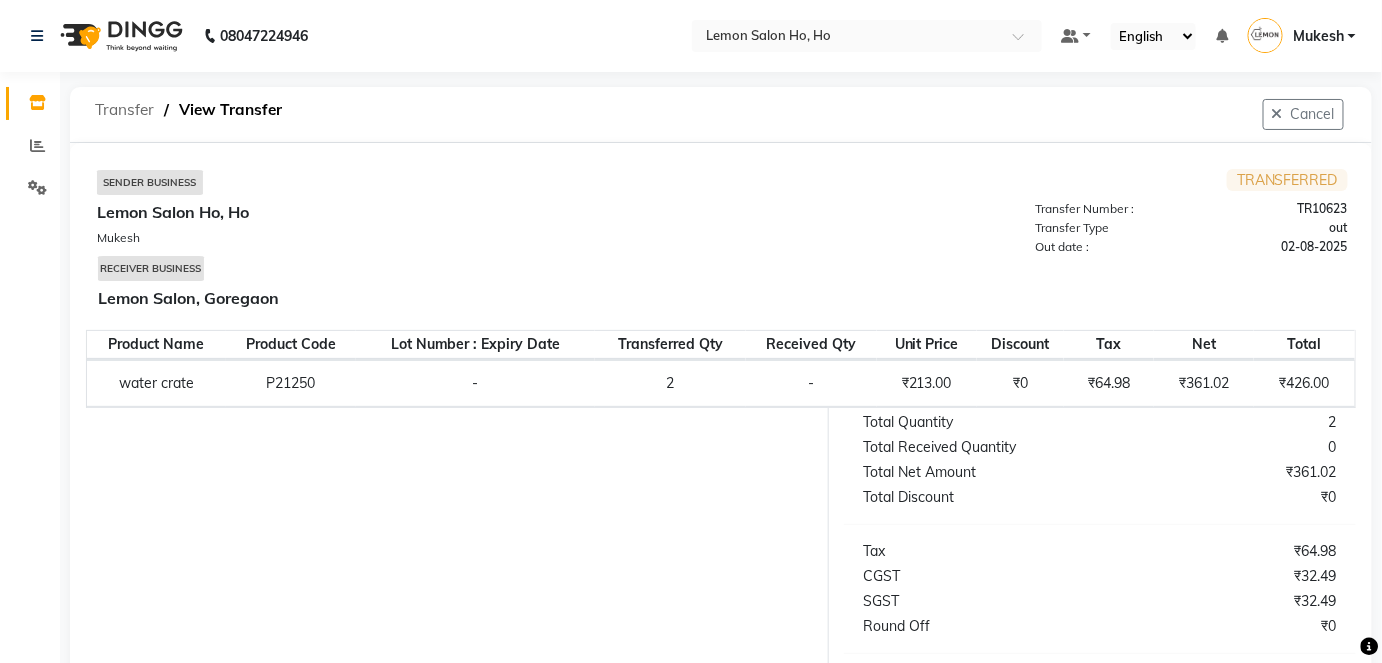 click on "Transfer" 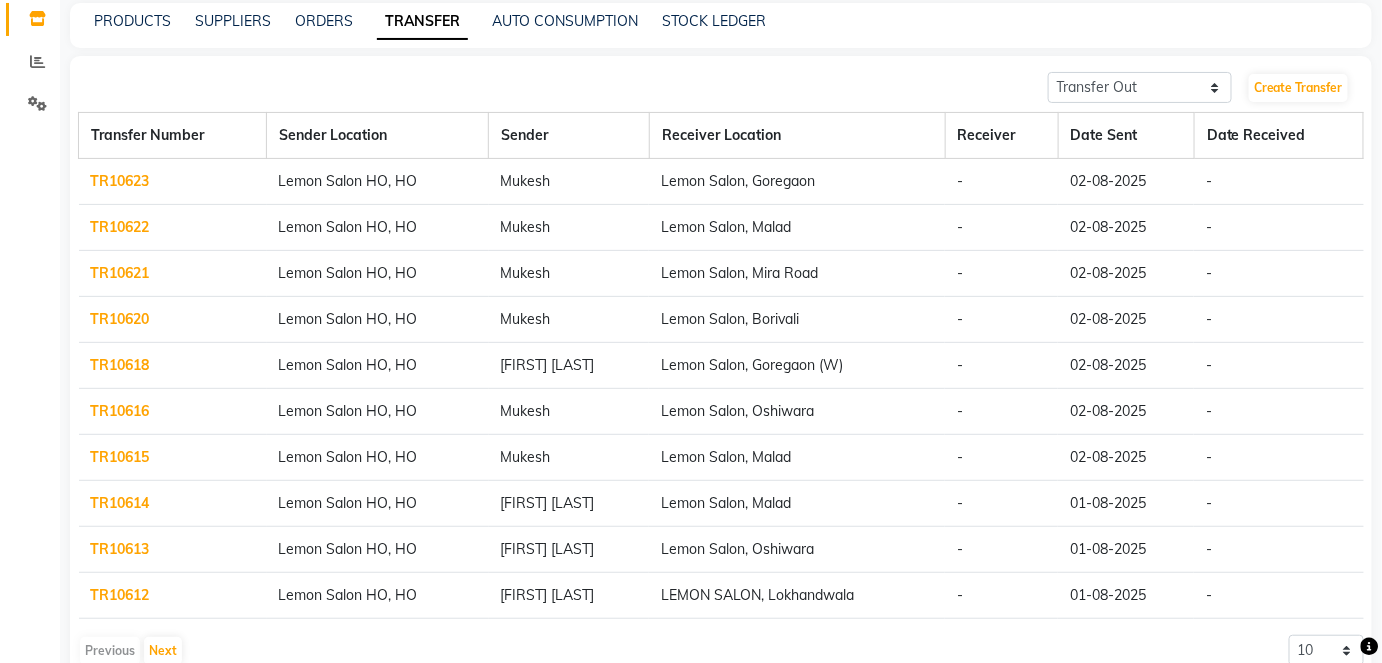 scroll, scrollTop: 130, scrollLeft: 0, axis: vertical 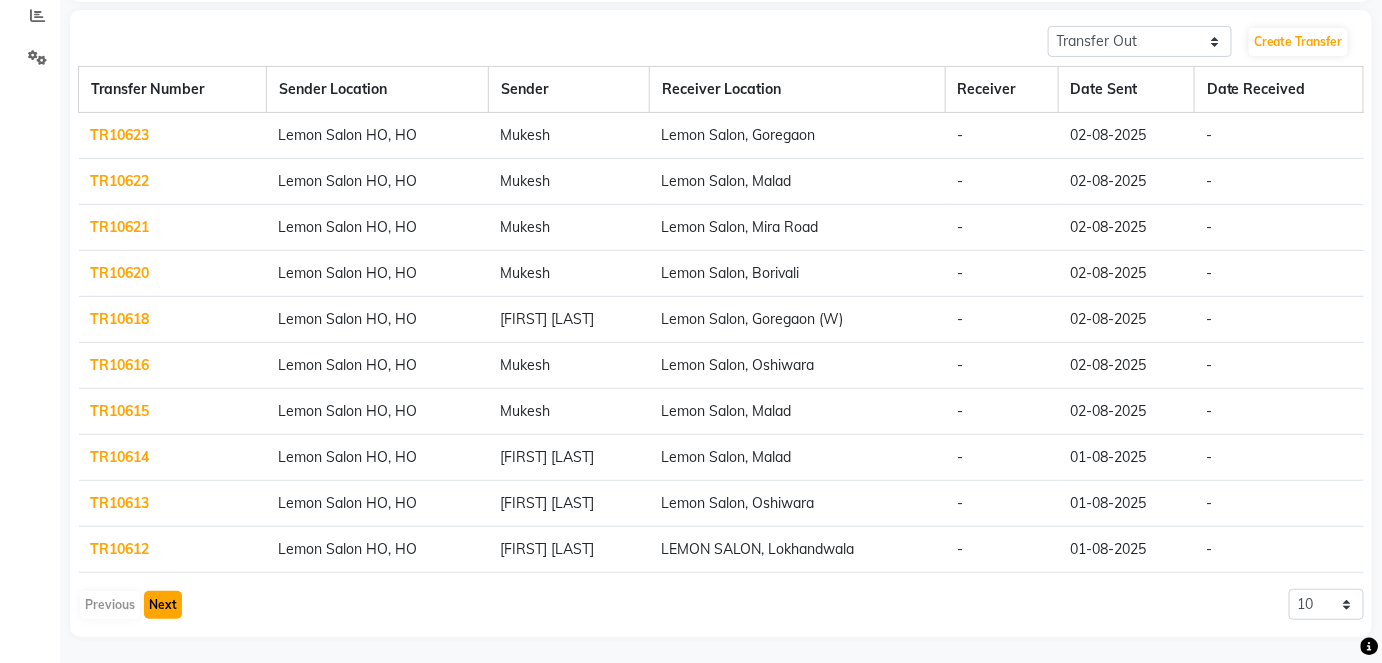 click on "Next" 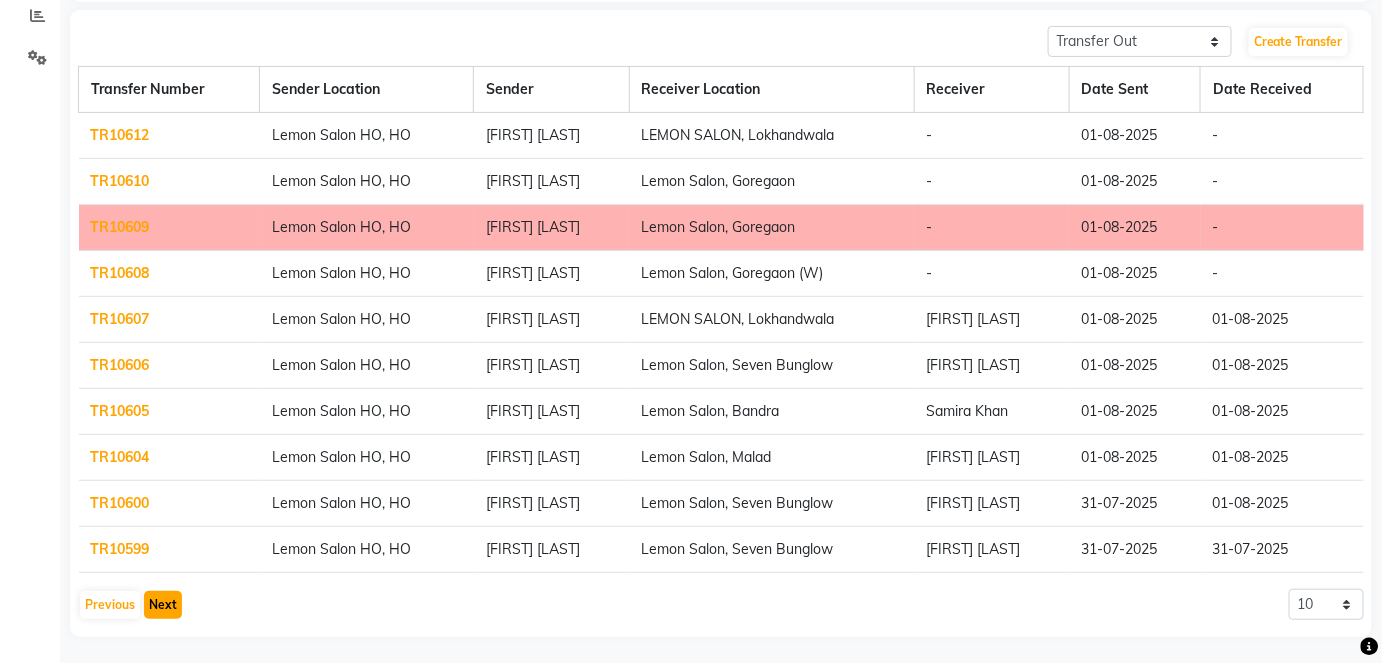 click on "Next" 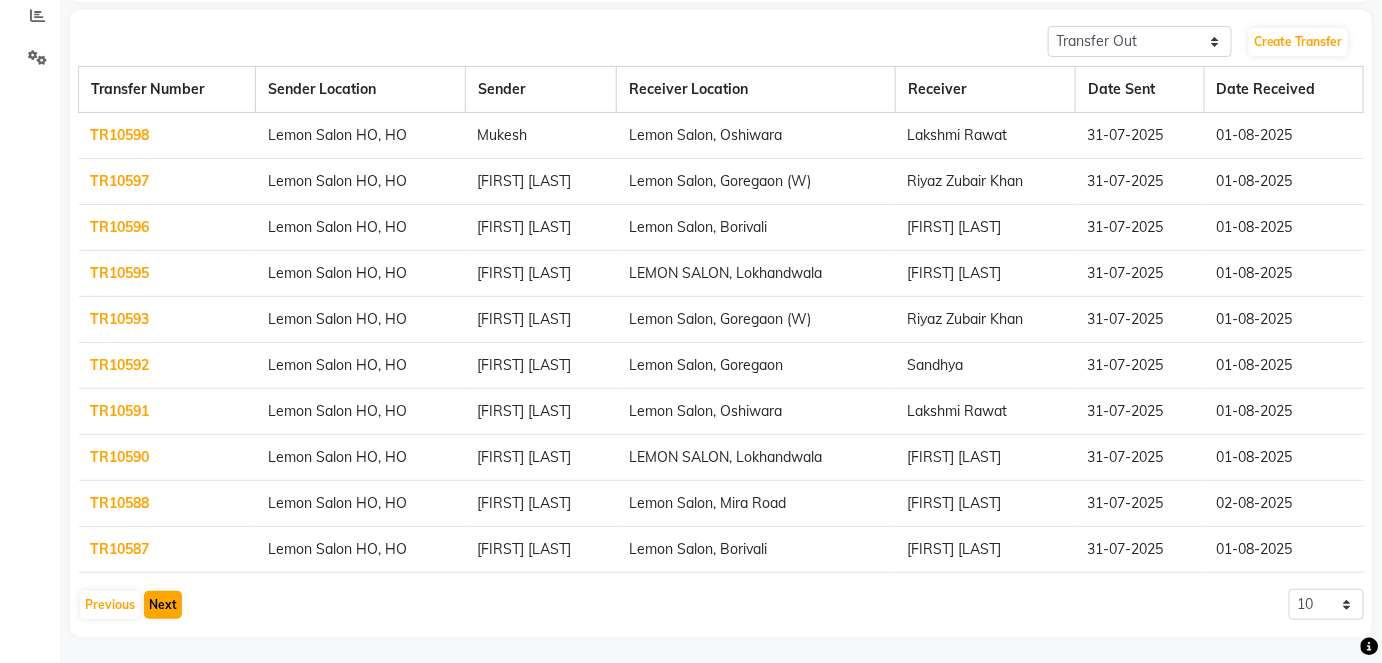 click on "Next" 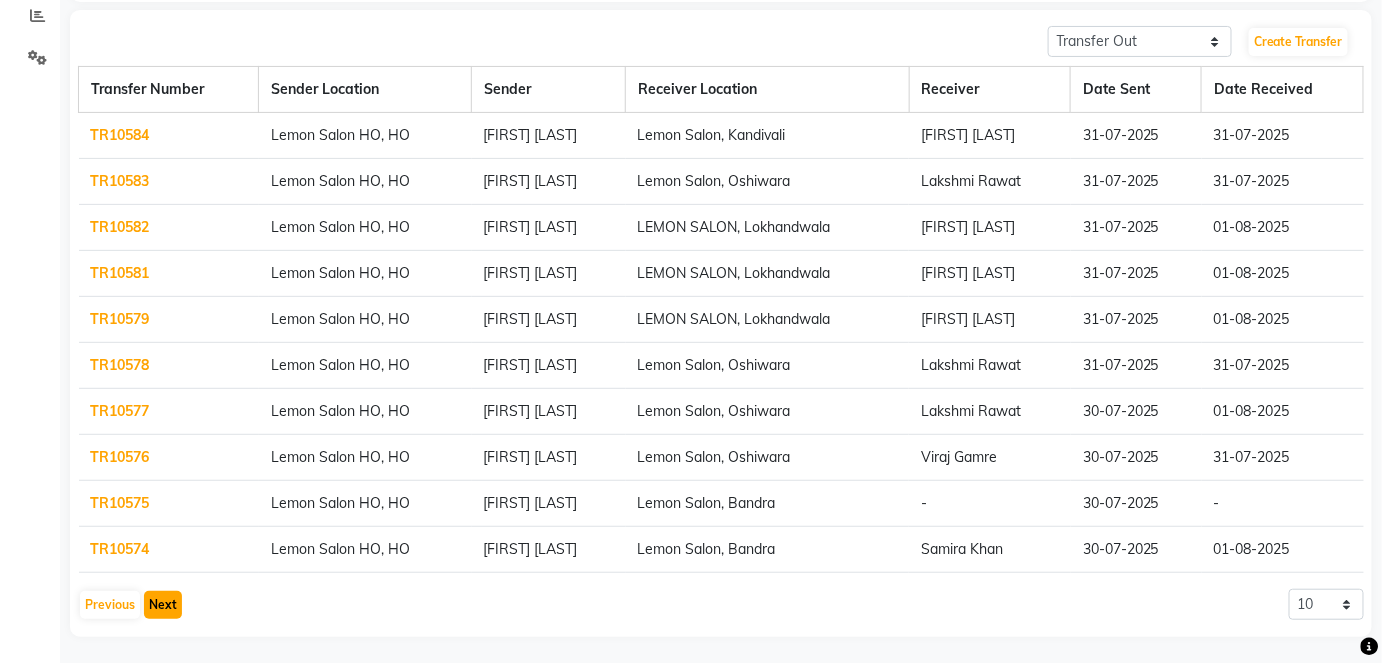 click on "Next" 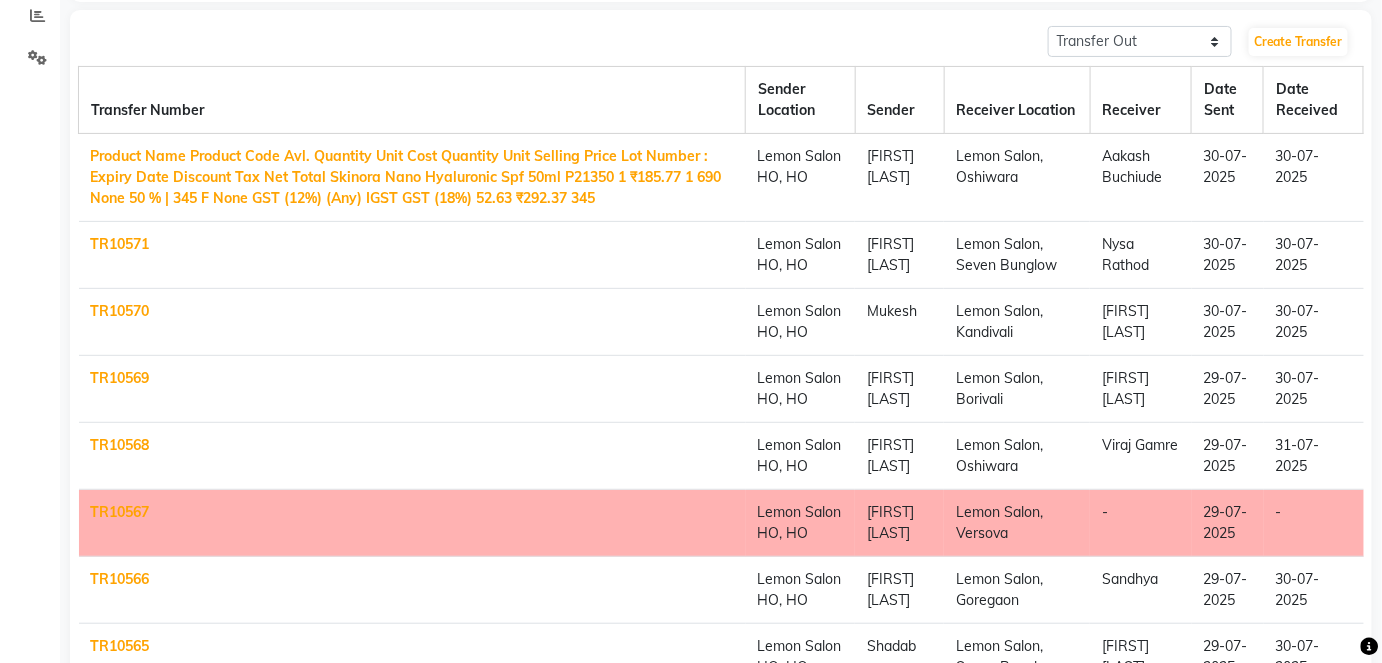 click on "Previous" 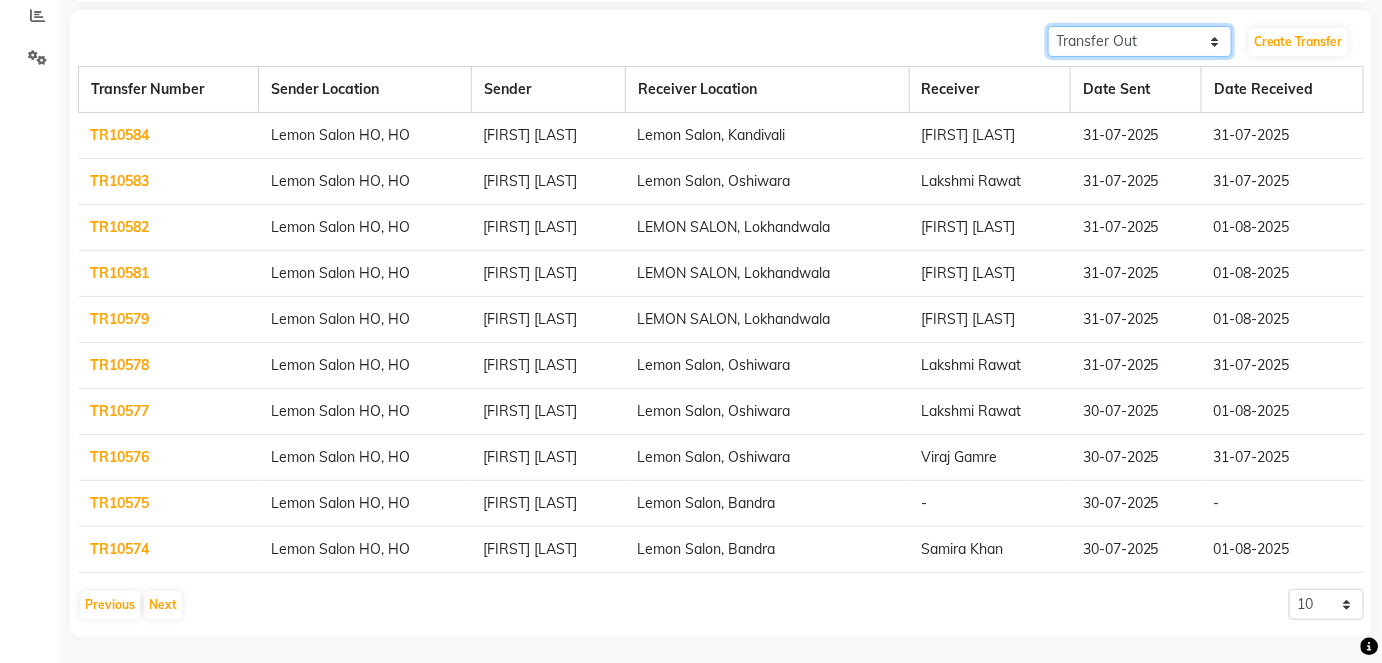 click on "Transfer In Transfer Out" 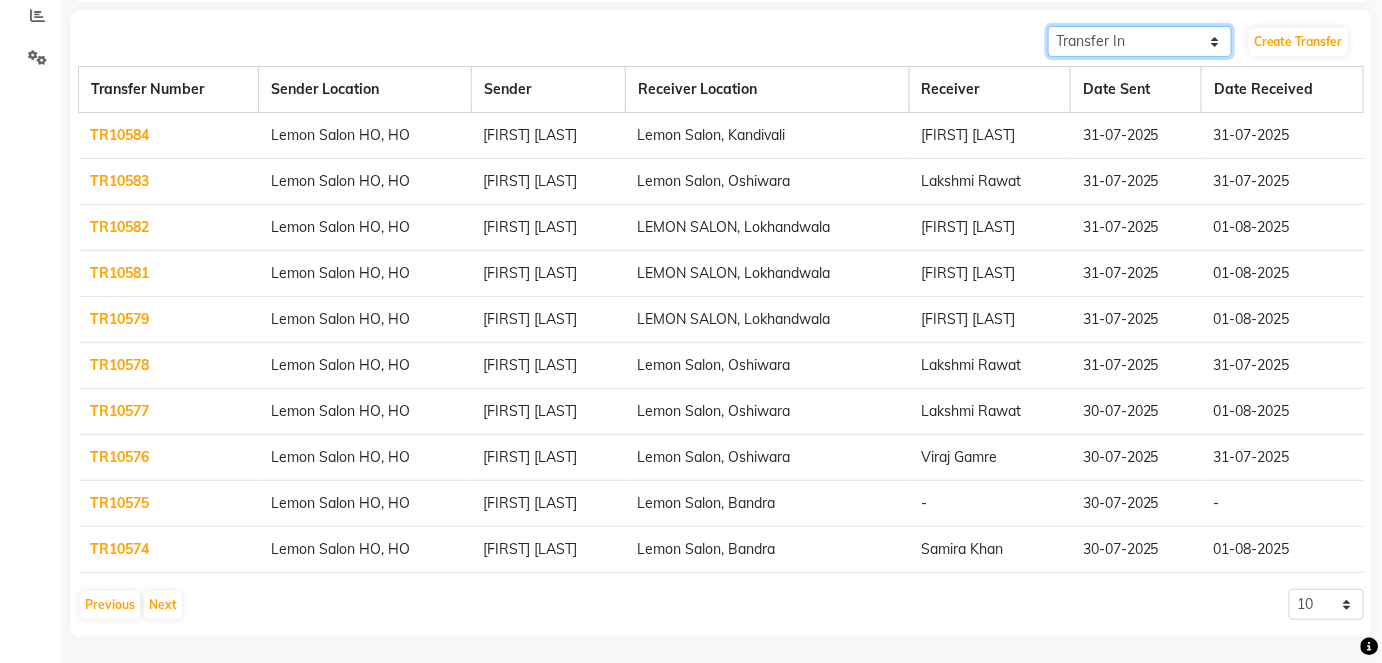 click on "Transfer In Transfer Out" 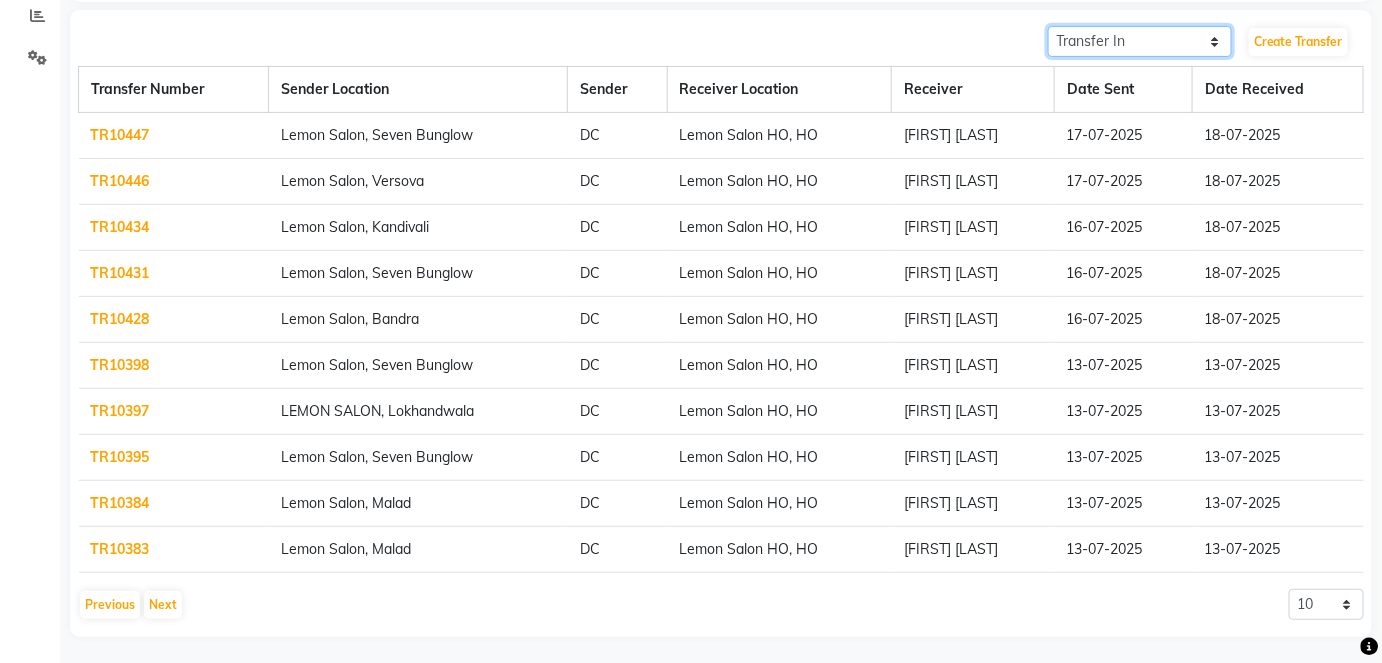 click on "Transfer In Transfer Out" 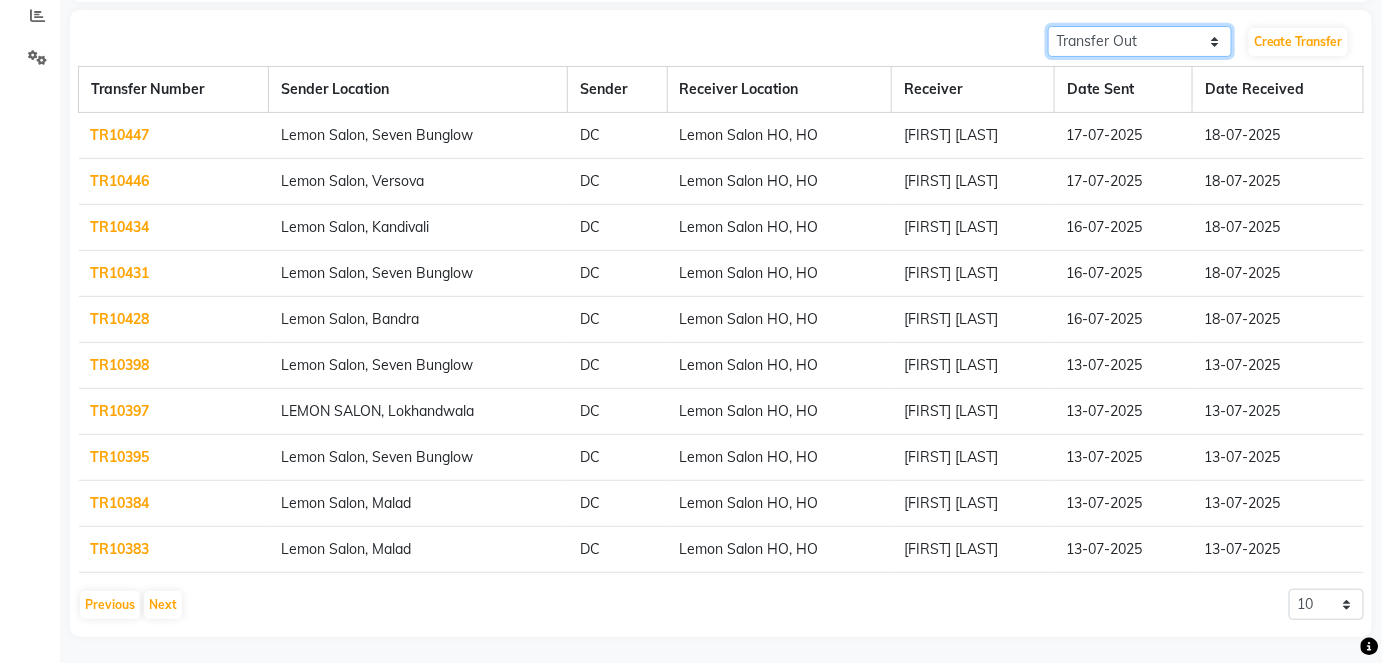 click on "Transfer In Transfer Out" 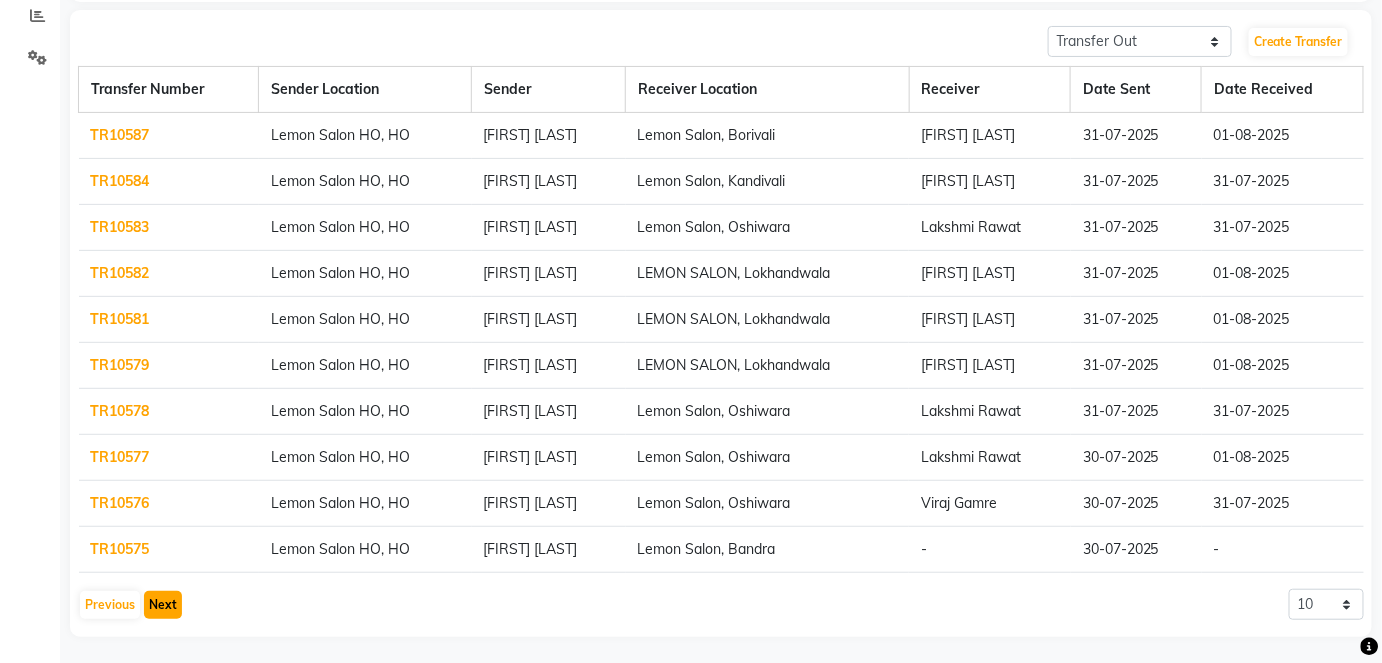 click on "Next" 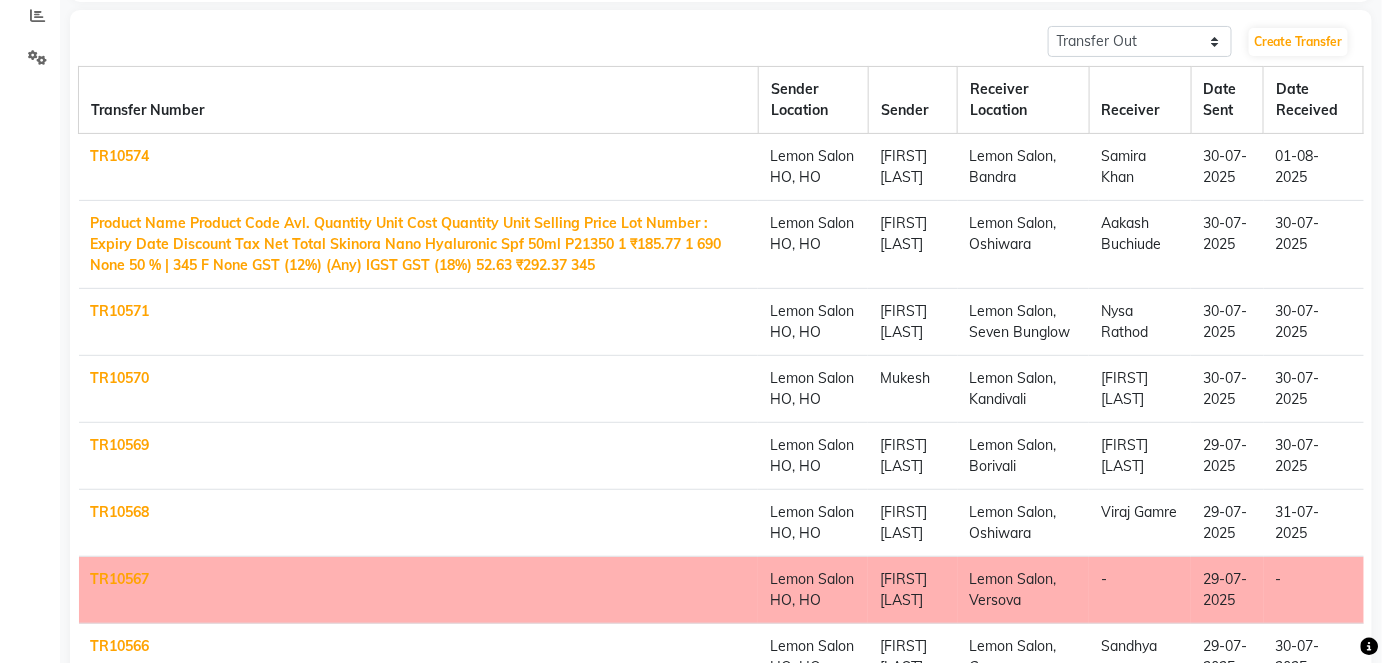click on "Next" 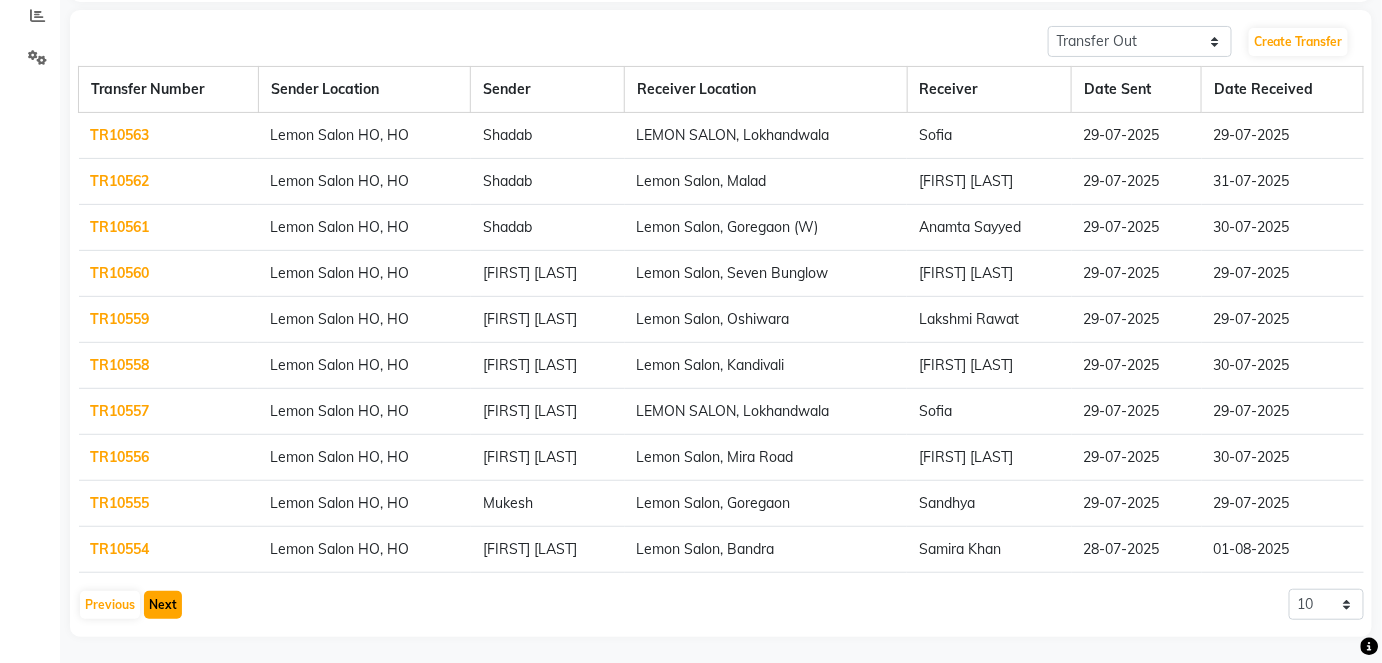click on "Next" 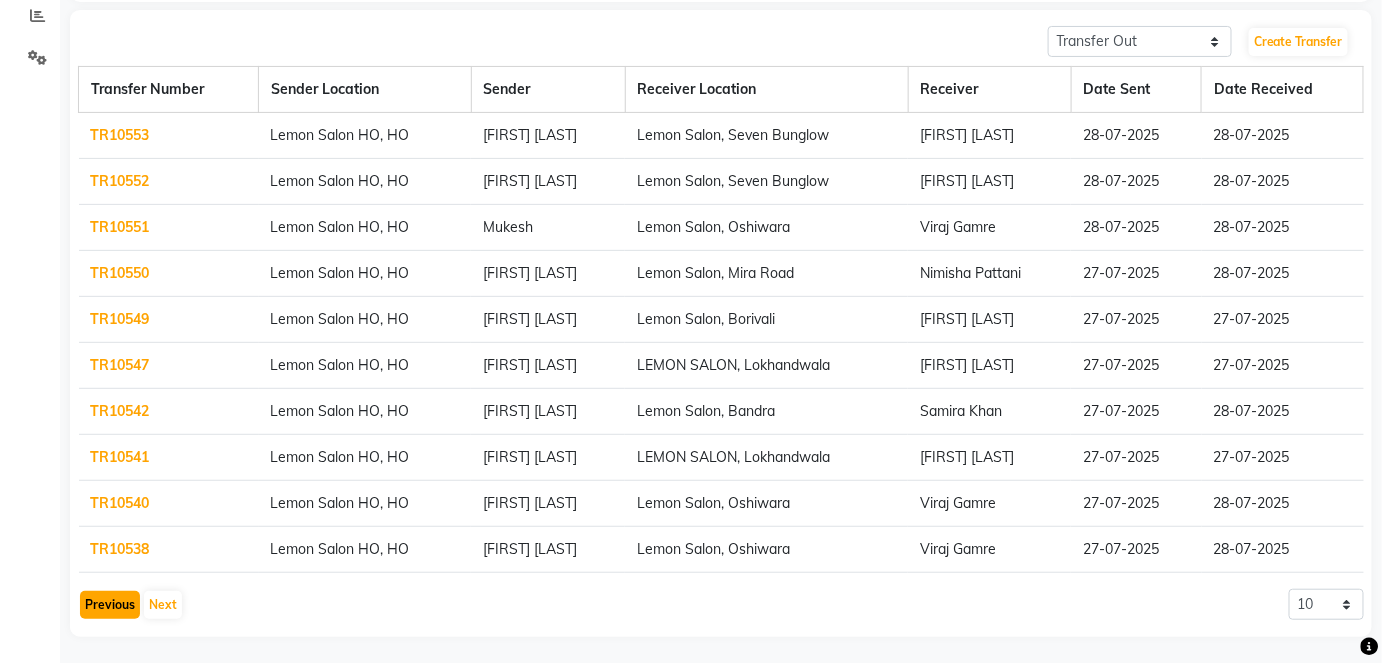 click on "Previous" 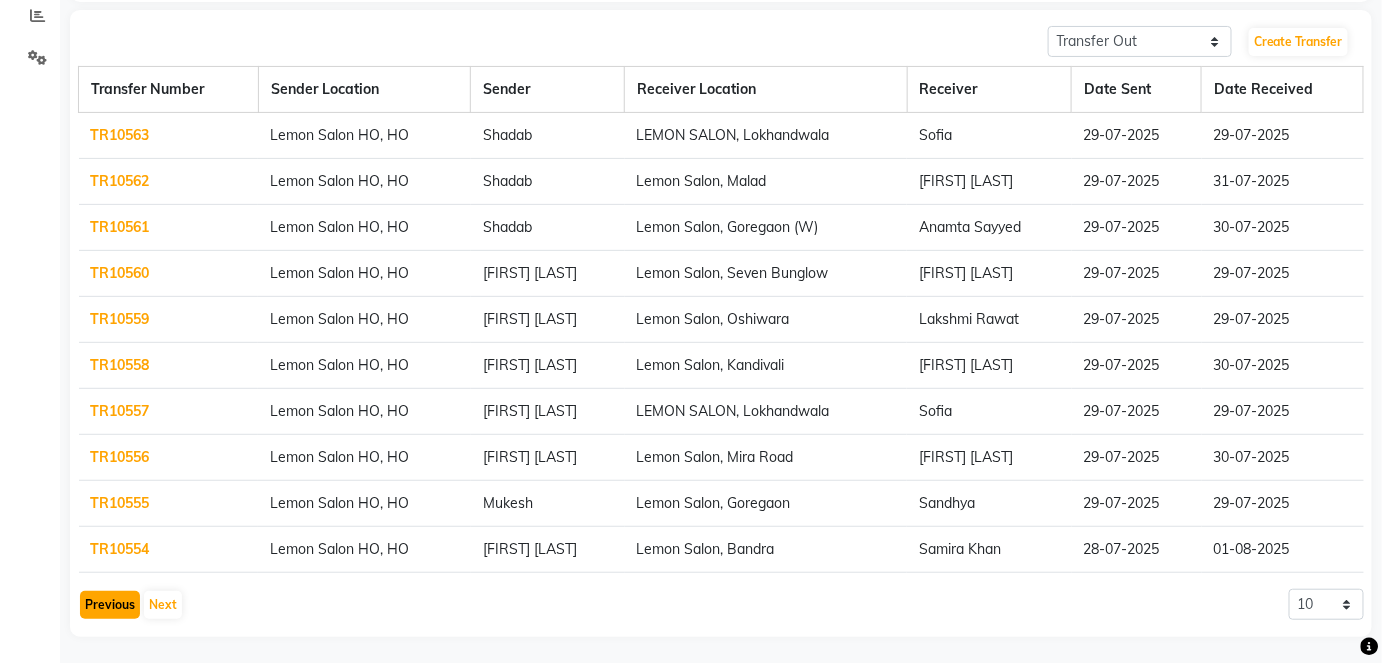 click on "Previous" 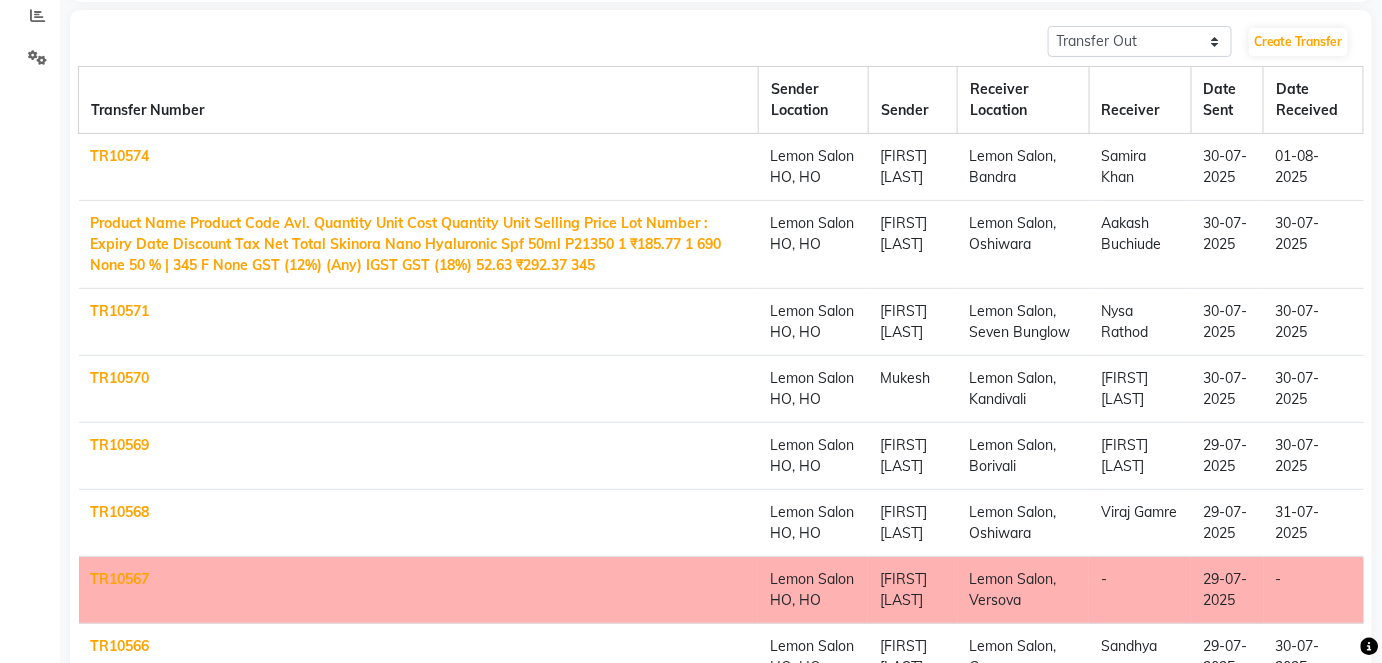 click on "Previous" 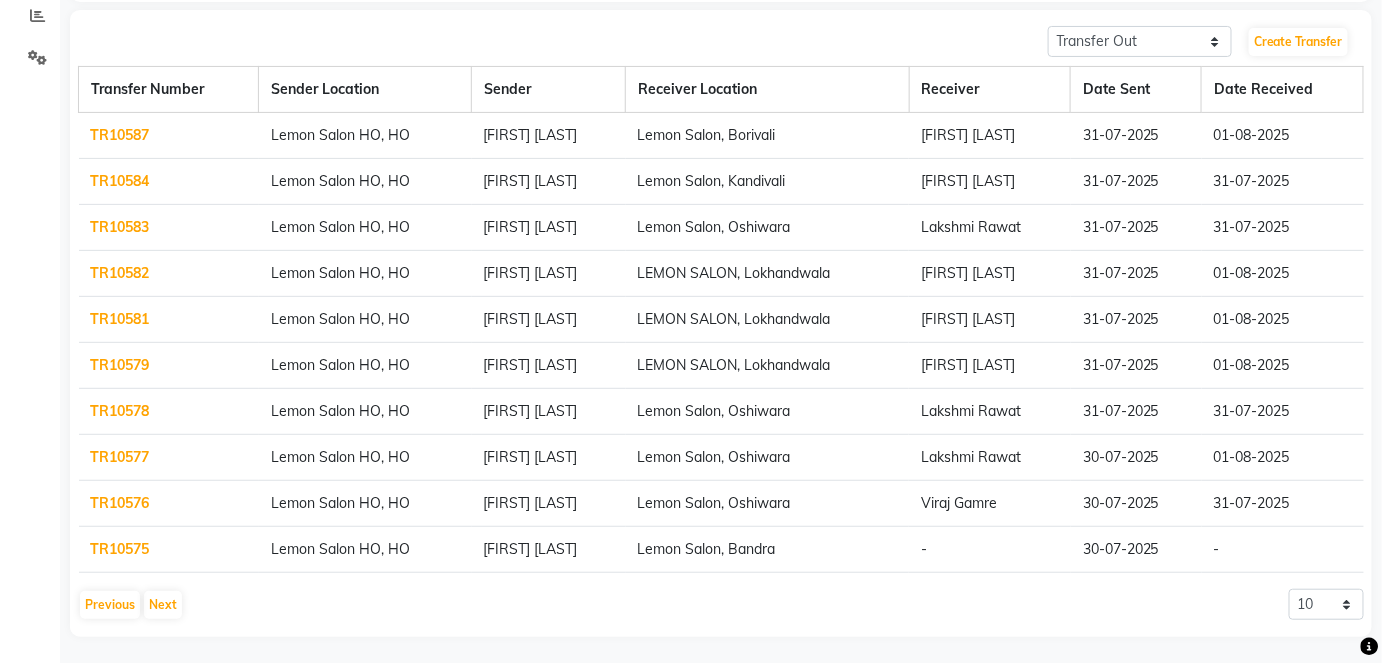 click on "TR10575" 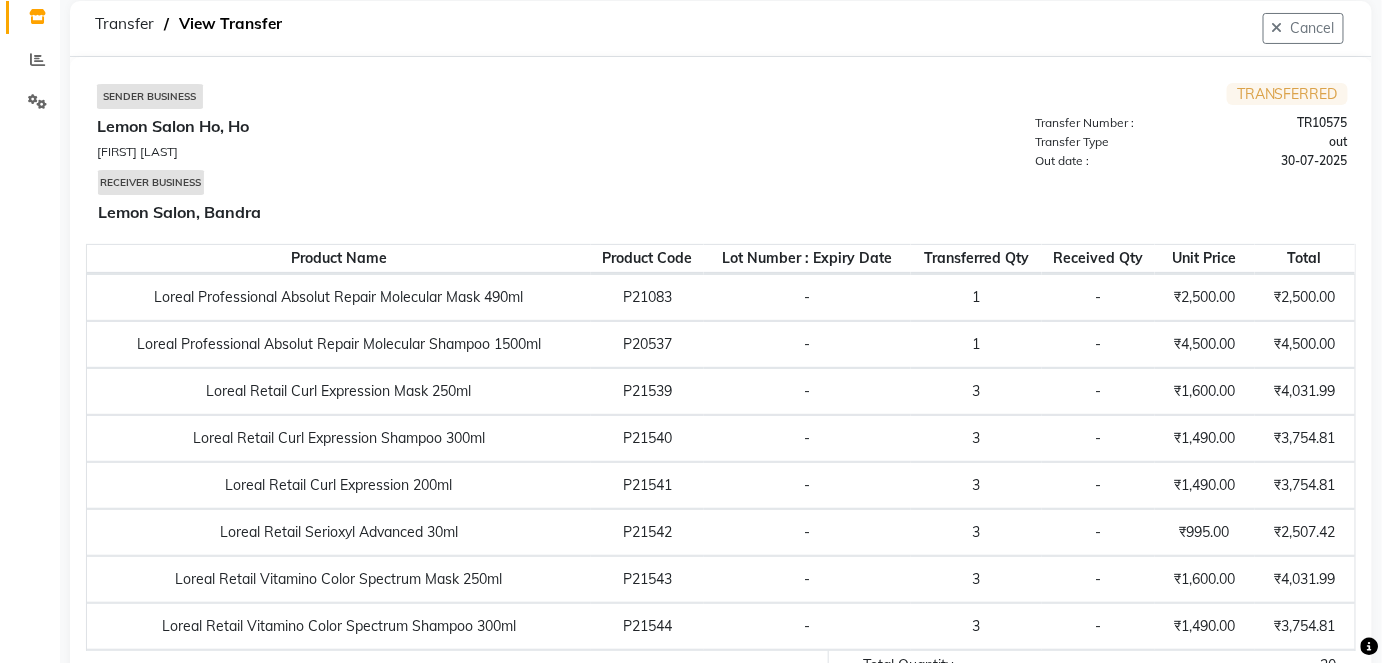 scroll, scrollTop: 0, scrollLeft: 0, axis: both 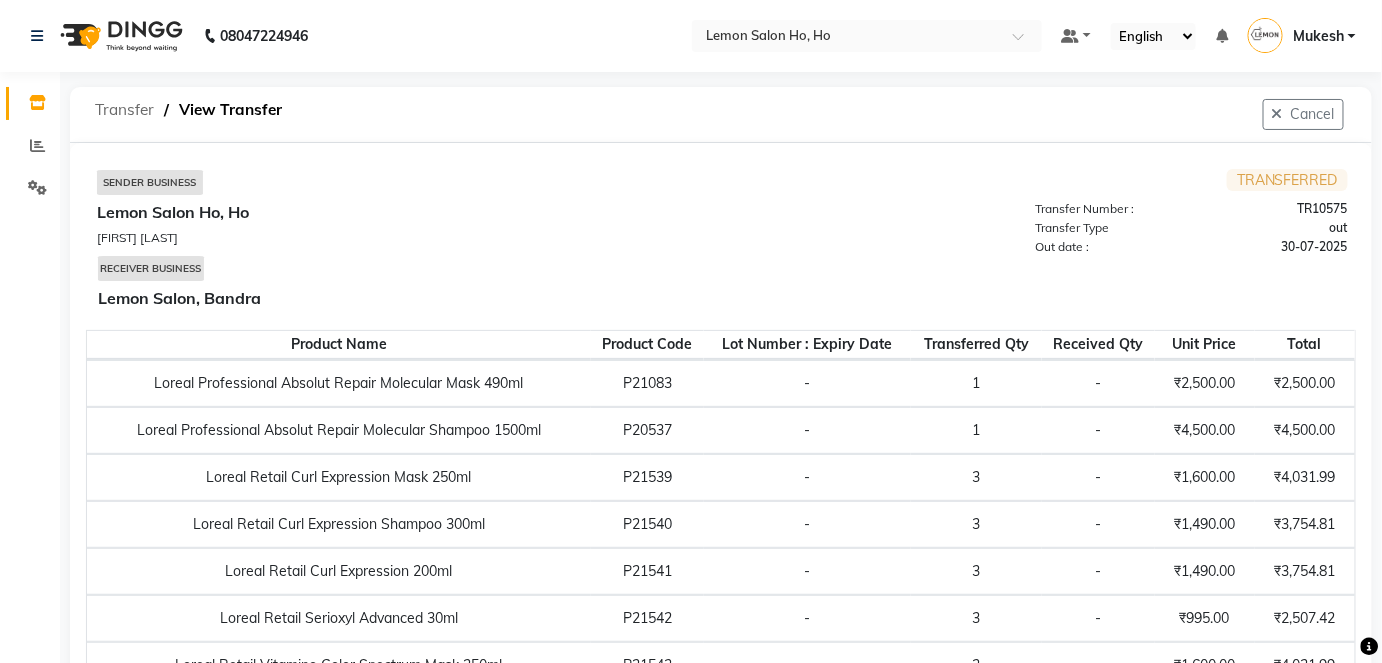 click on "Transfer" 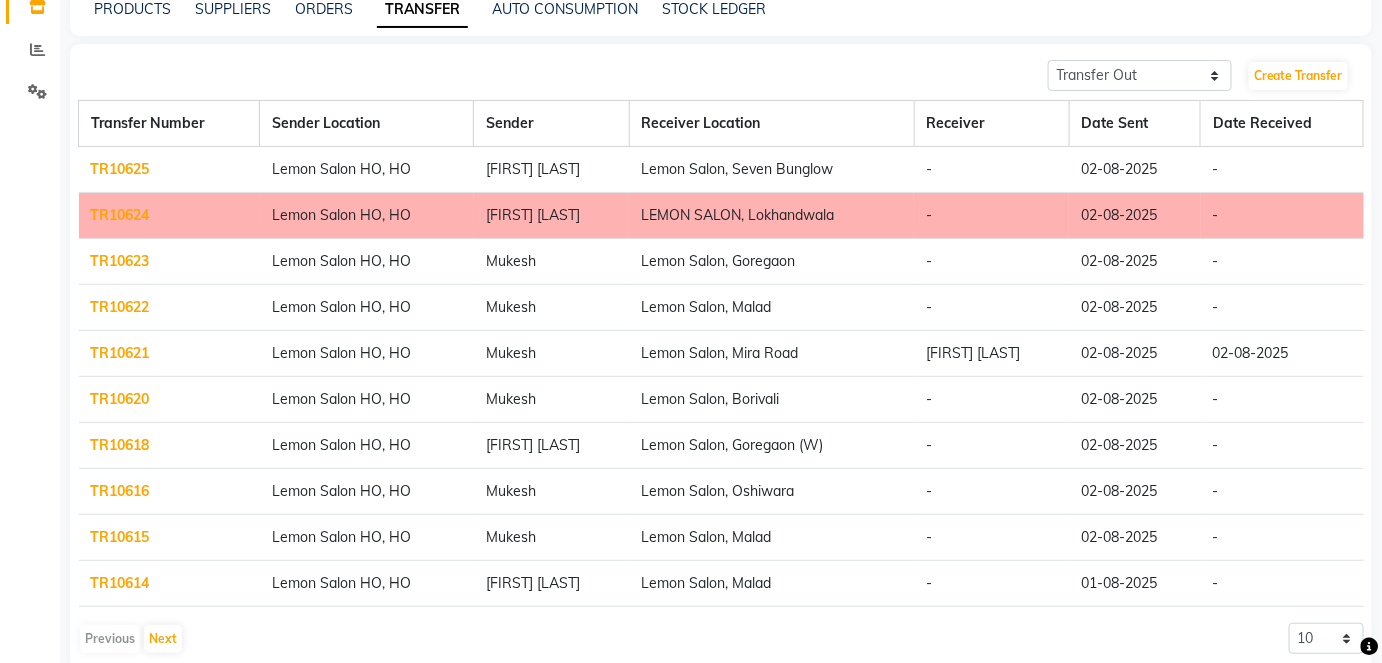 scroll, scrollTop: 130, scrollLeft: 0, axis: vertical 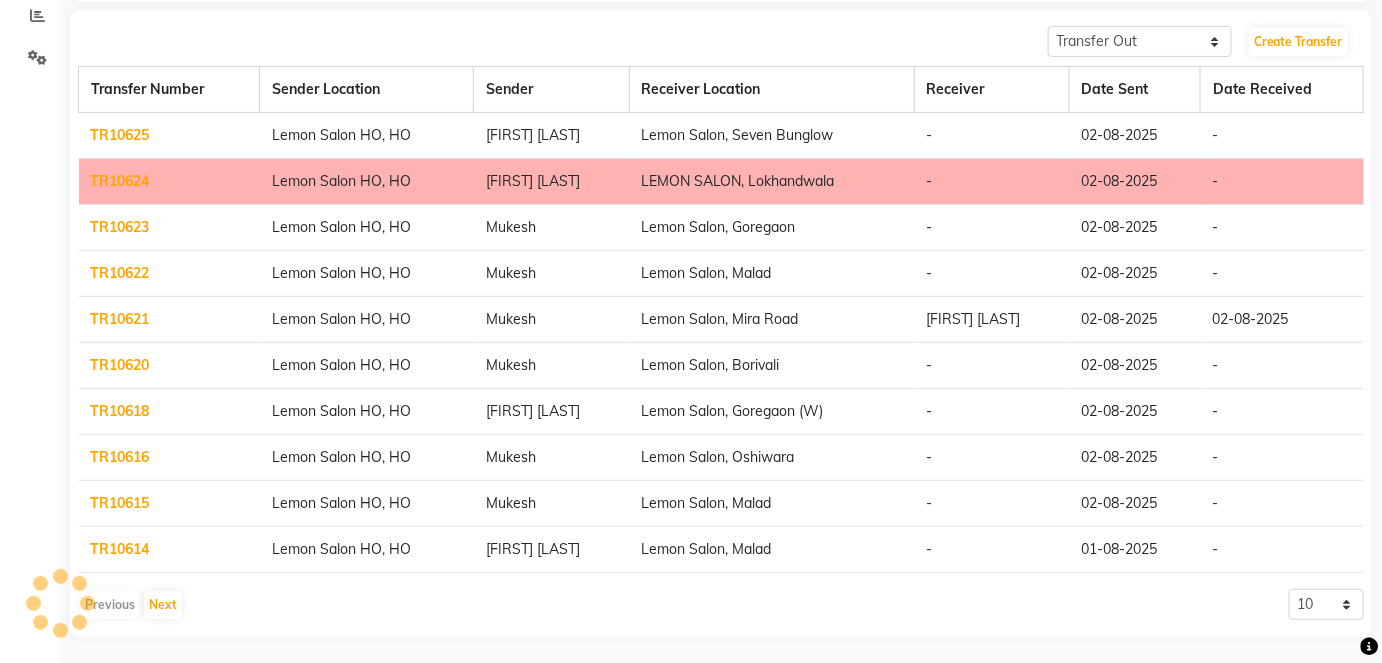 click on "Sender" 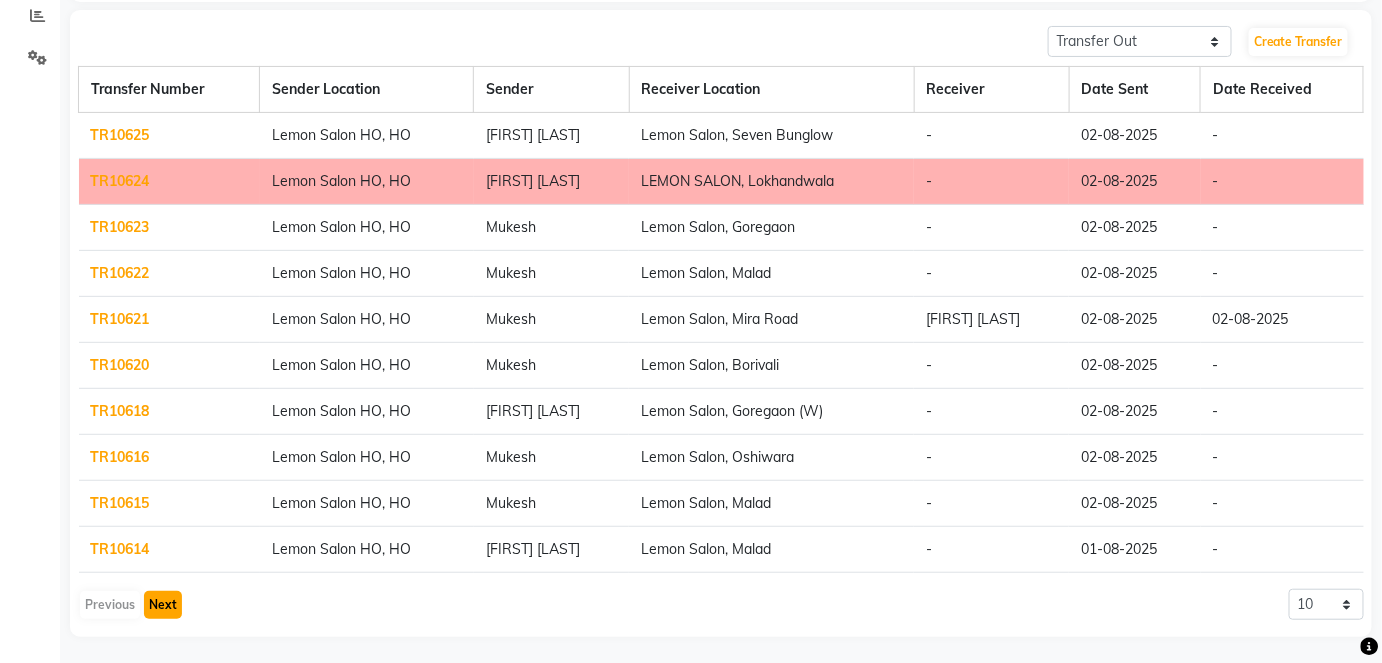 click on "Next" 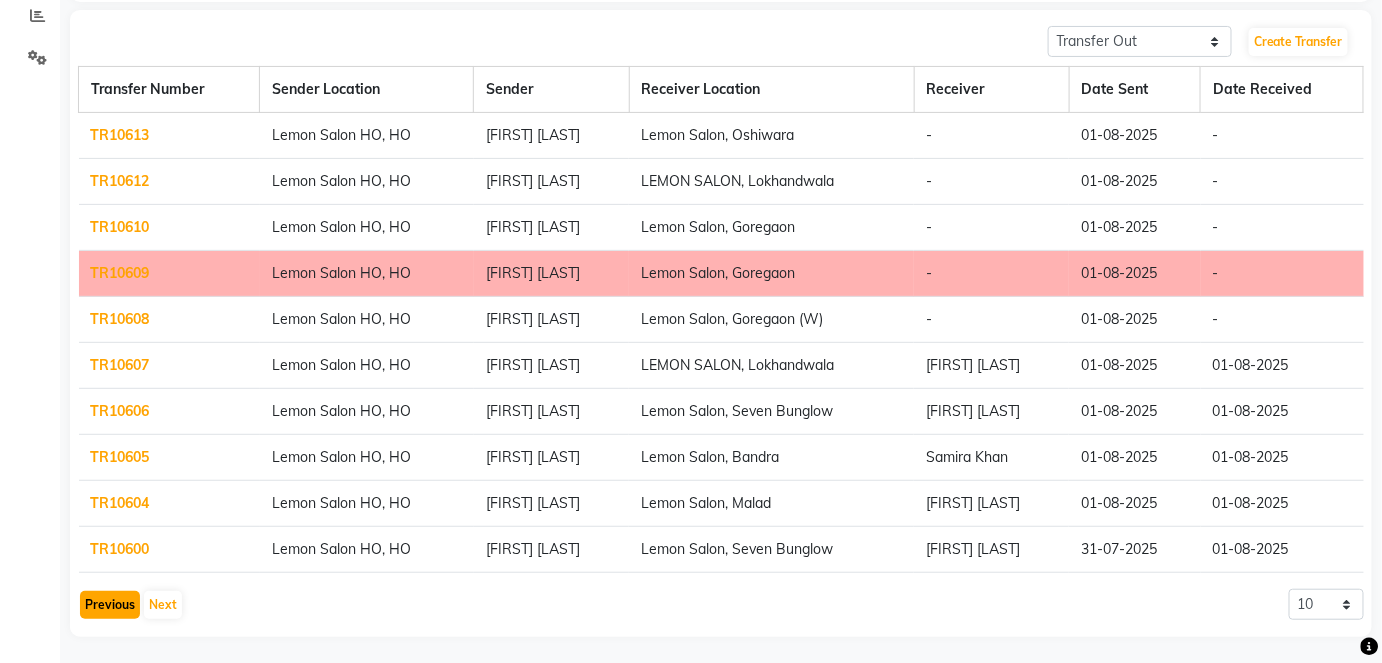 click on "Previous" 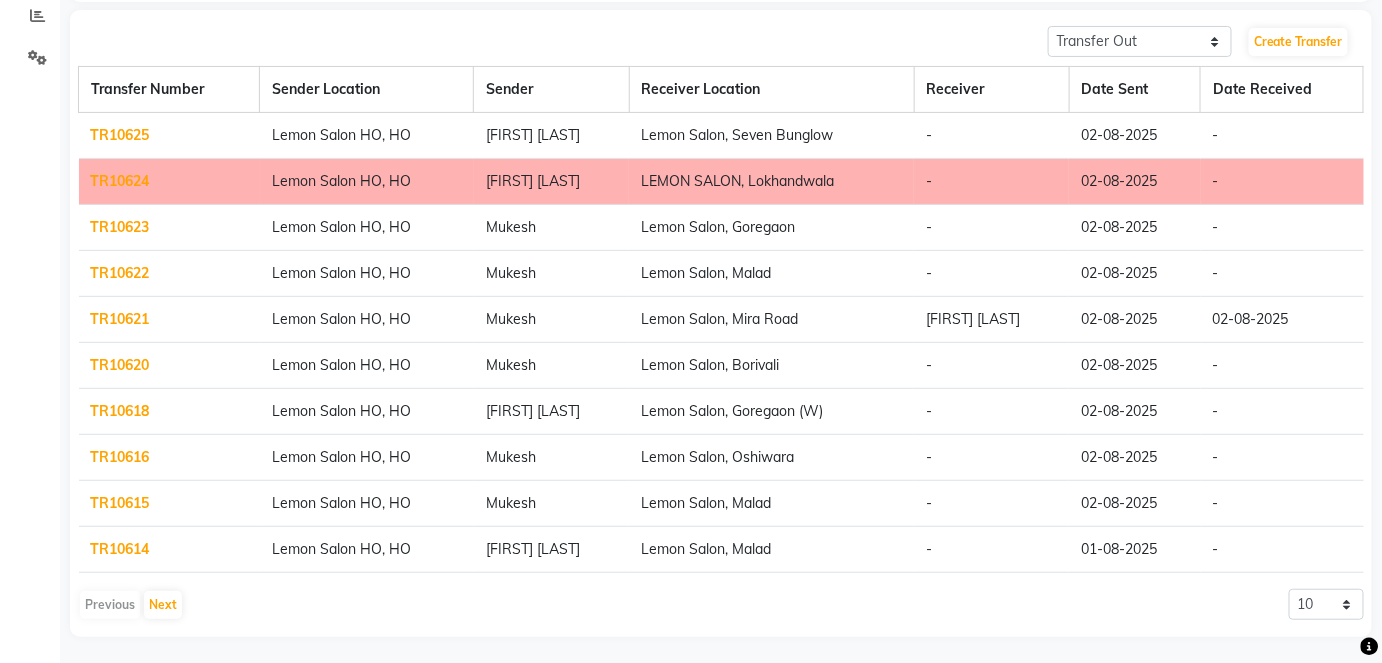 click on "TR10620" 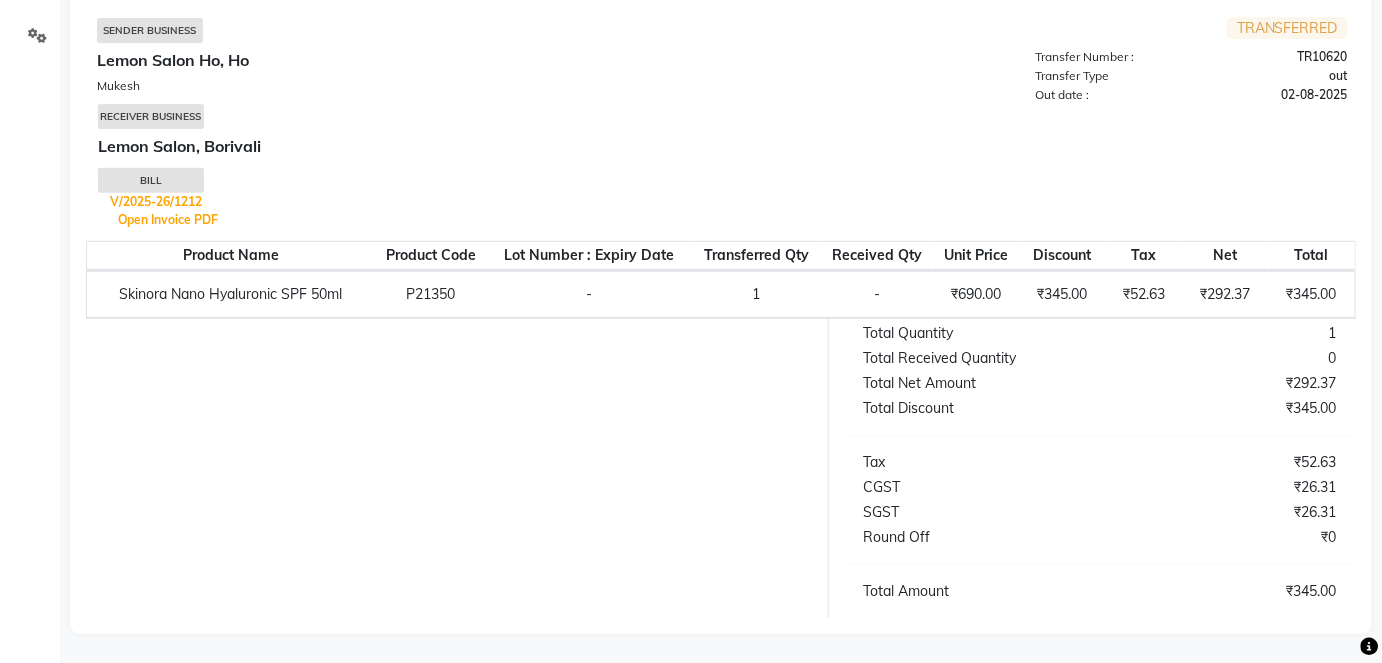 scroll, scrollTop: 153, scrollLeft: 0, axis: vertical 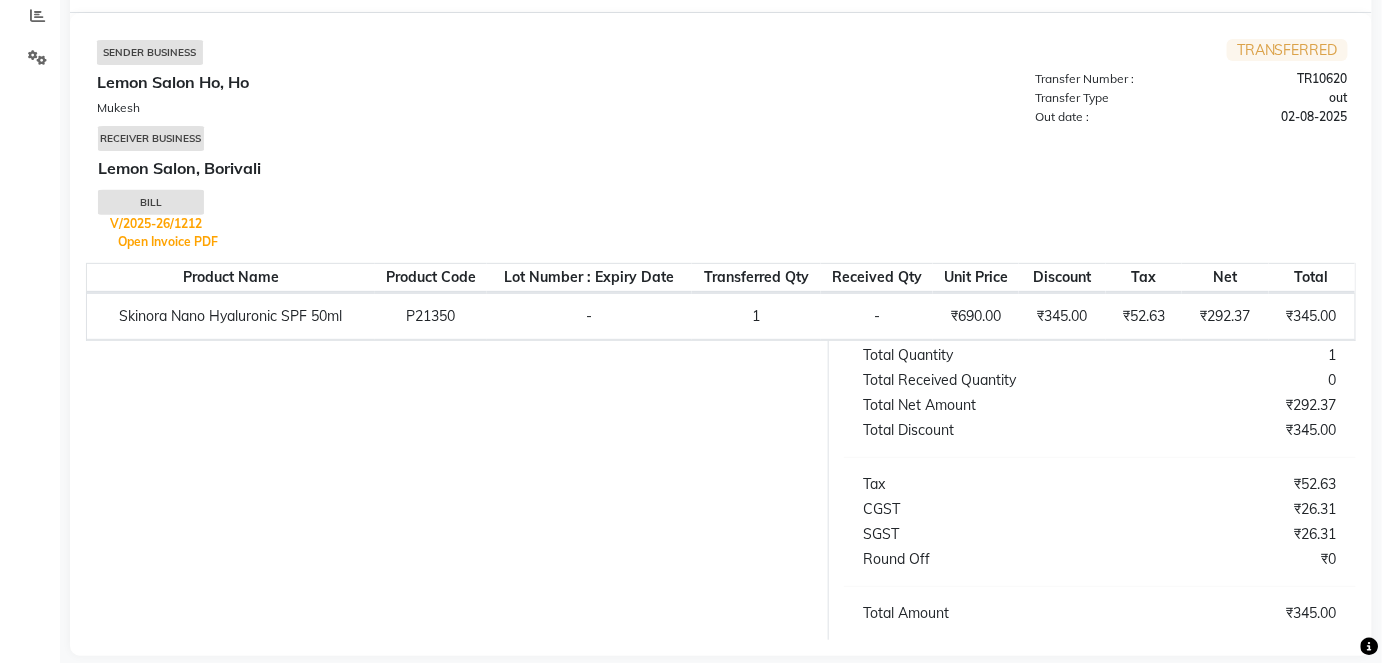 select on "sender" 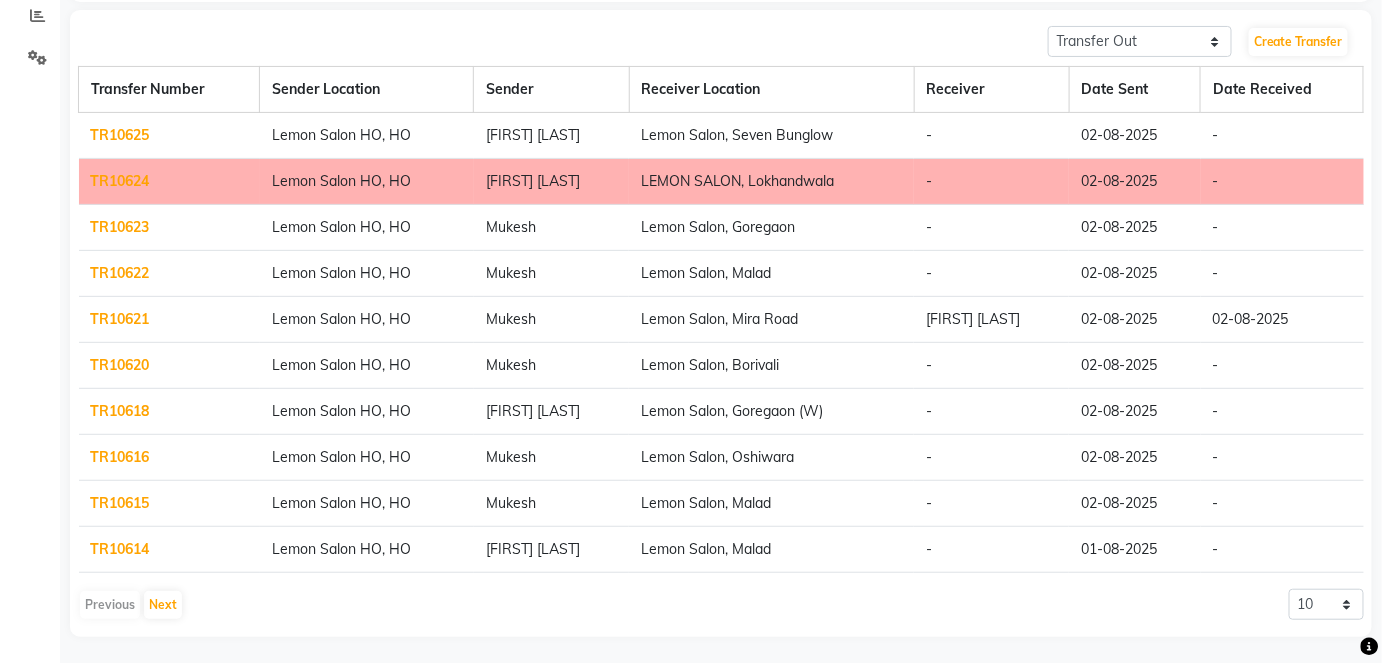 click on "TR10620" 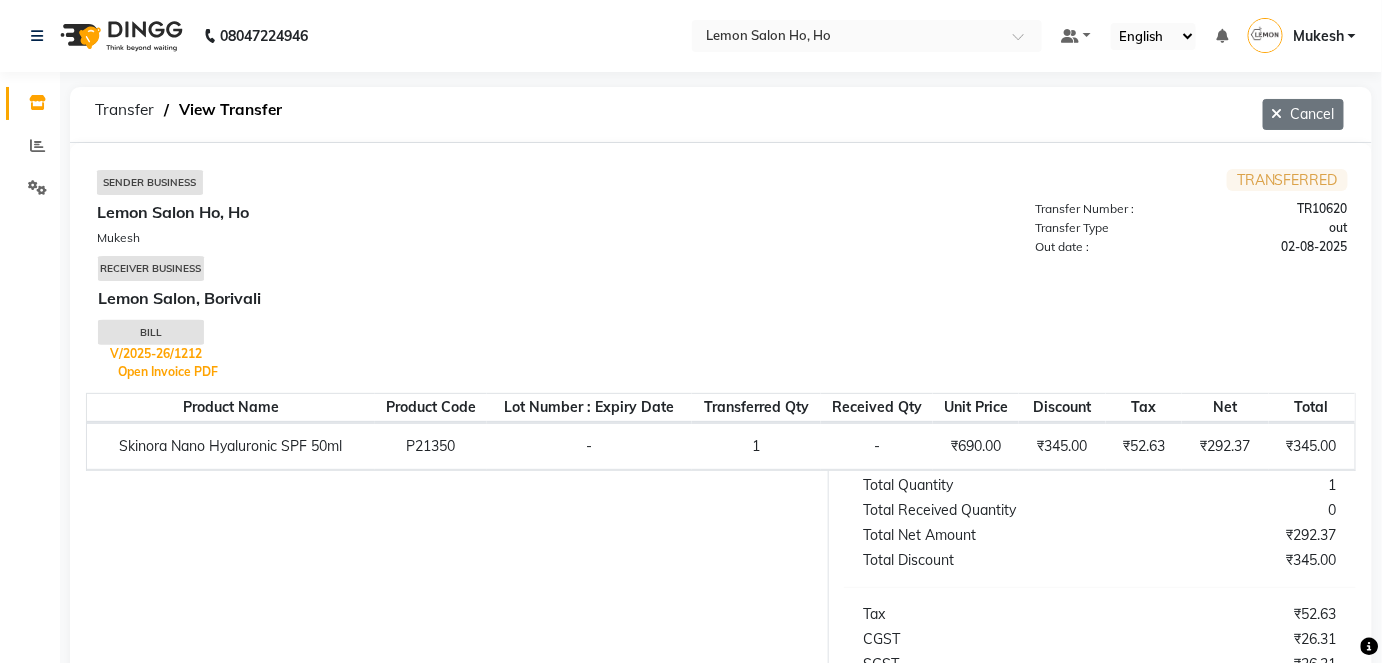 click on "Cancel" 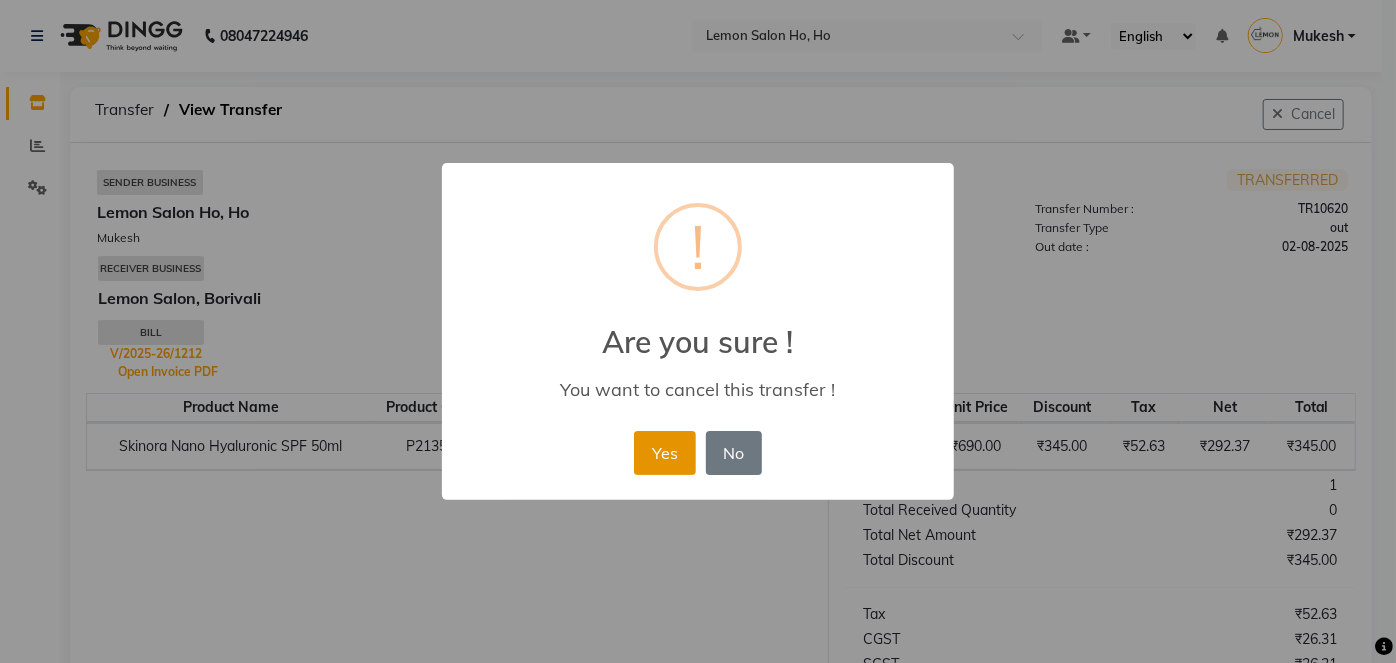 click on "Yes" at bounding box center (664, 453) 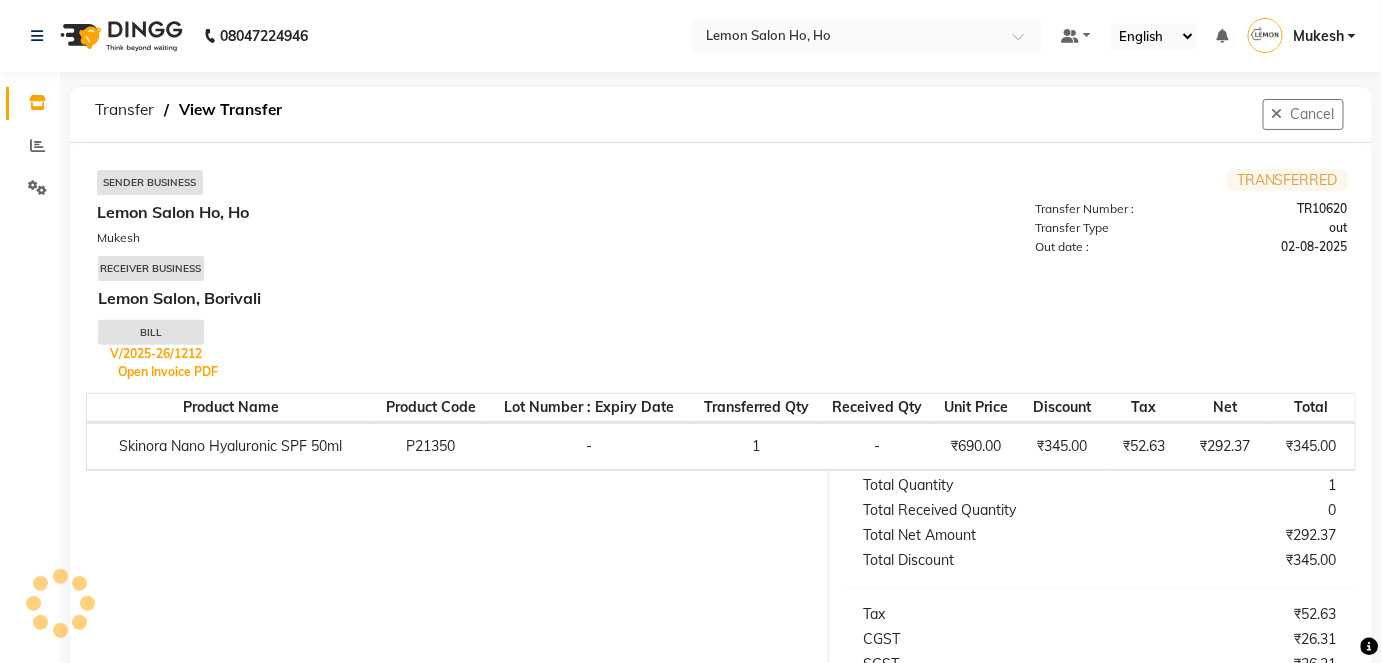 select on "sender" 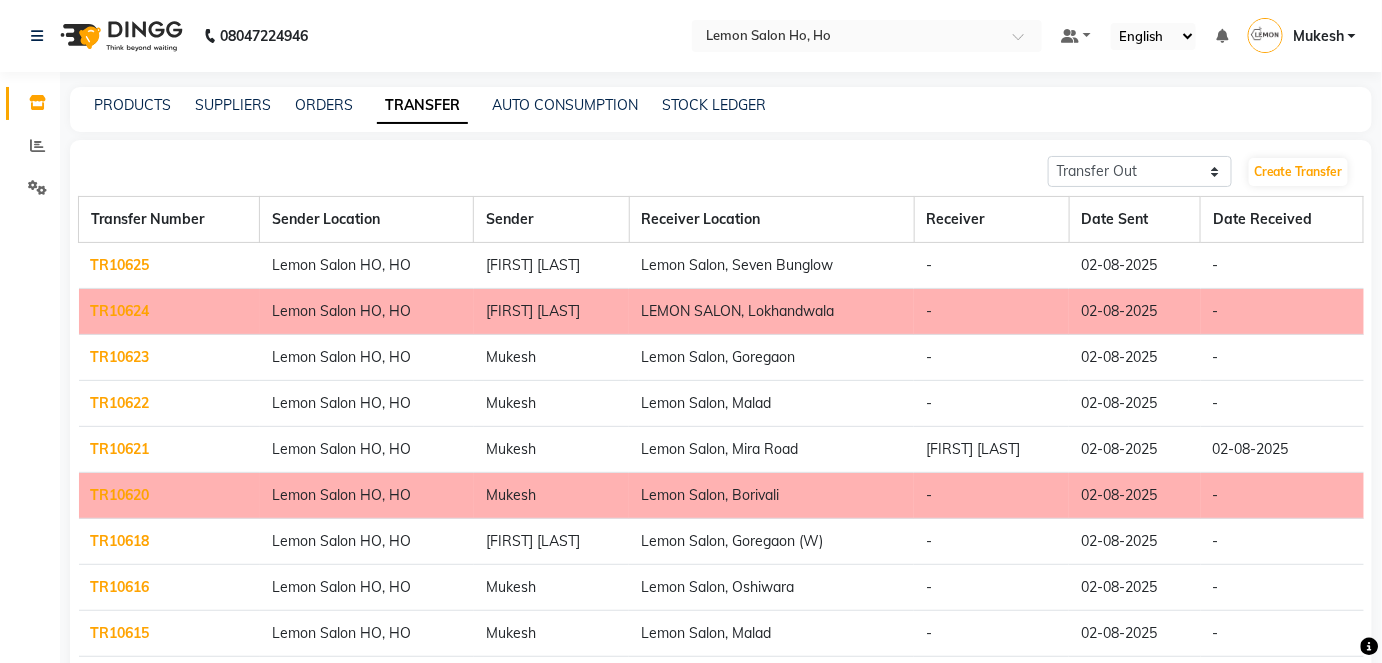click on "TR10615" 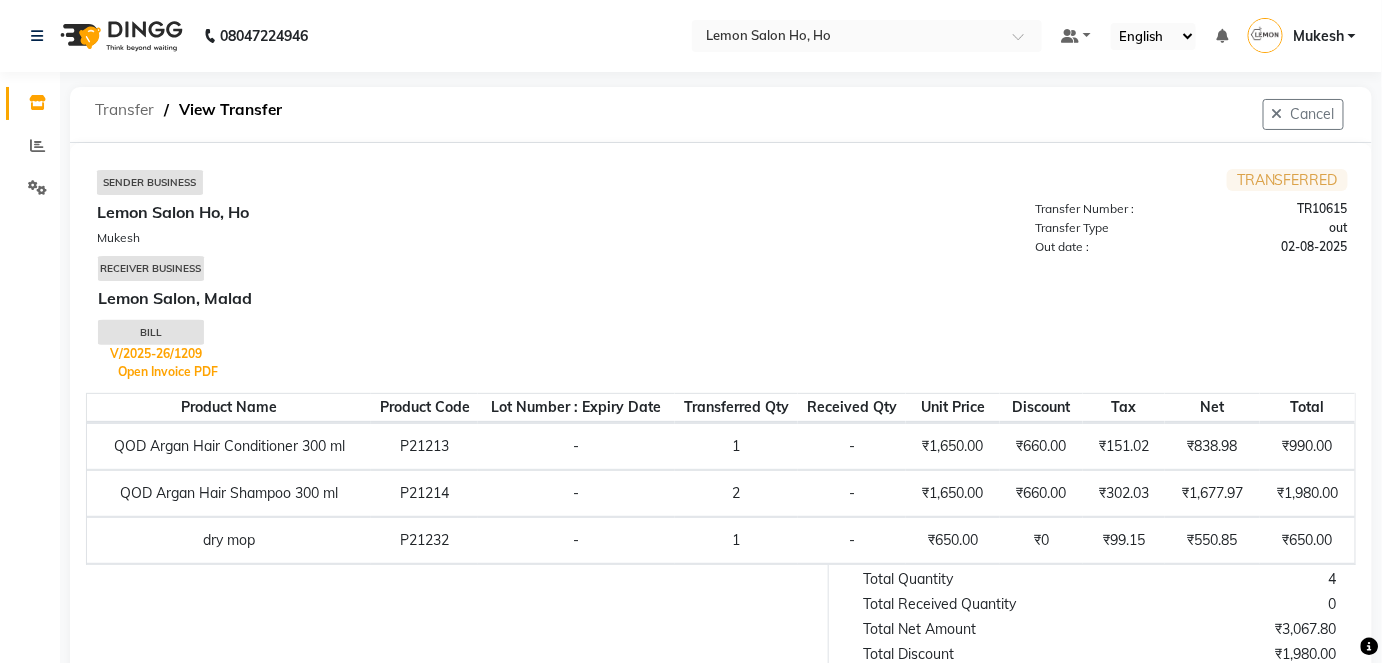 click on "Transfer" 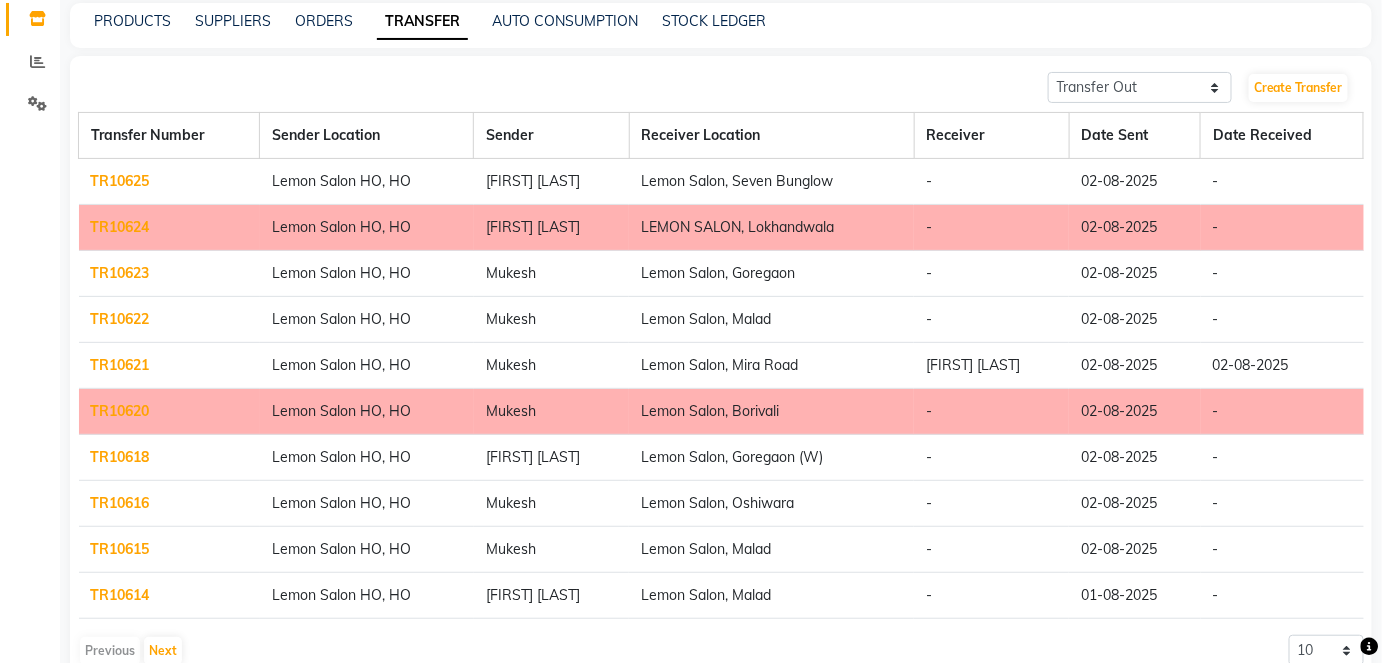 scroll, scrollTop: 130, scrollLeft: 0, axis: vertical 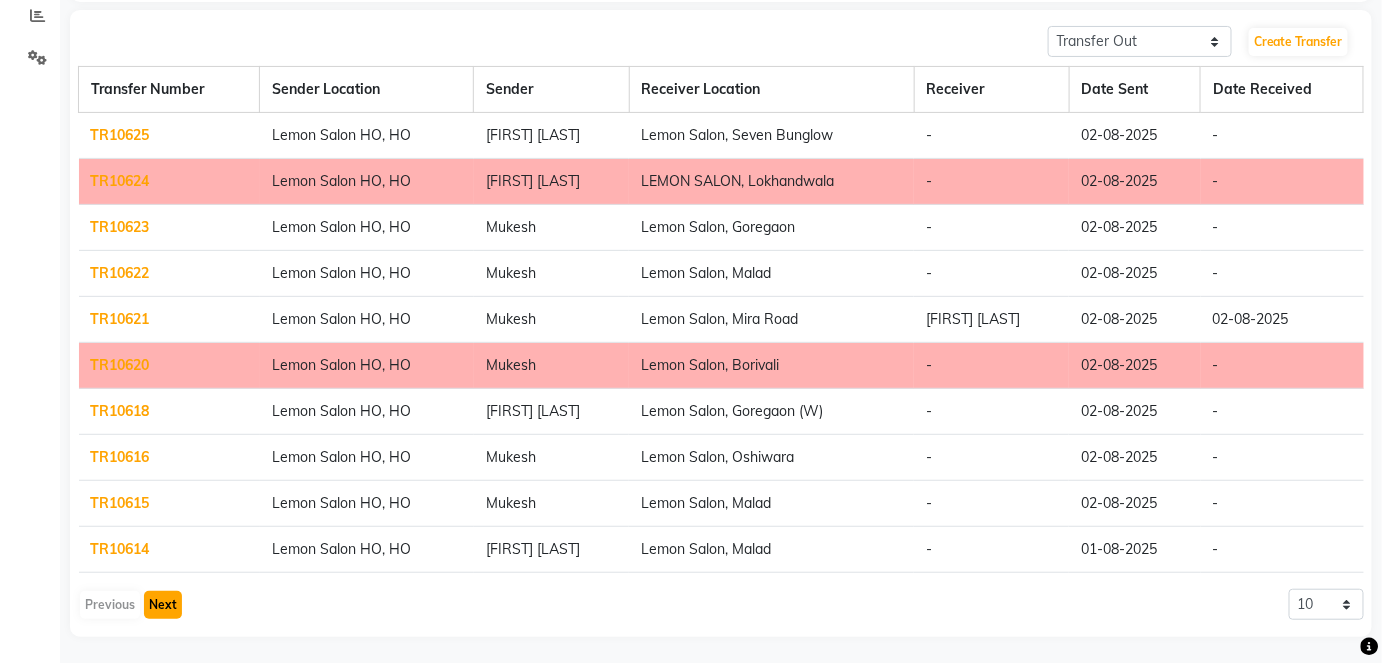 click on "Next" 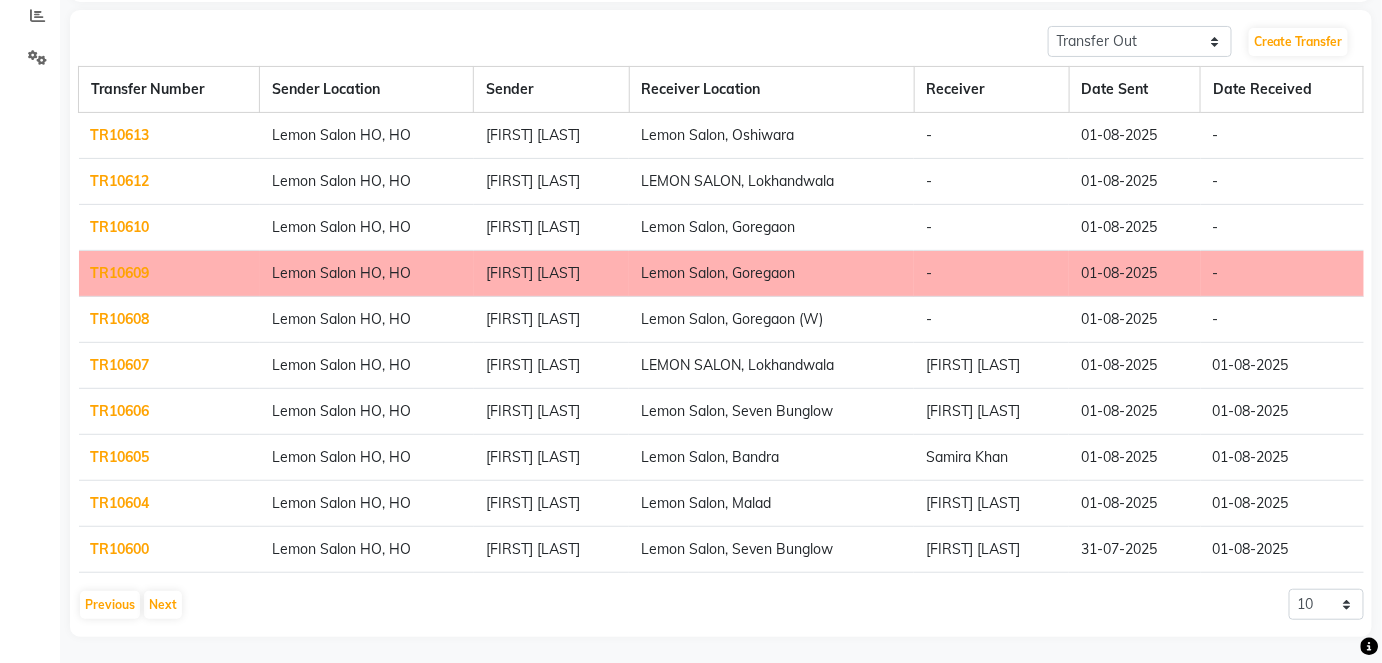 click on "TR10604" 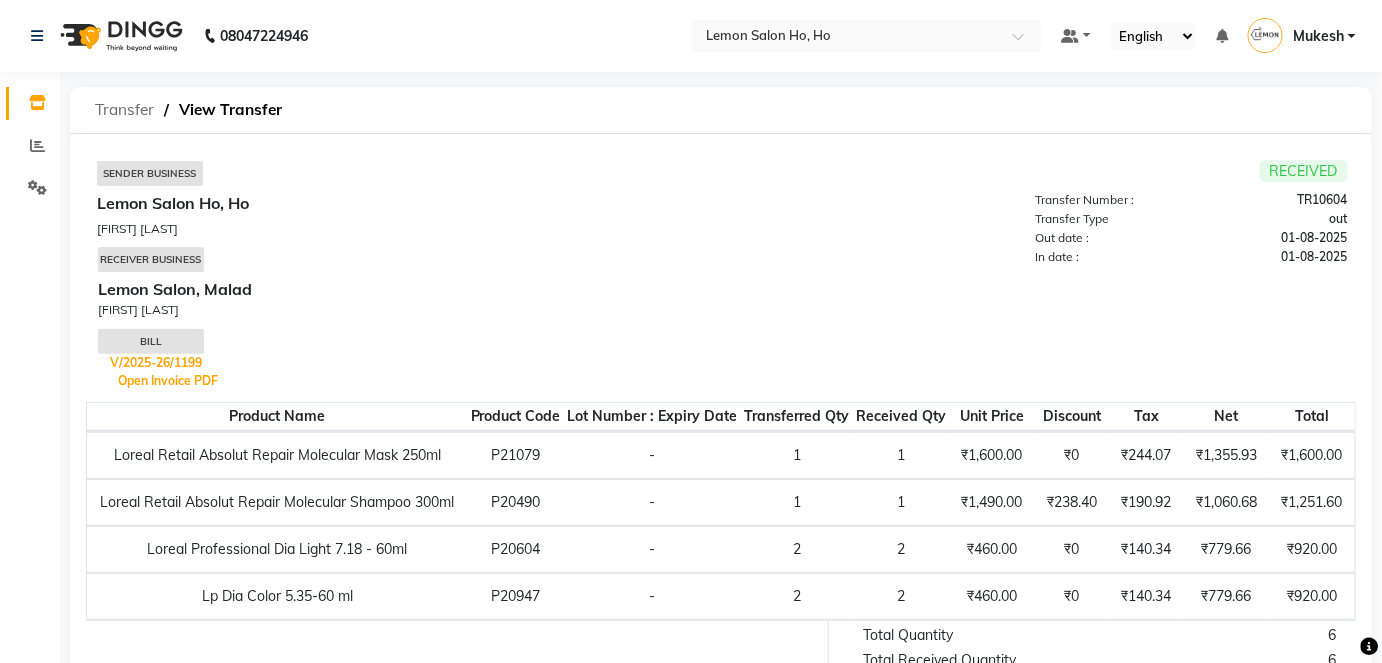 click on "Transfer" 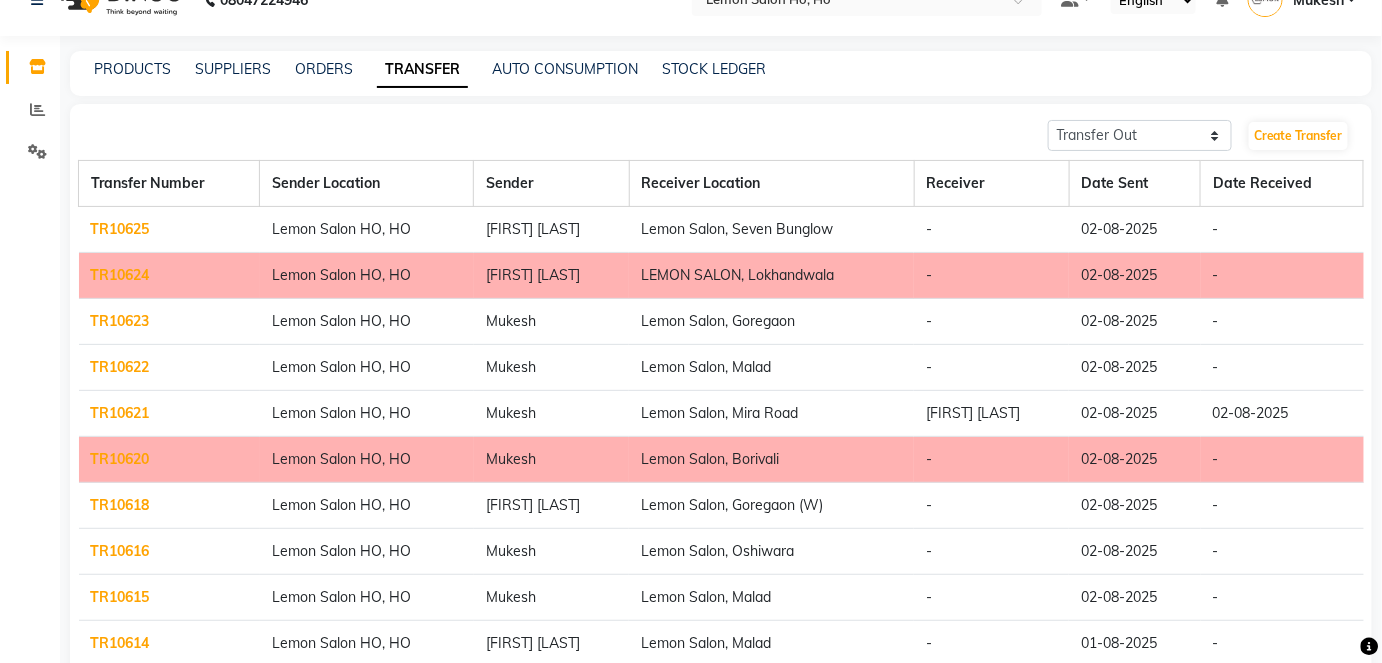 scroll, scrollTop: 130, scrollLeft: 0, axis: vertical 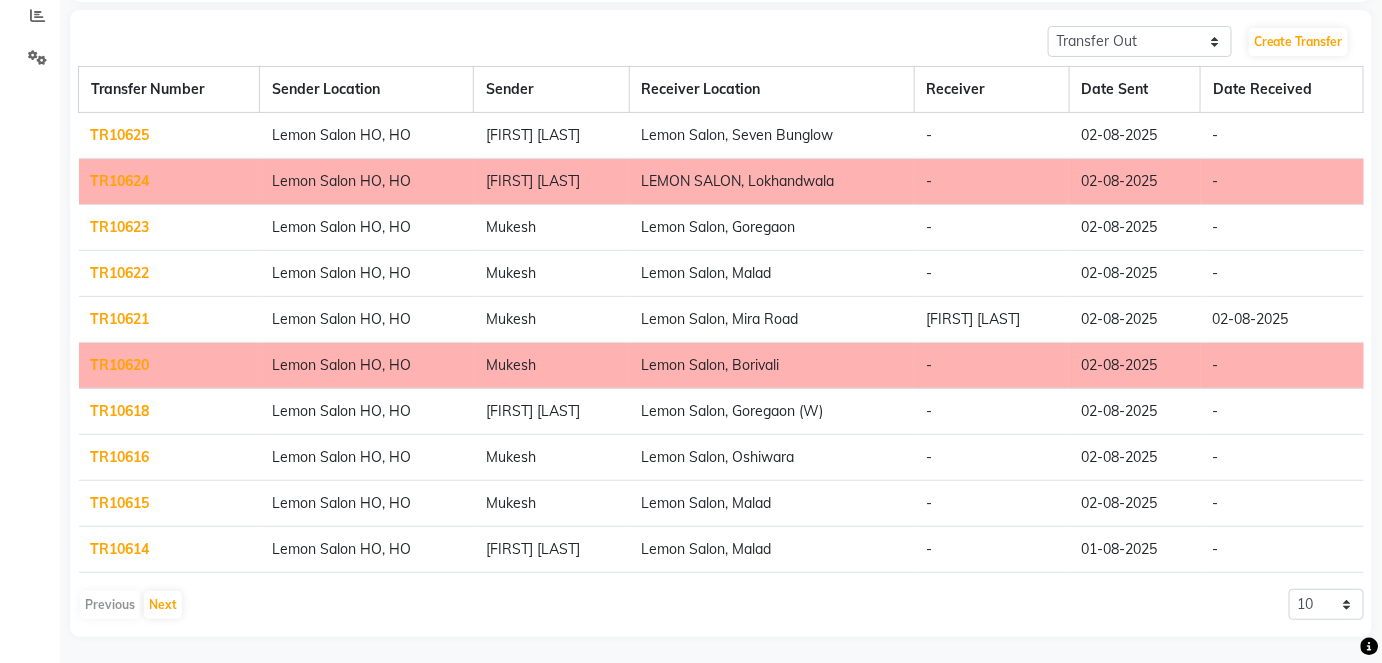 click on "TR10615" 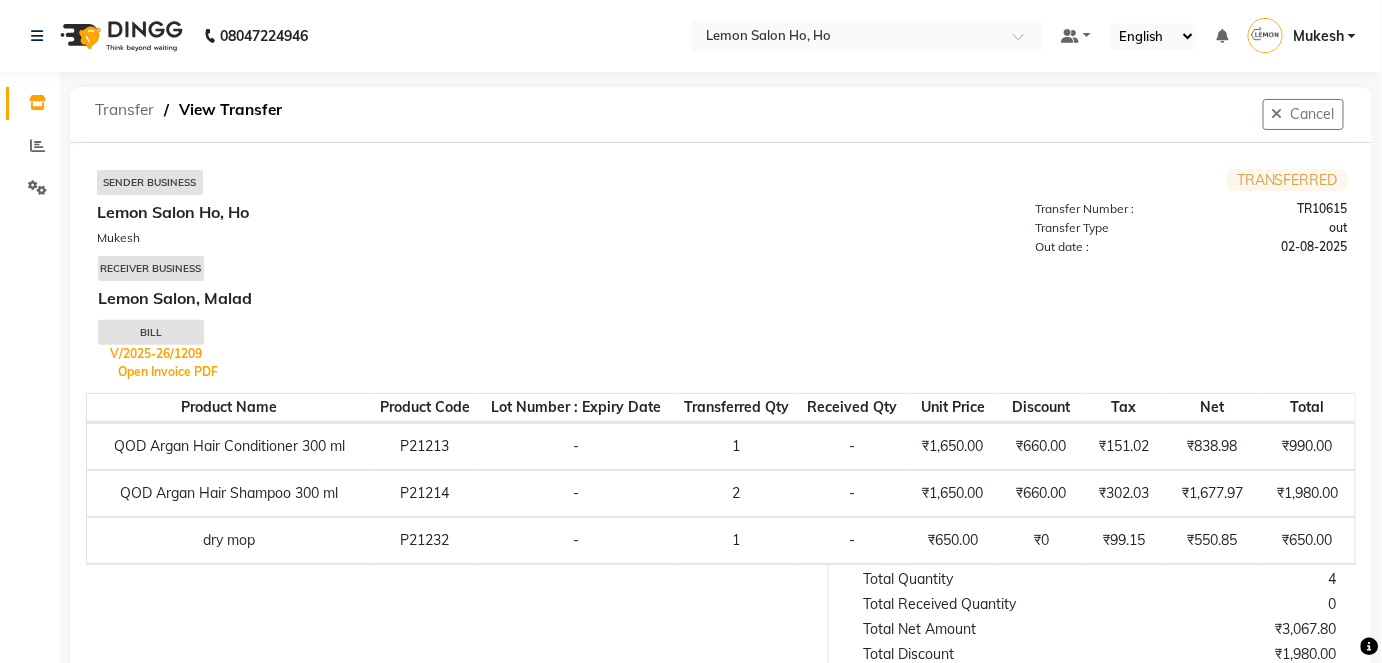 click on "Transfer" 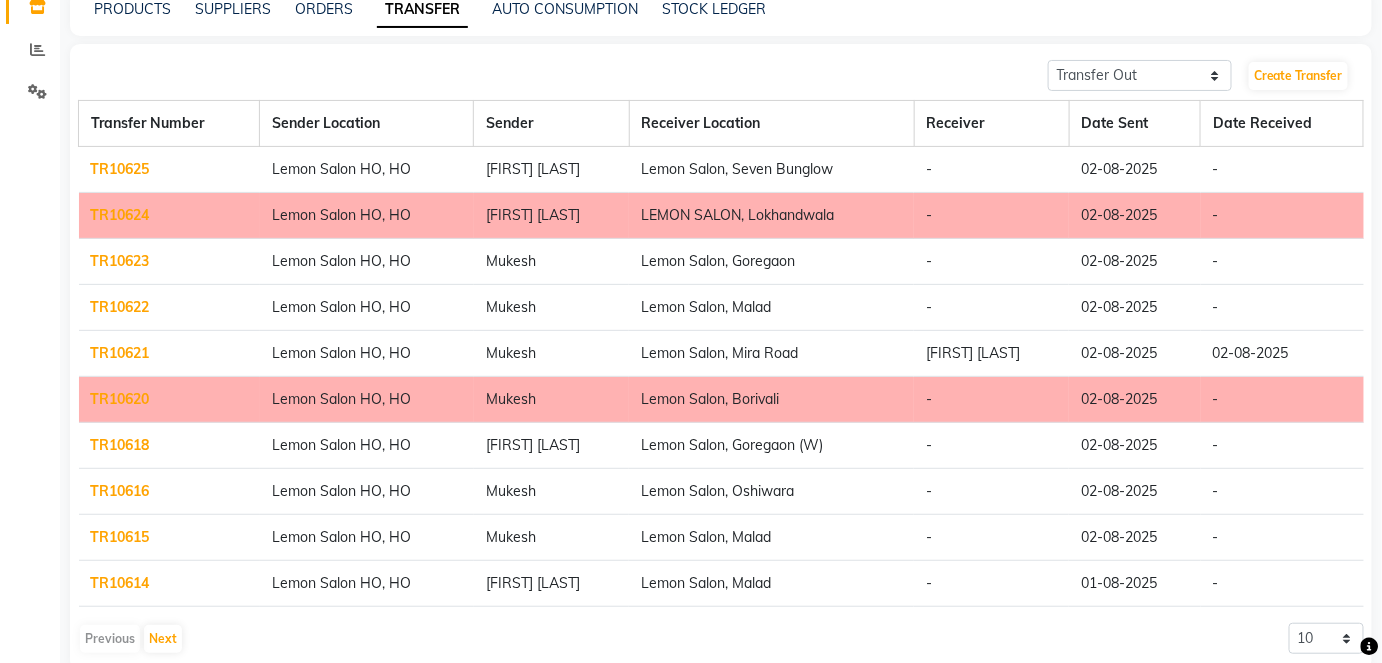 scroll, scrollTop: 130, scrollLeft: 0, axis: vertical 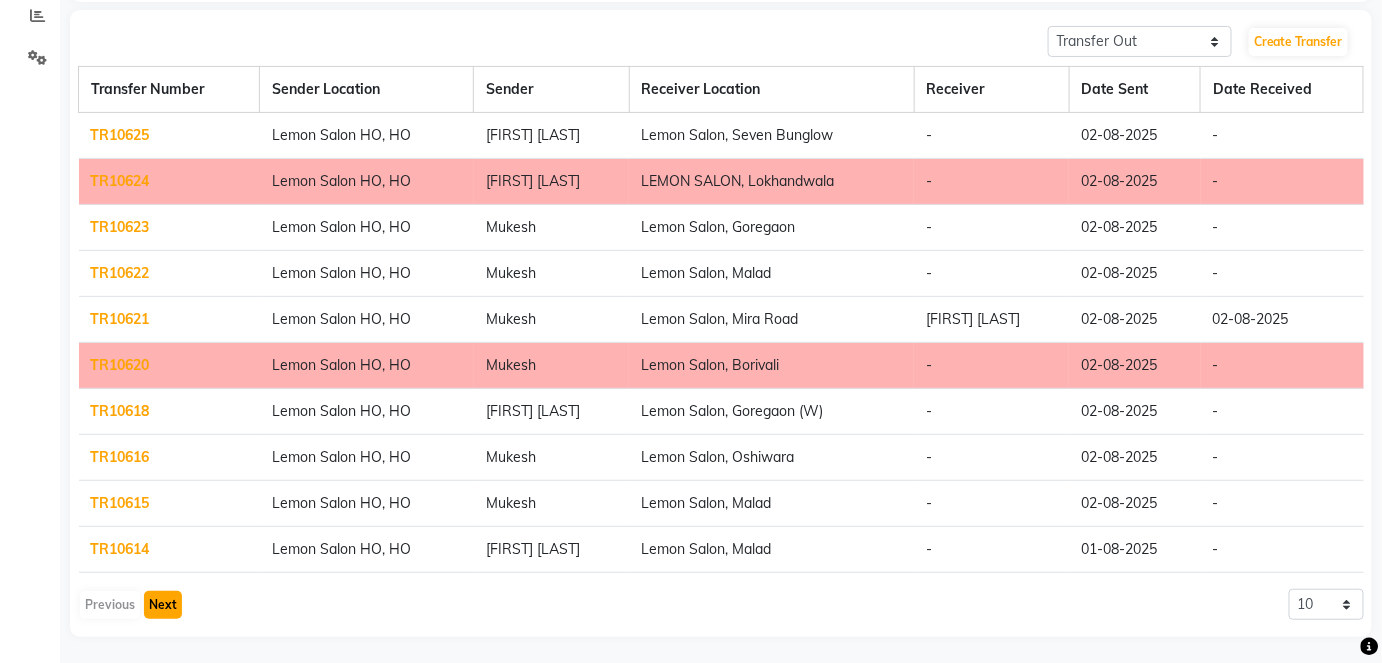 click on "Next" 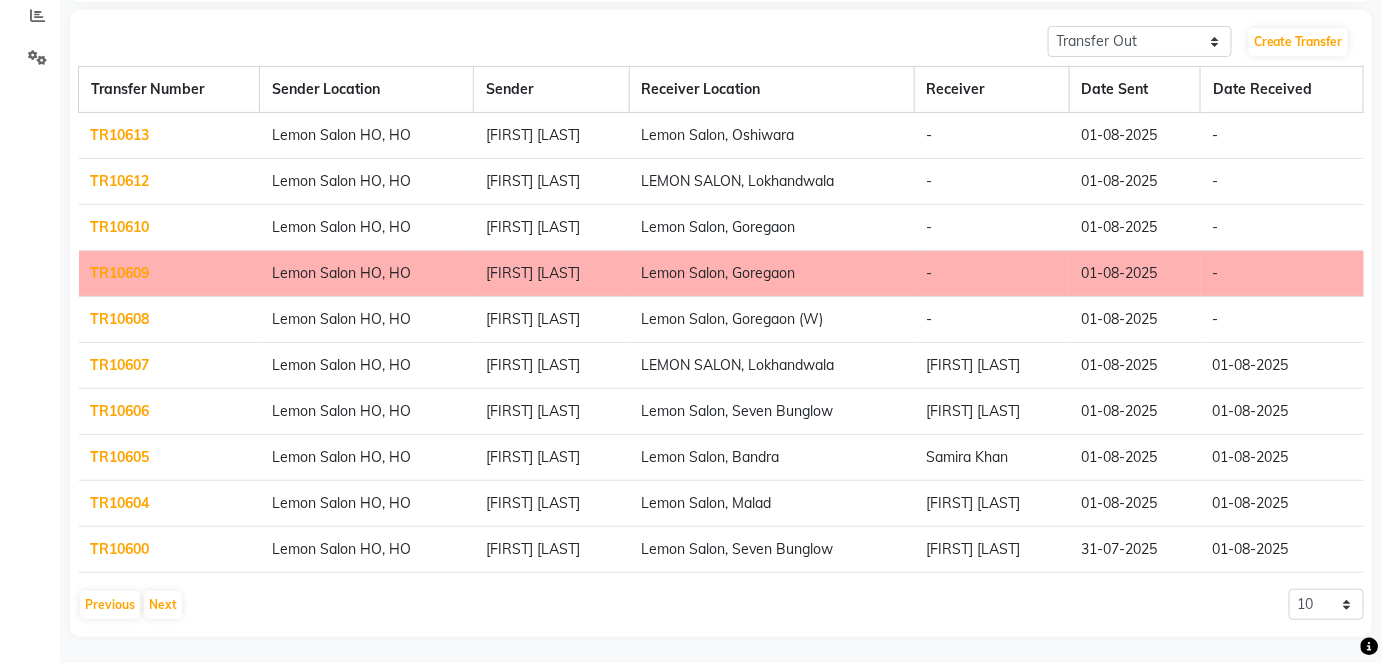click on "TR10610" 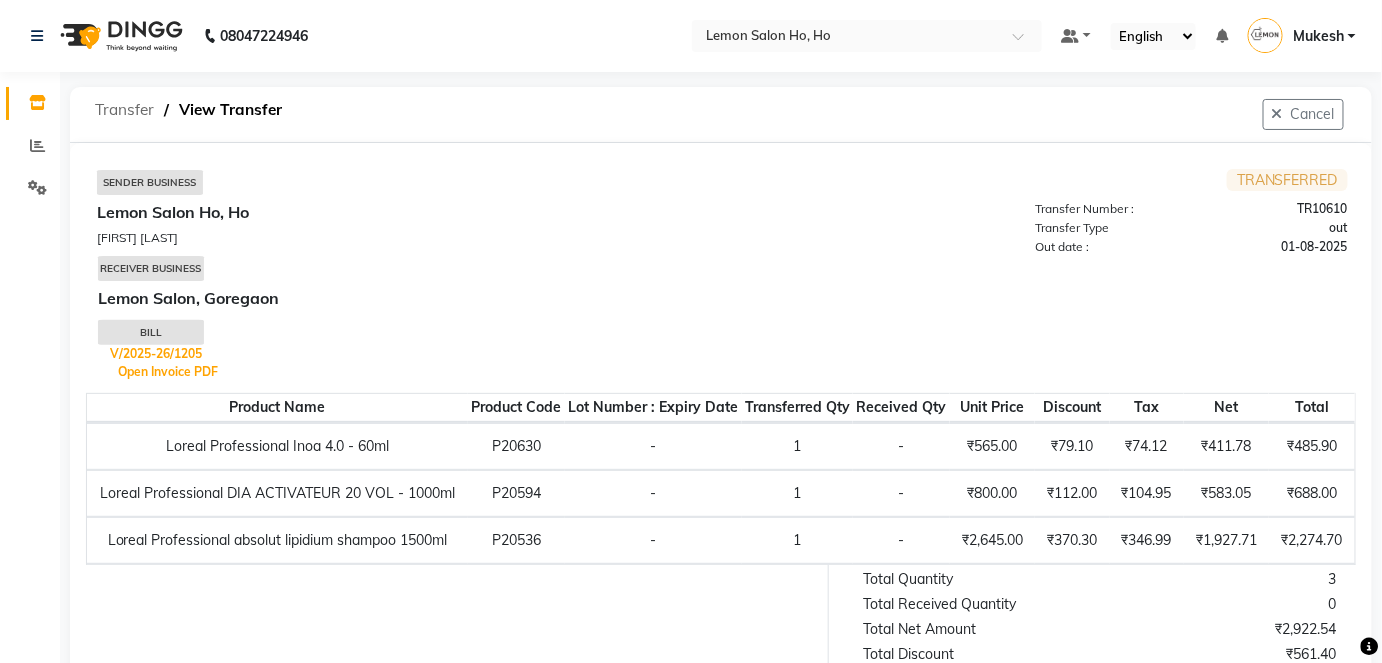 click on "Transfer" 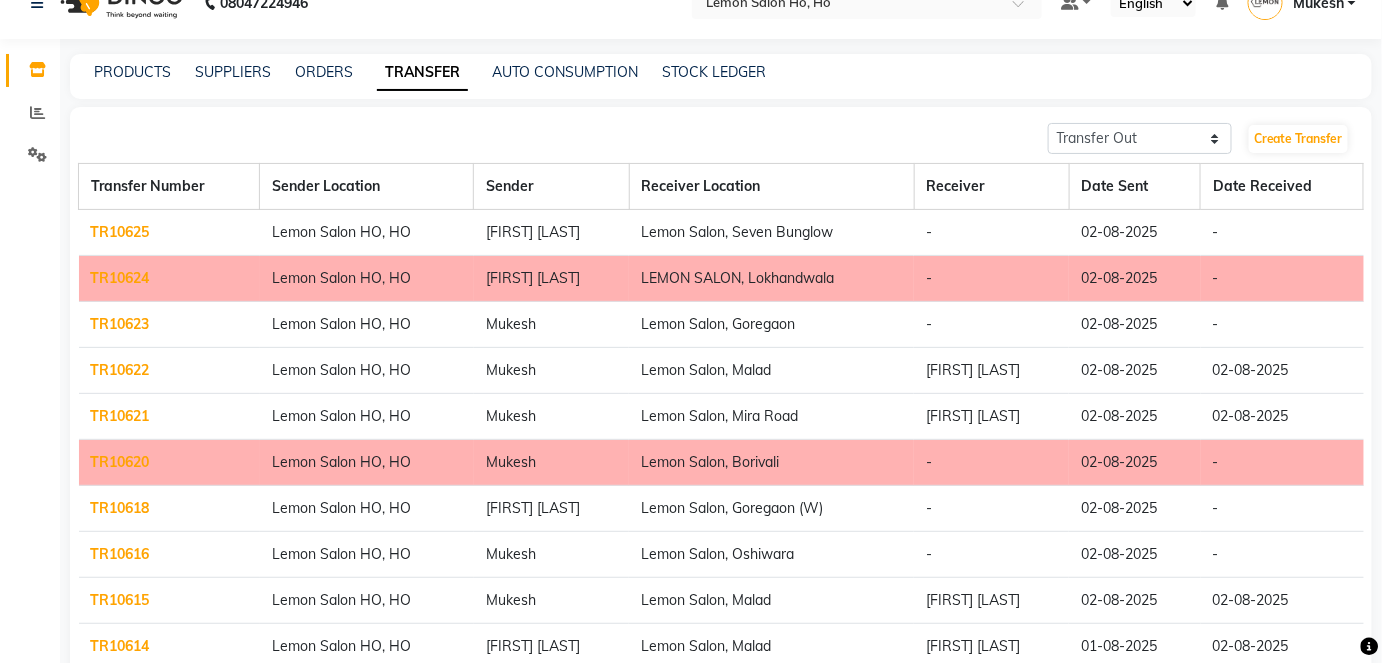 scroll, scrollTop: 0, scrollLeft: 0, axis: both 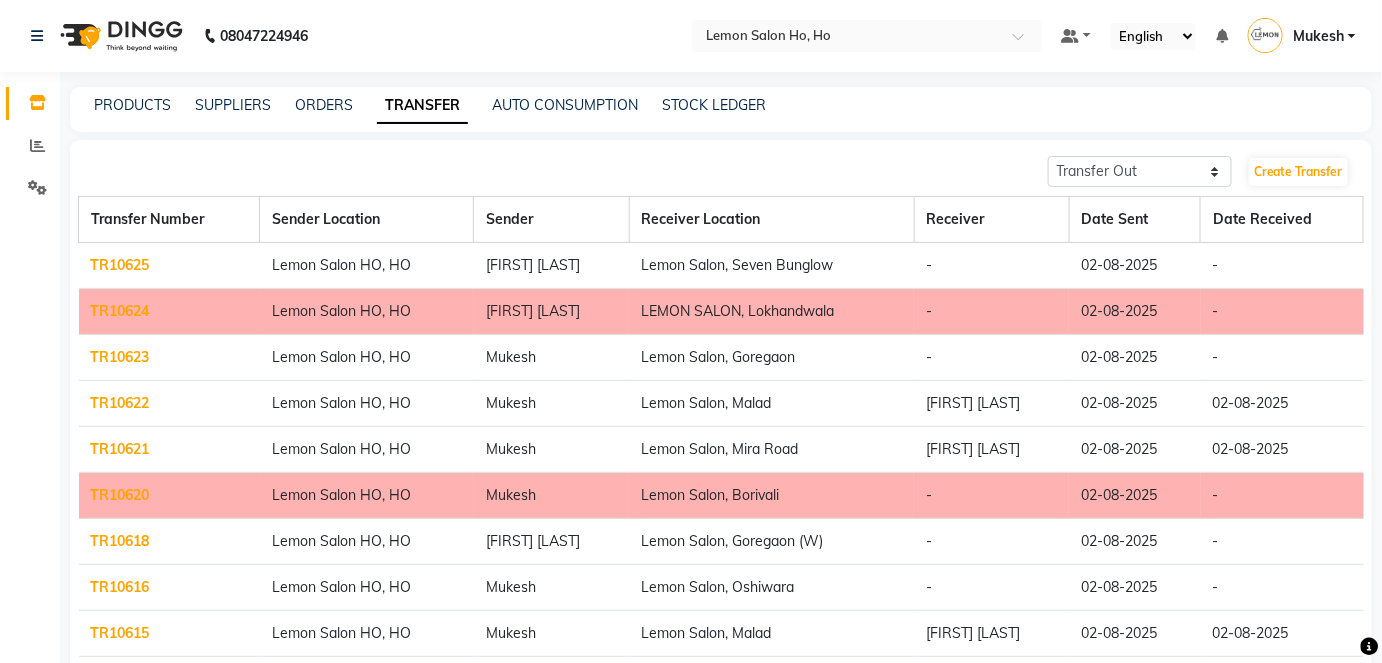 click on "TR10622" 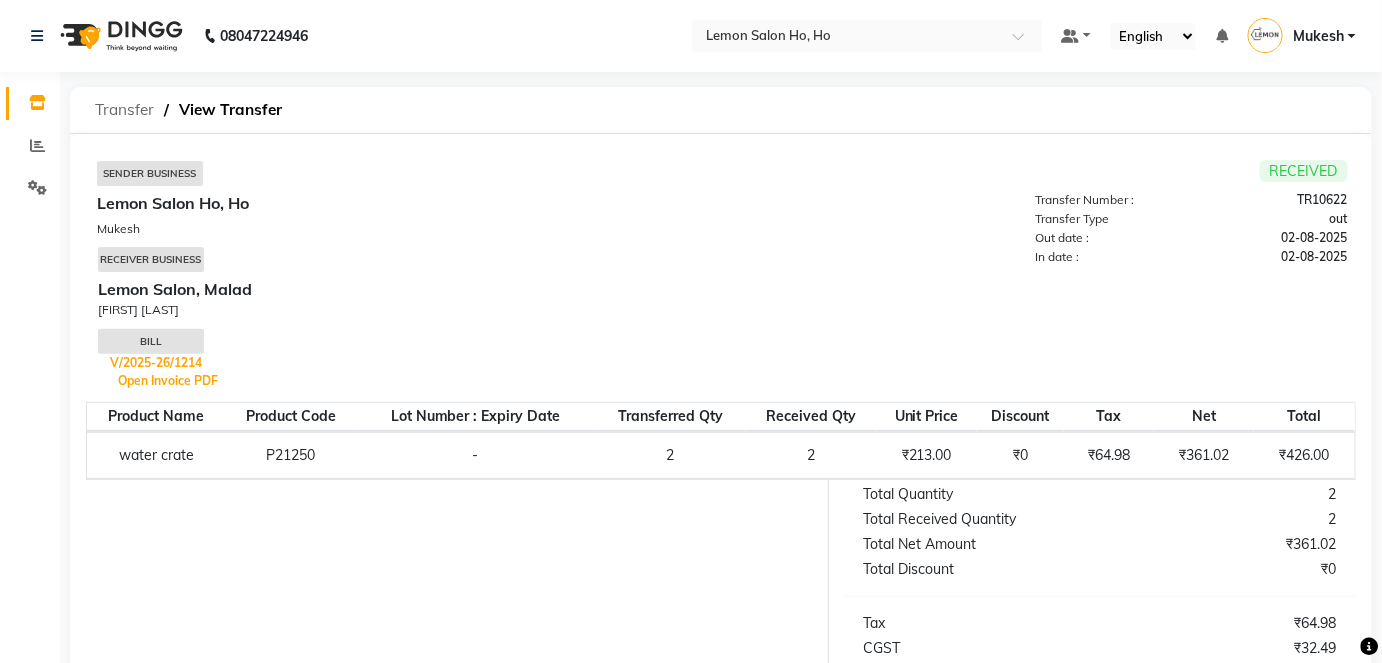 click on "Transfer" 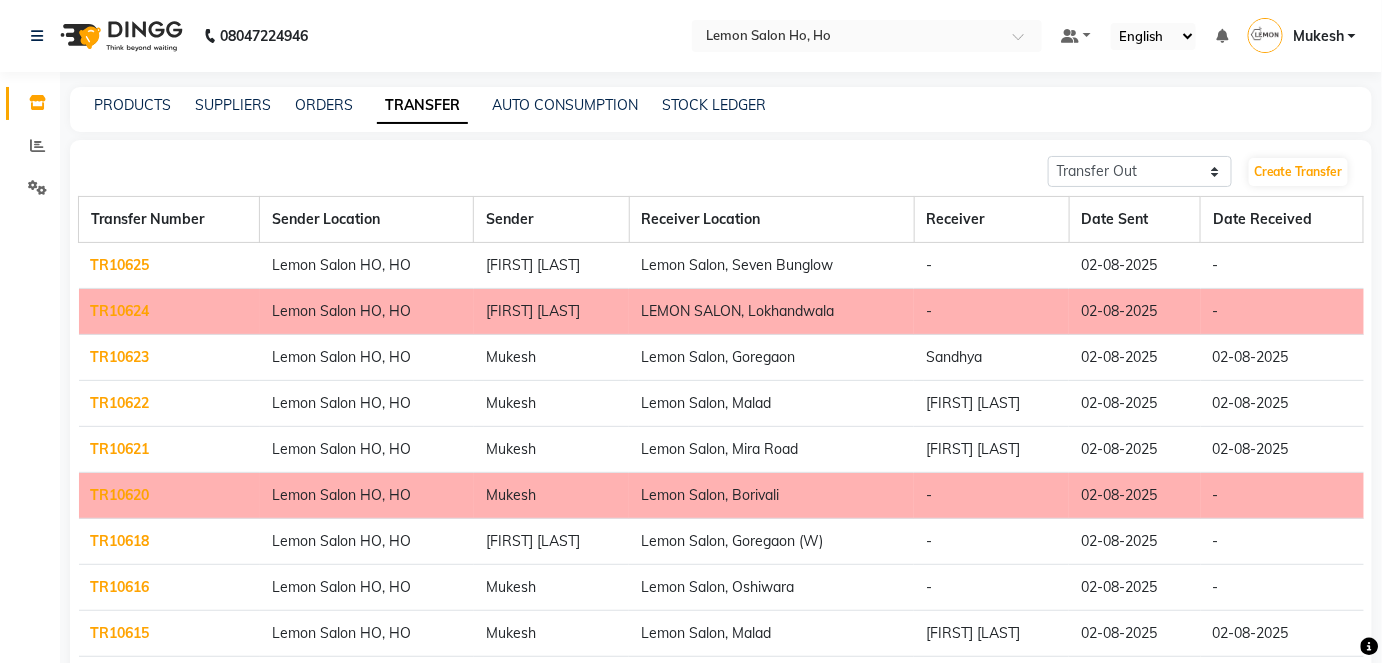 click on "TR10622" 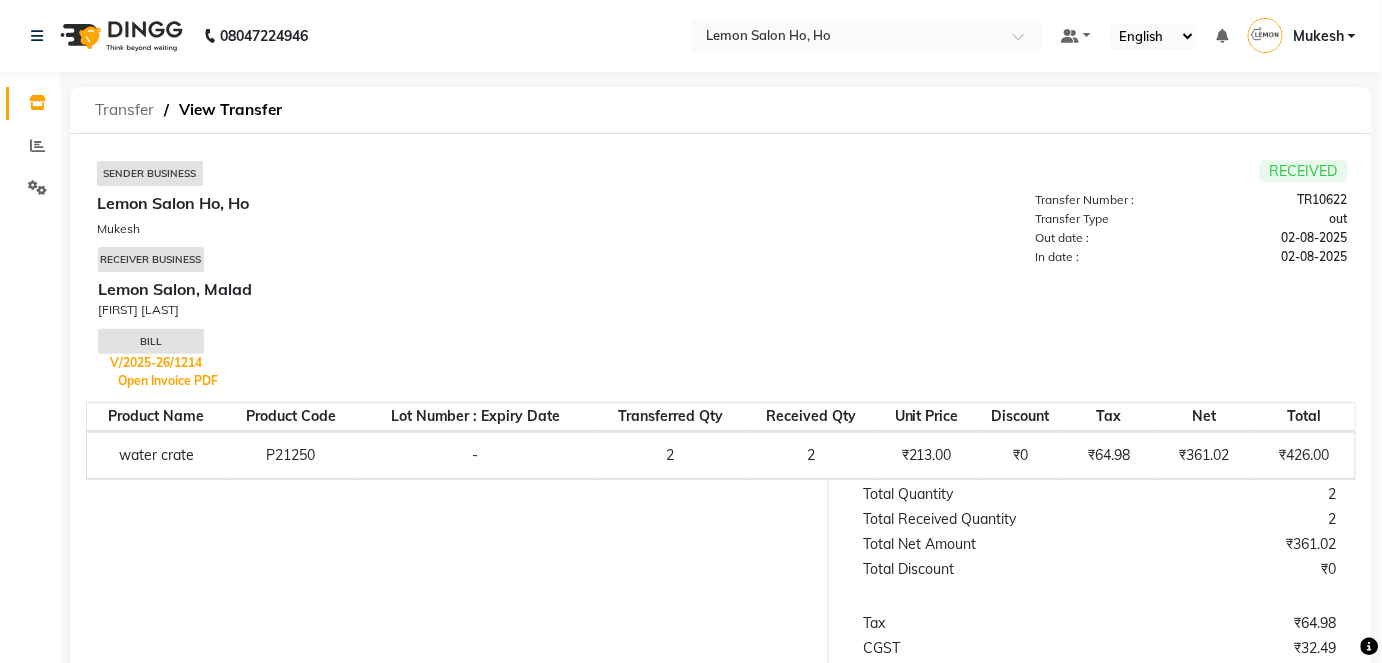 click on "Transfer" 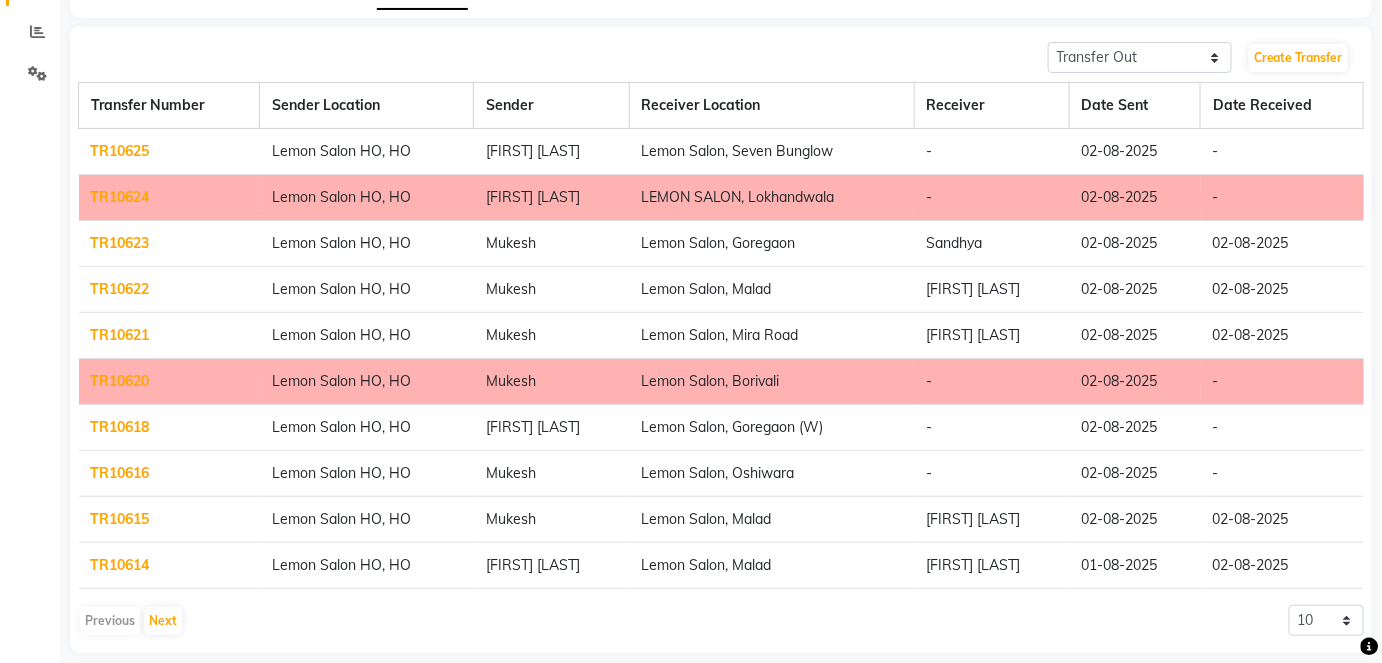 scroll, scrollTop: 130, scrollLeft: 0, axis: vertical 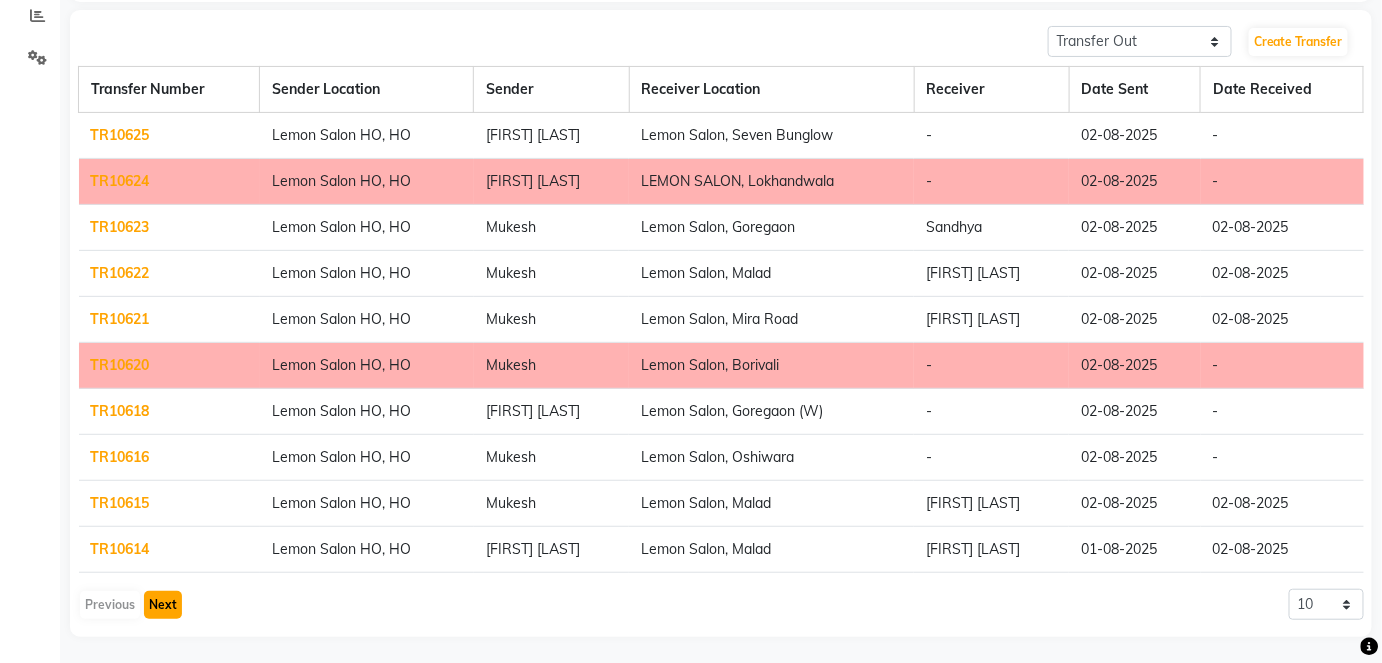 click on "Next" 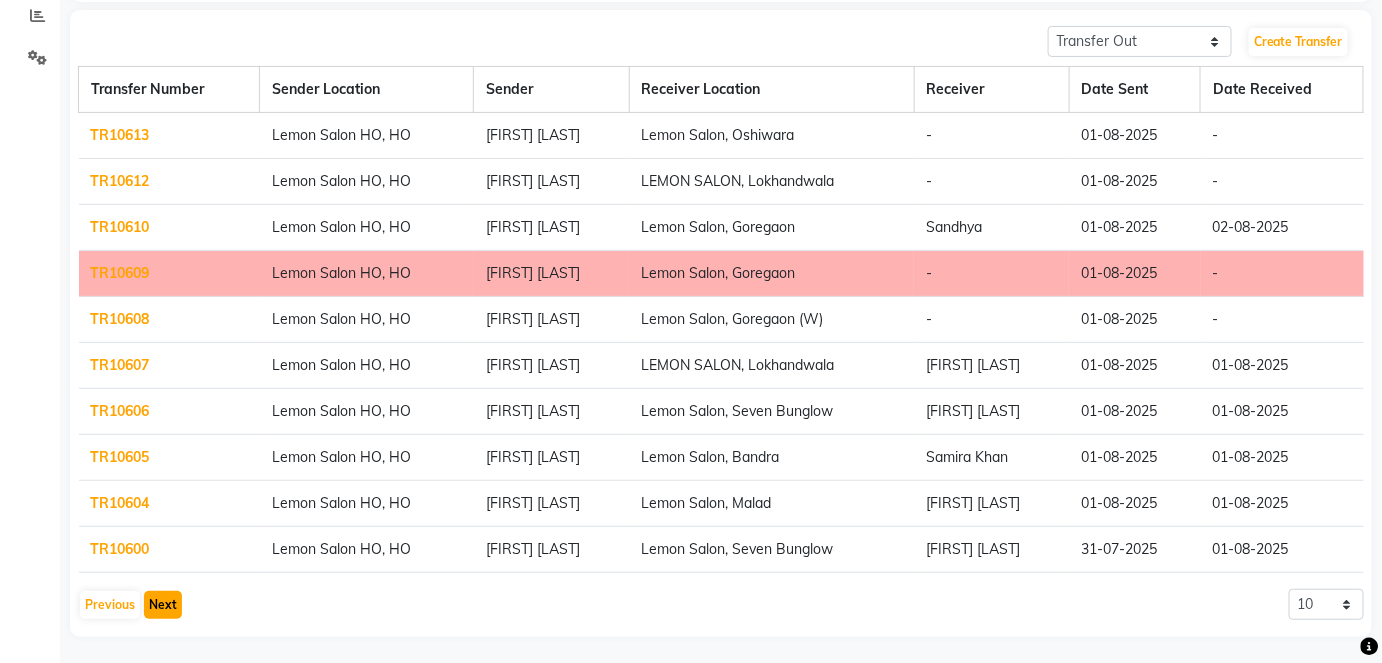 type 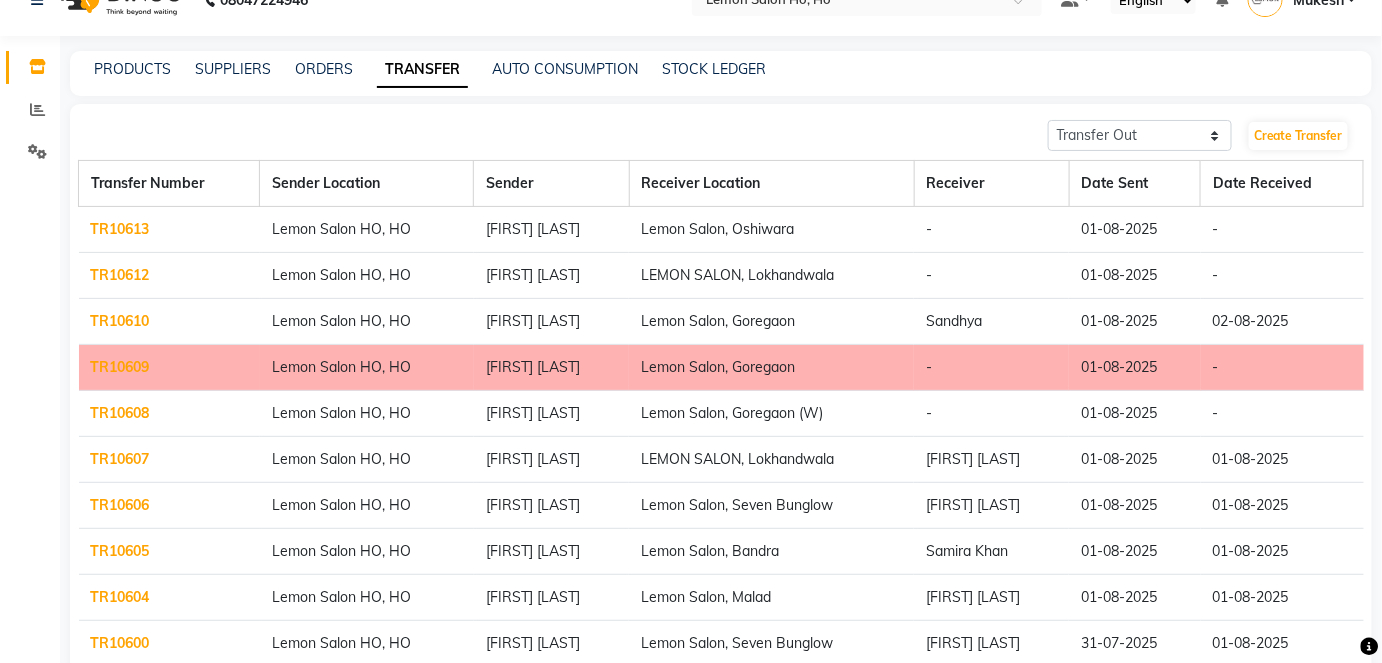 scroll, scrollTop: 130, scrollLeft: 0, axis: vertical 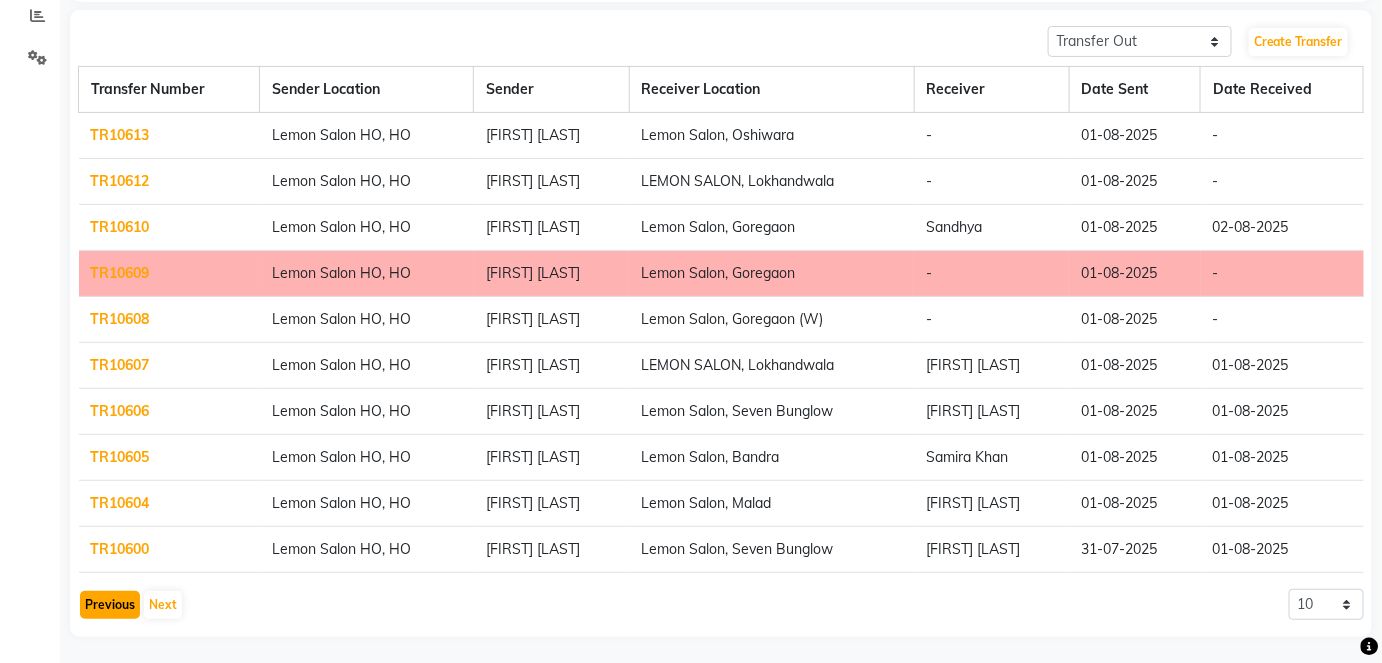 click on "Previous" 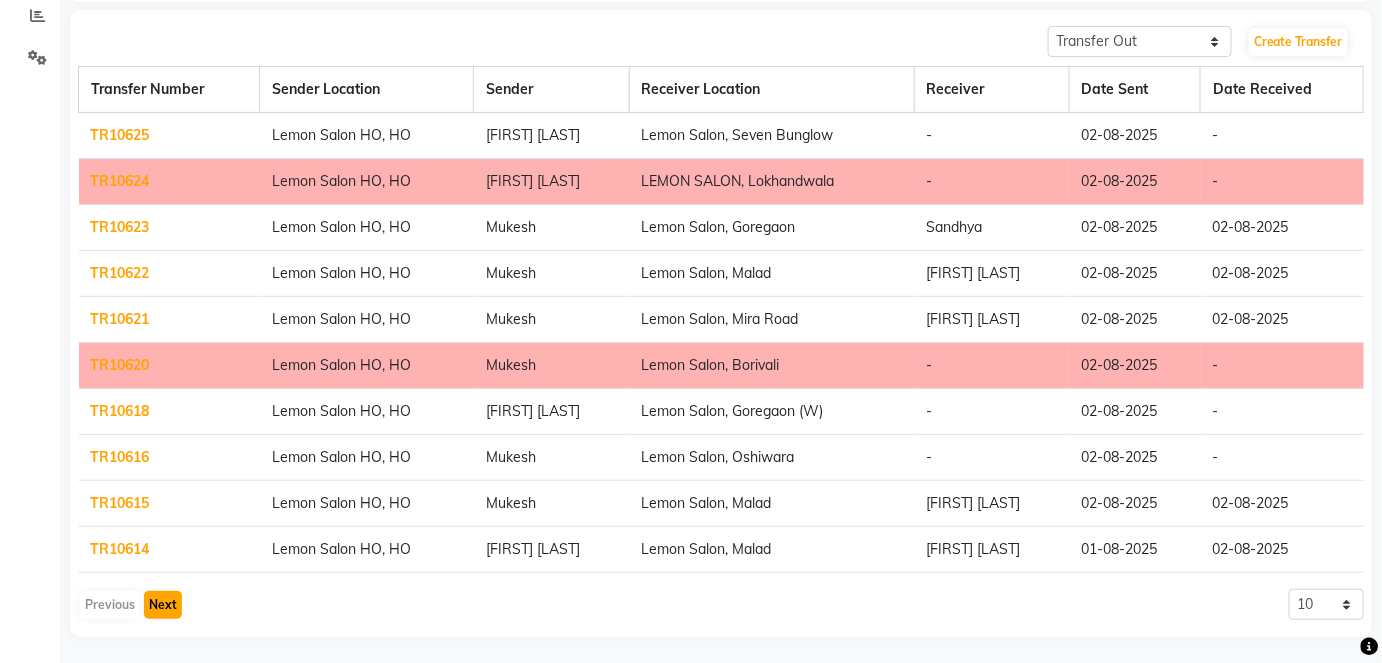 click on "Next" 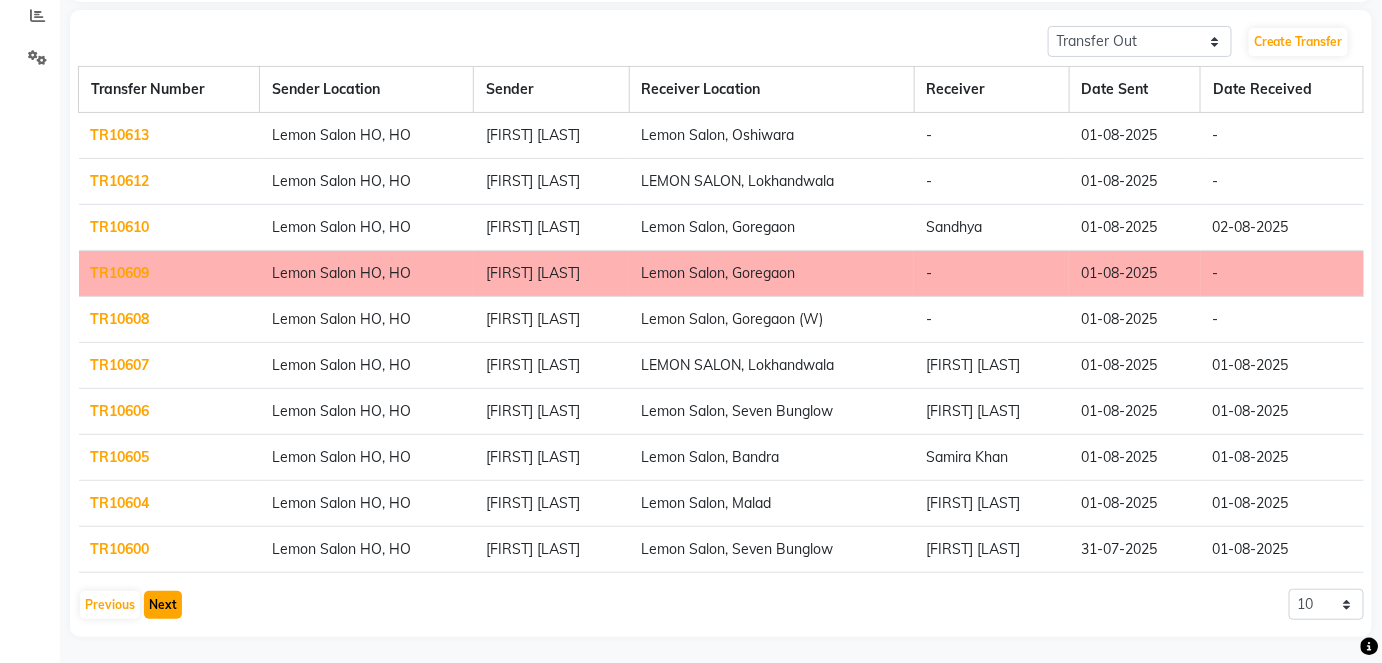 click on "Next" 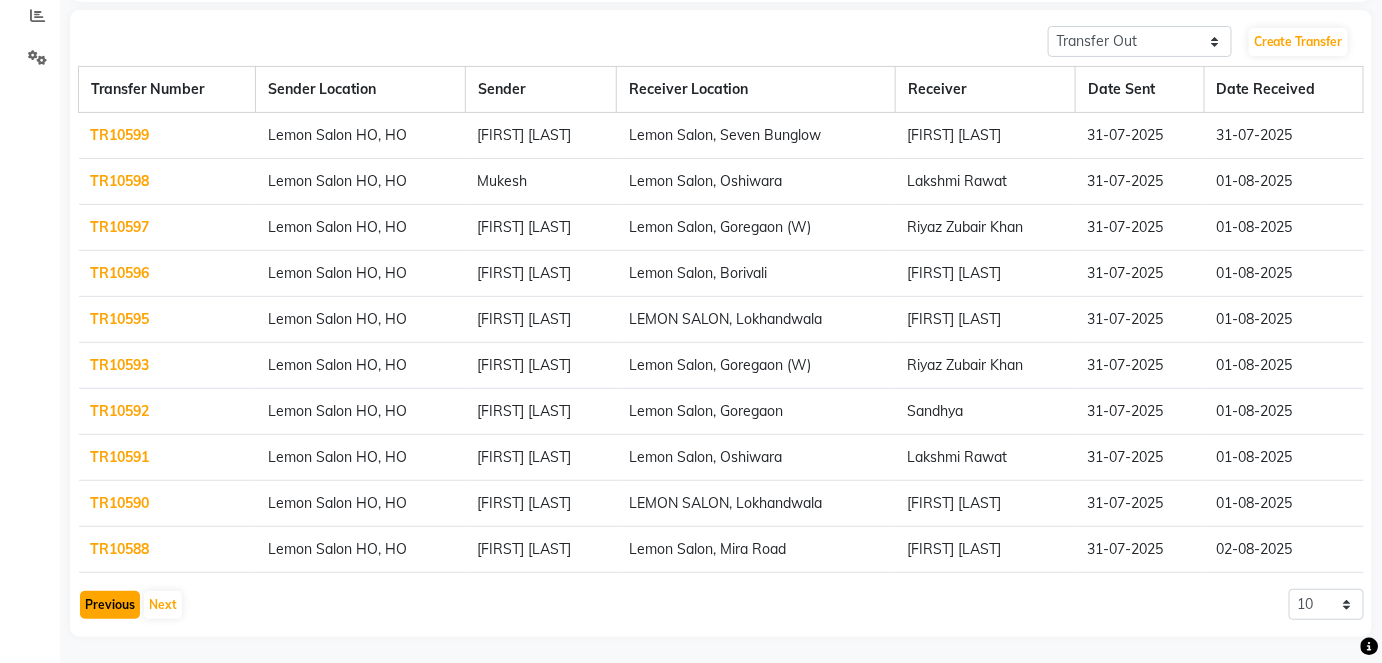 click on "Previous" 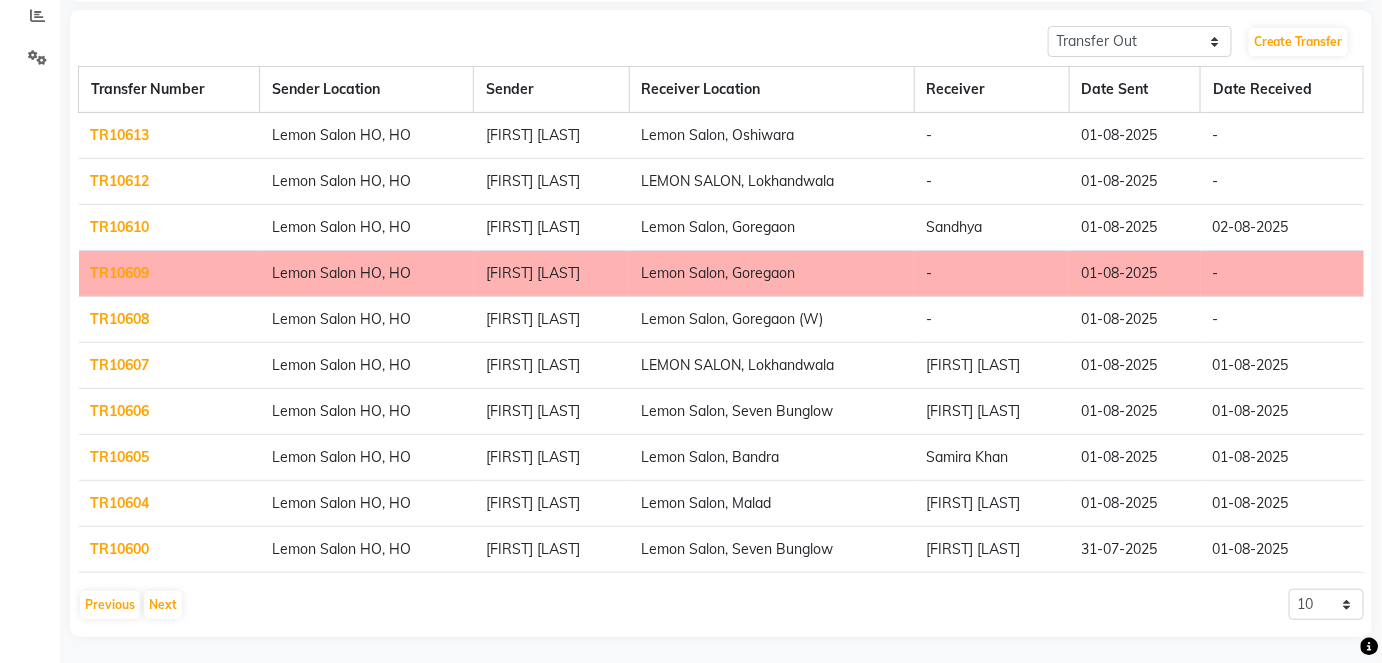 click on "TR10612" 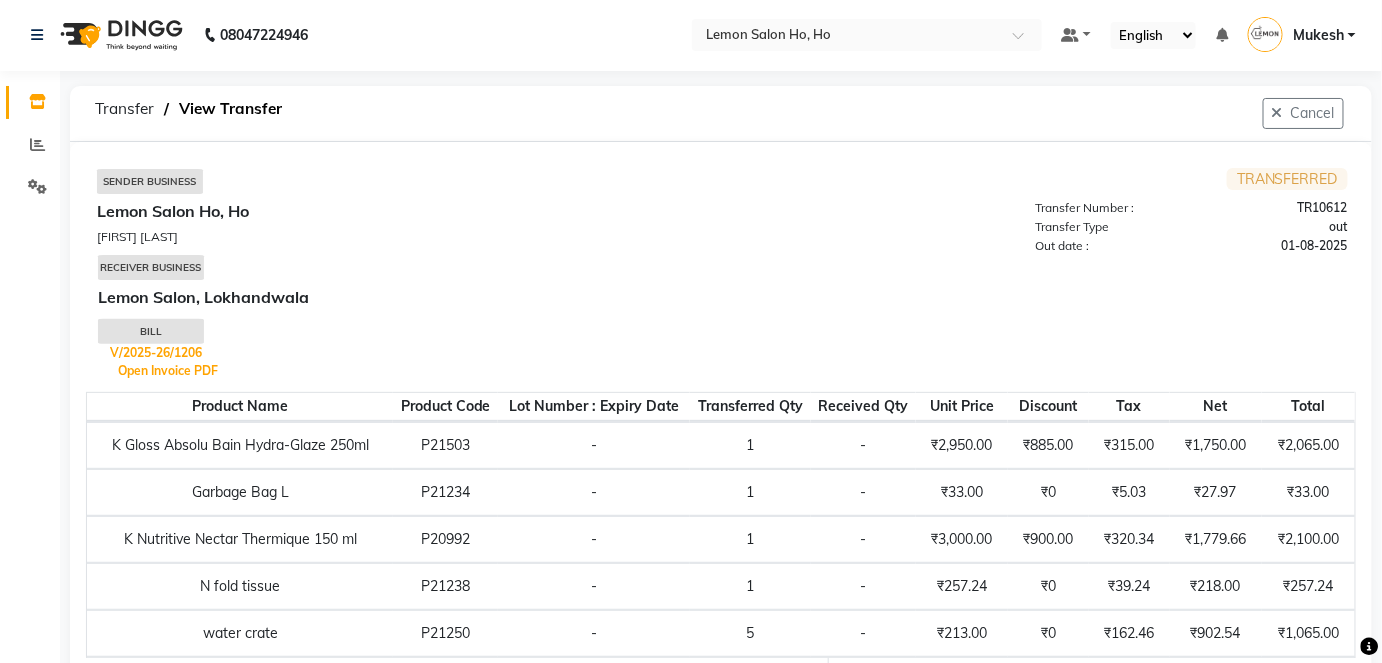 scroll, scrollTop: 0, scrollLeft: 0, axis: both 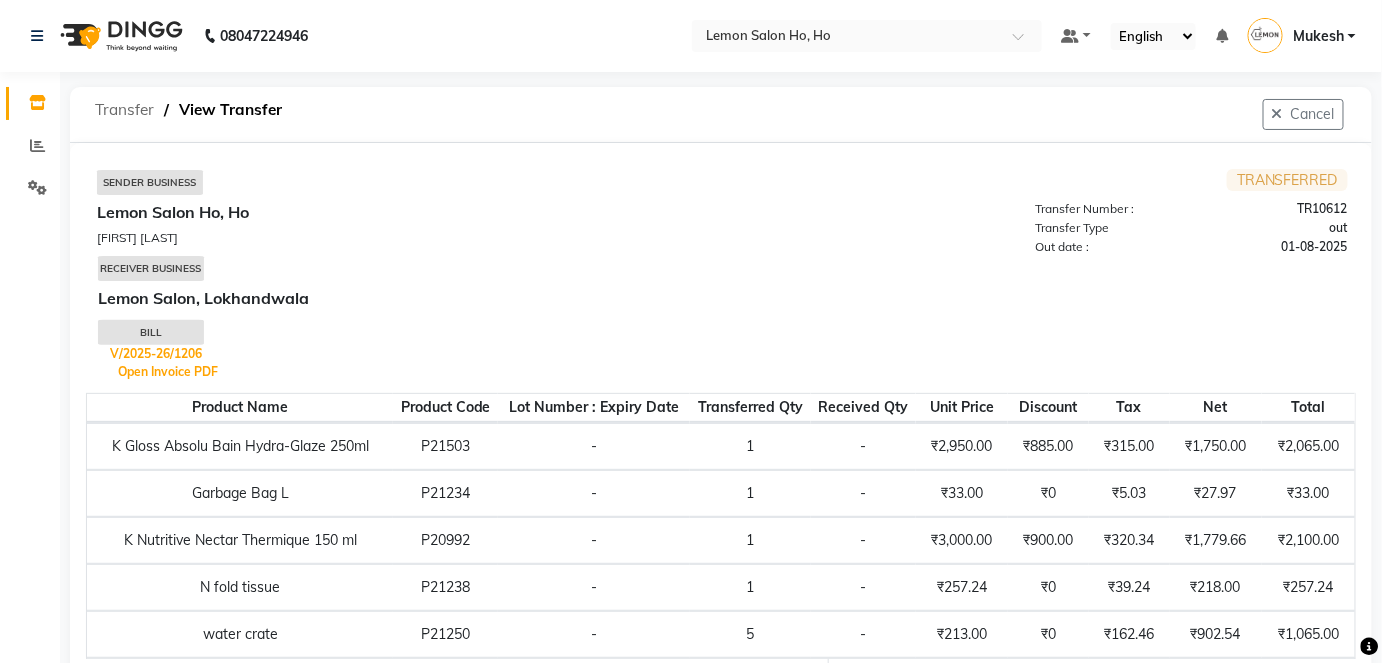 click on "Transfer" 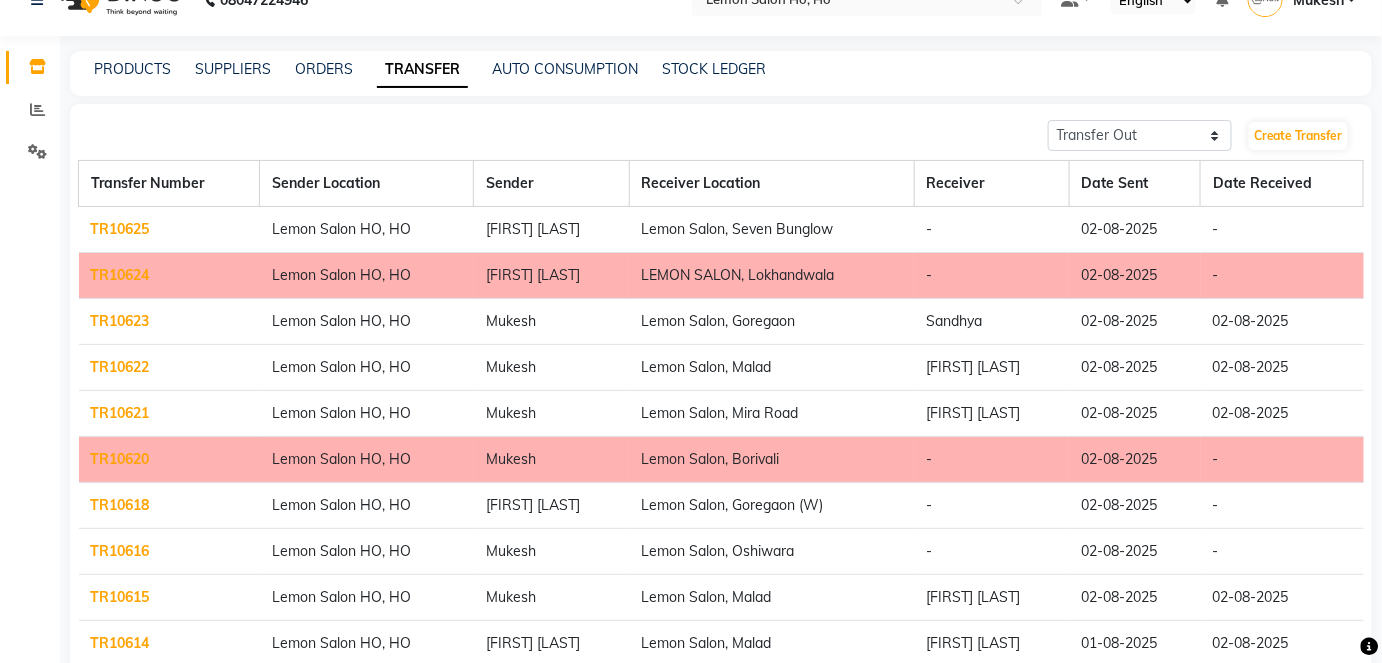 scroll, scrollTop: 130, scrollLeft: 0, axis: vertical 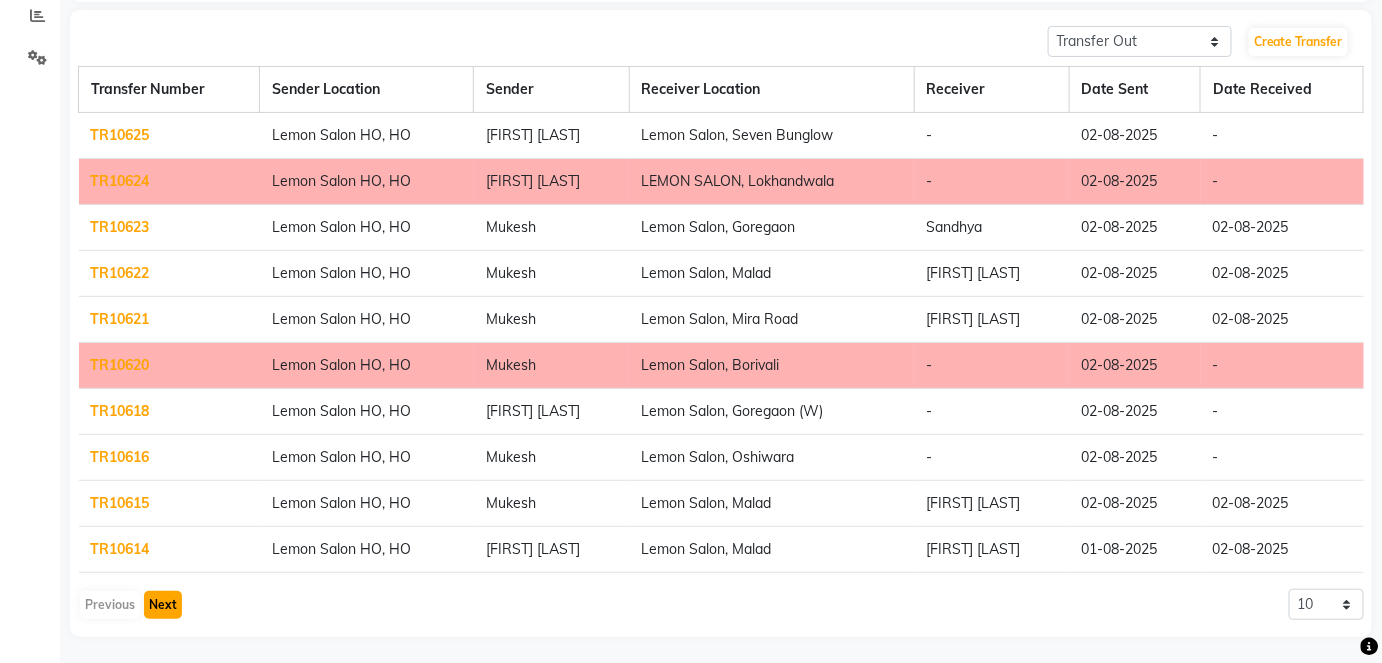 click on "Next" 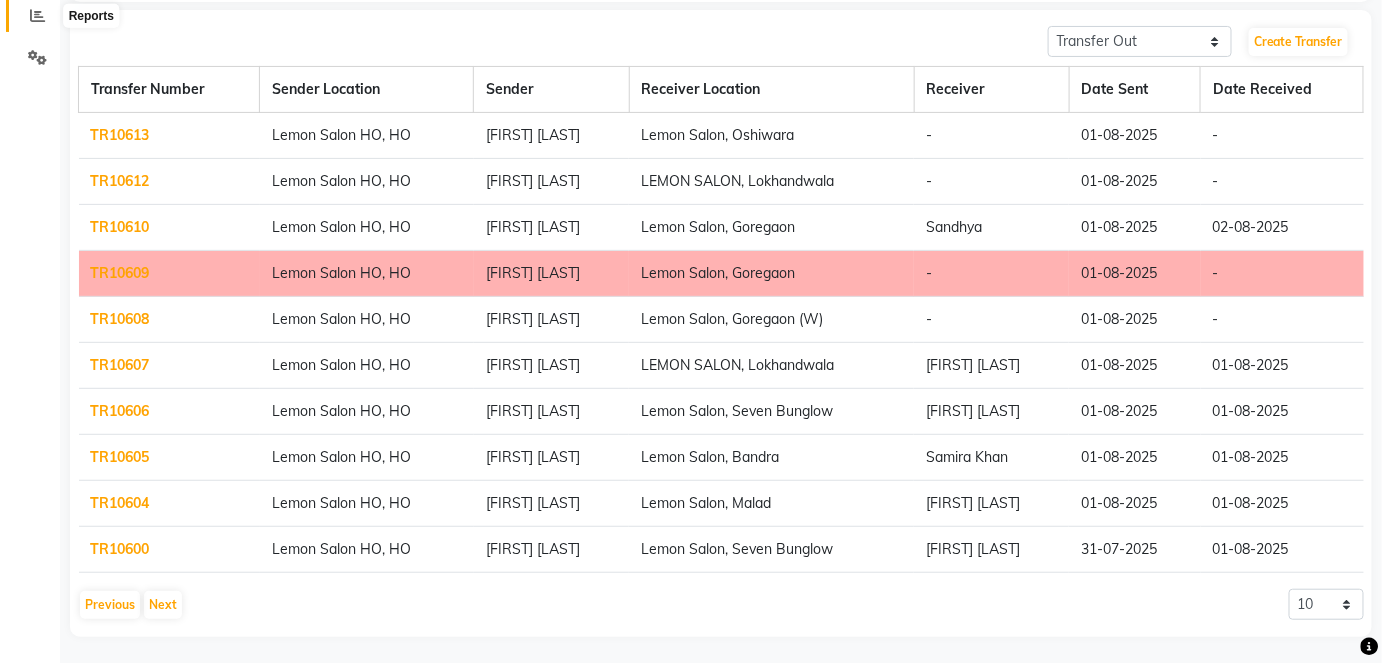click 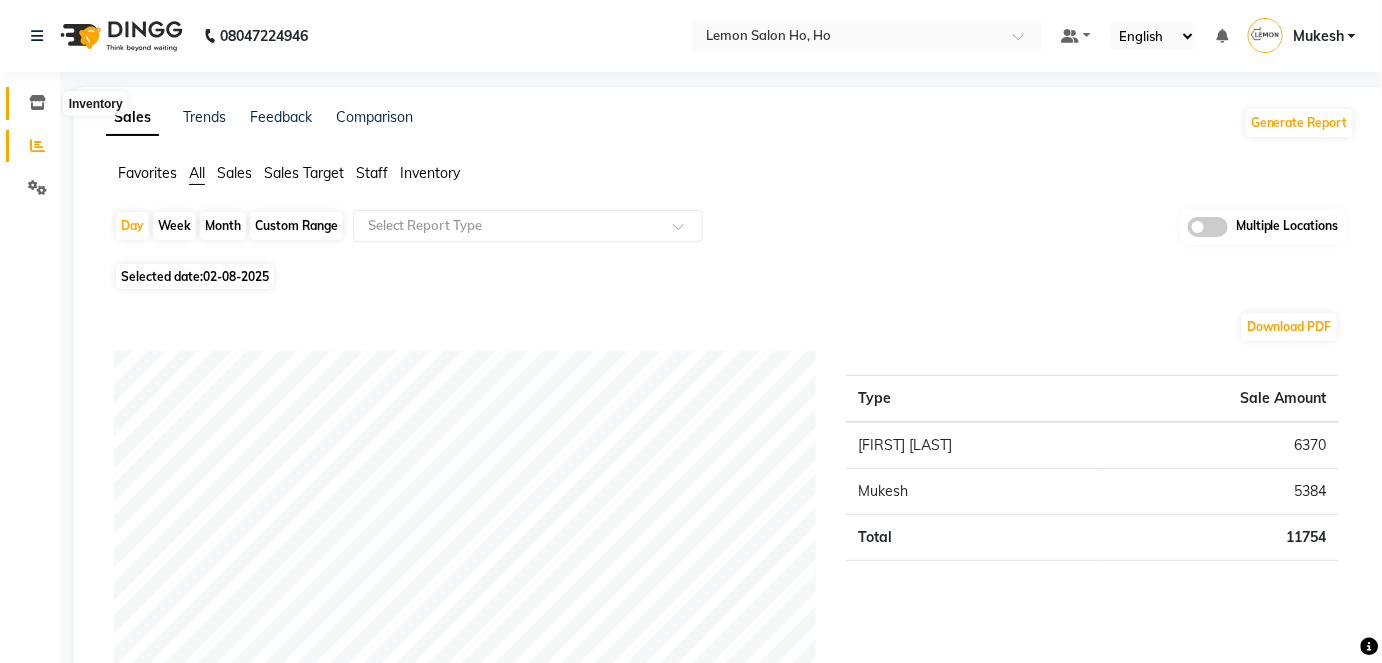 click 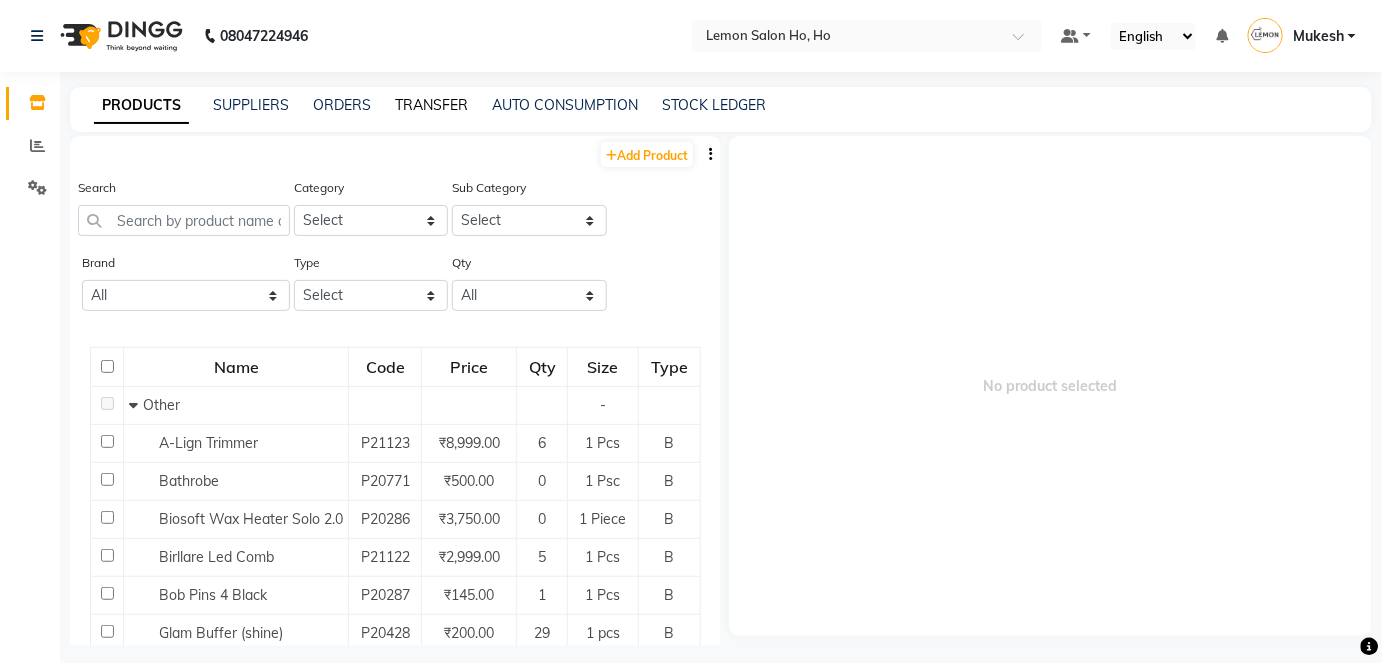 click on "TRANSFER" 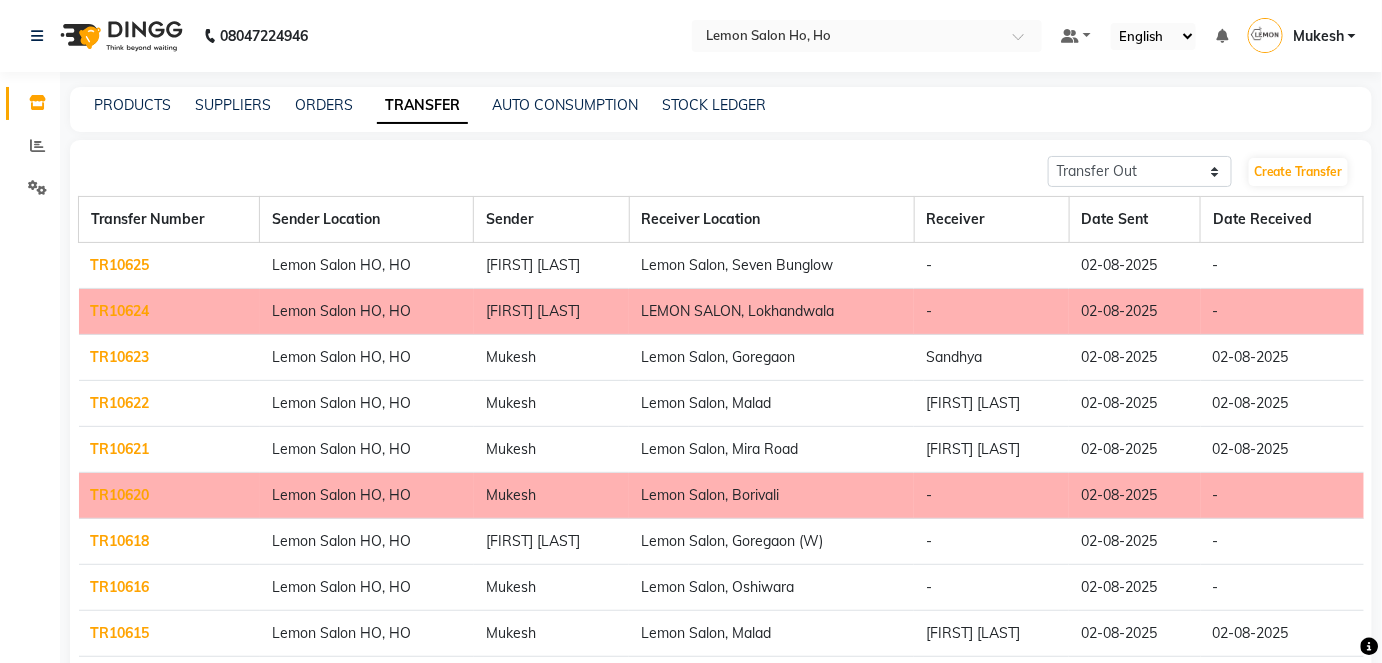 click on "TR10616" 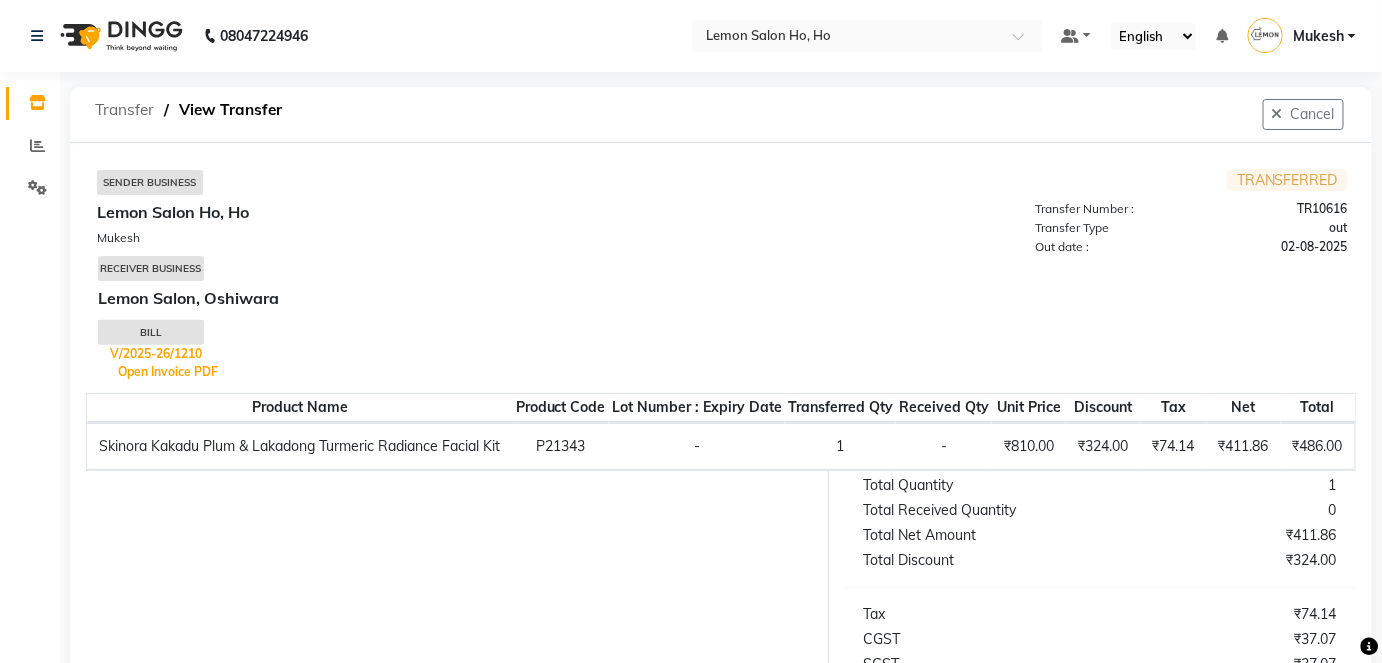 click on "Transfer" 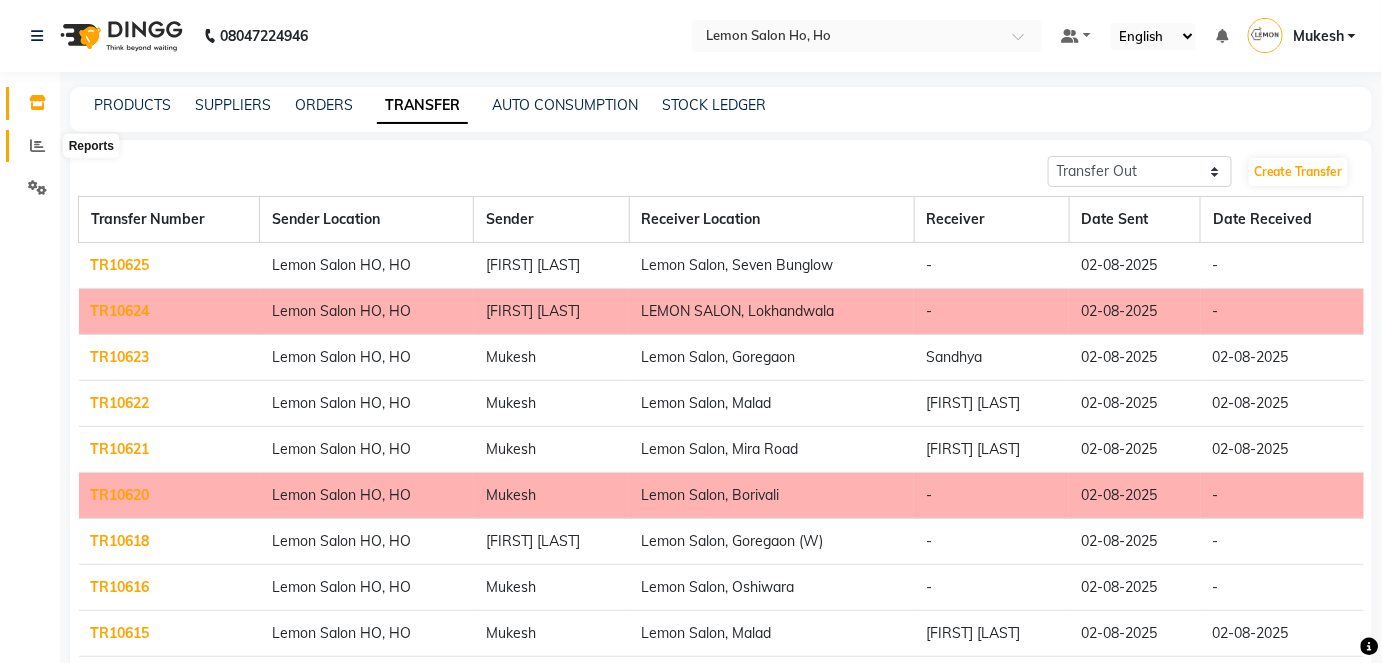 click 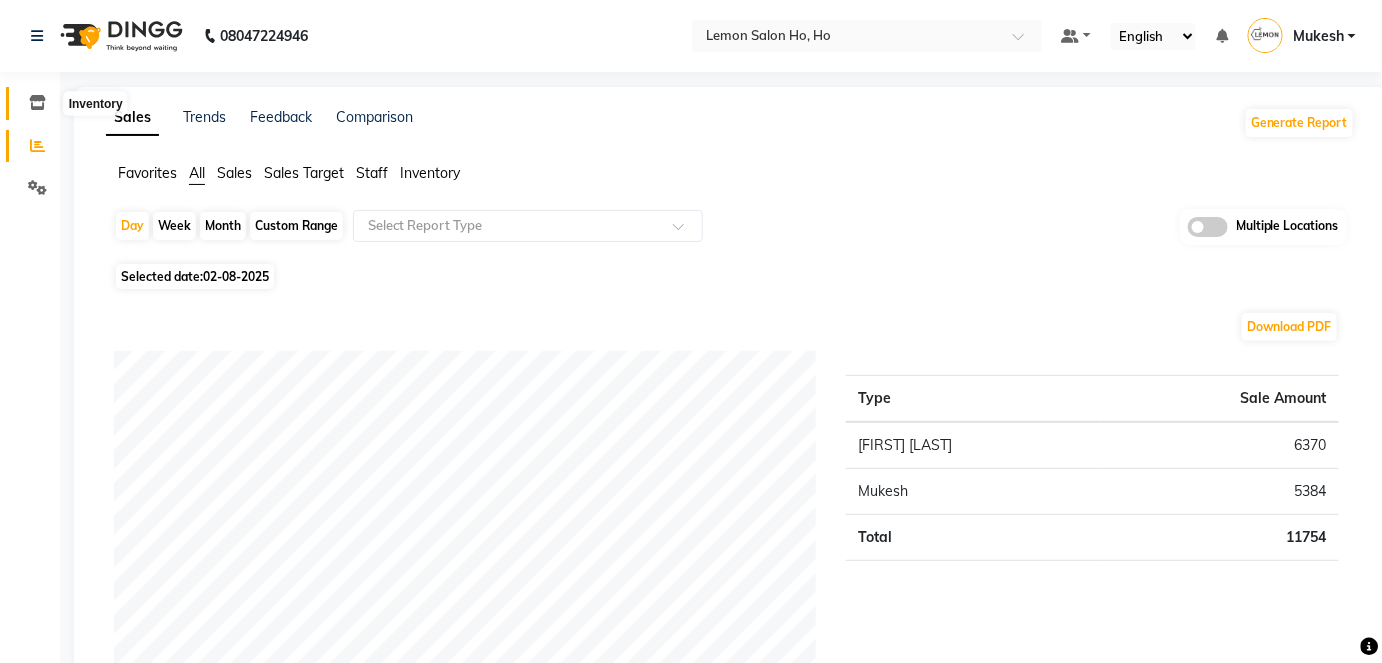 click 